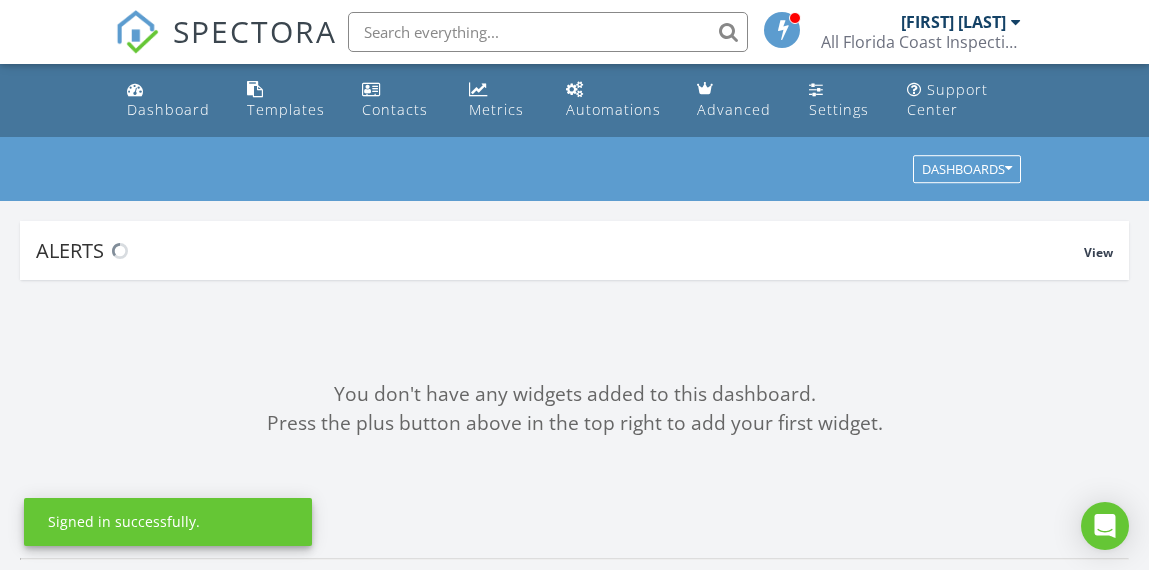 scroll, scrollTop: 0, scrollLeft: 0, axis: both 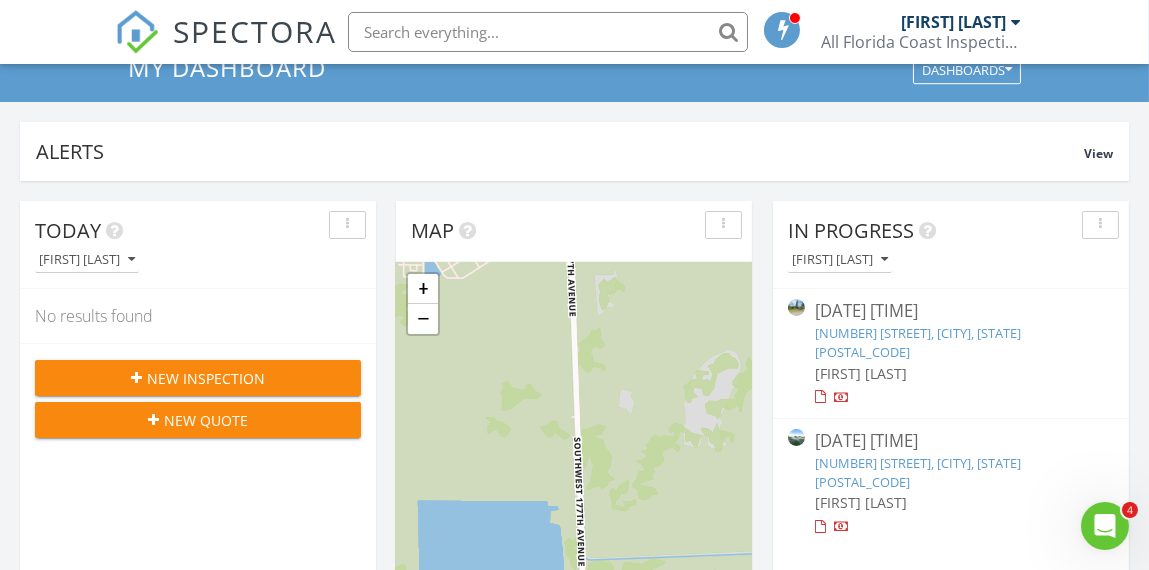 click on "3405 Bahama Dr, Miramar, FL 33023" at bounding box center (918, 472) 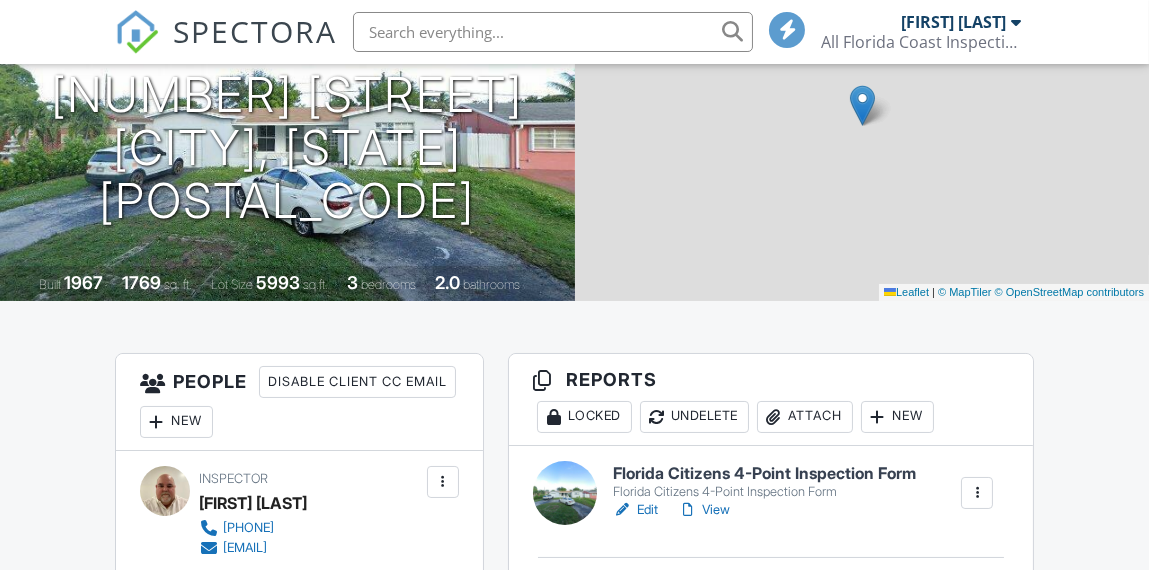 scroll, scrollTop: 0, scrollLeft: 0, axis: both 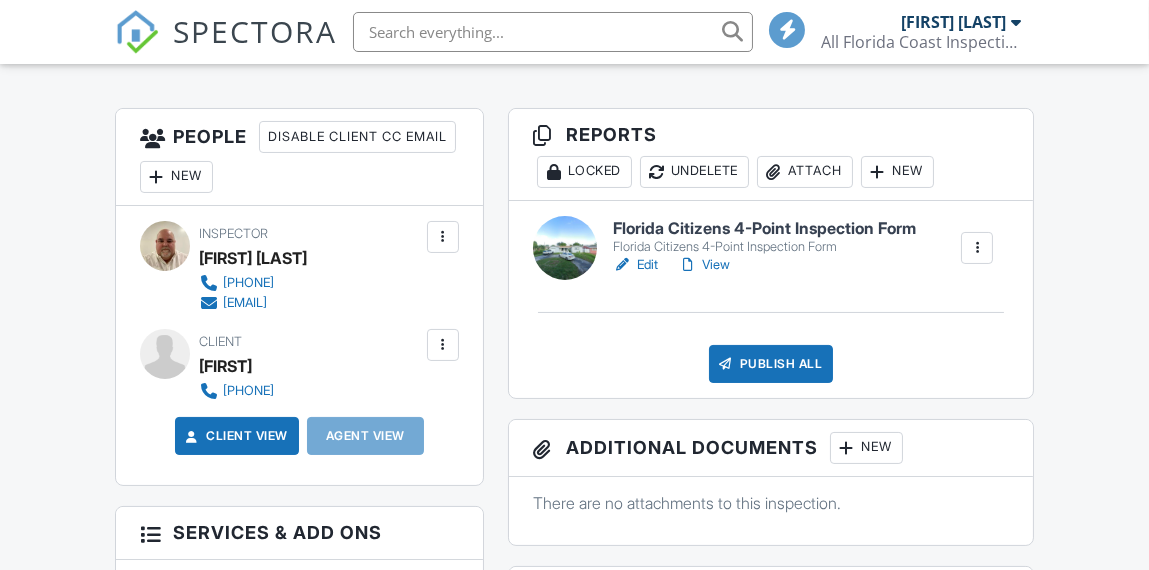 click on "Florida Citizens 4-Point Inspection Form" at bounding box center [764, 229] 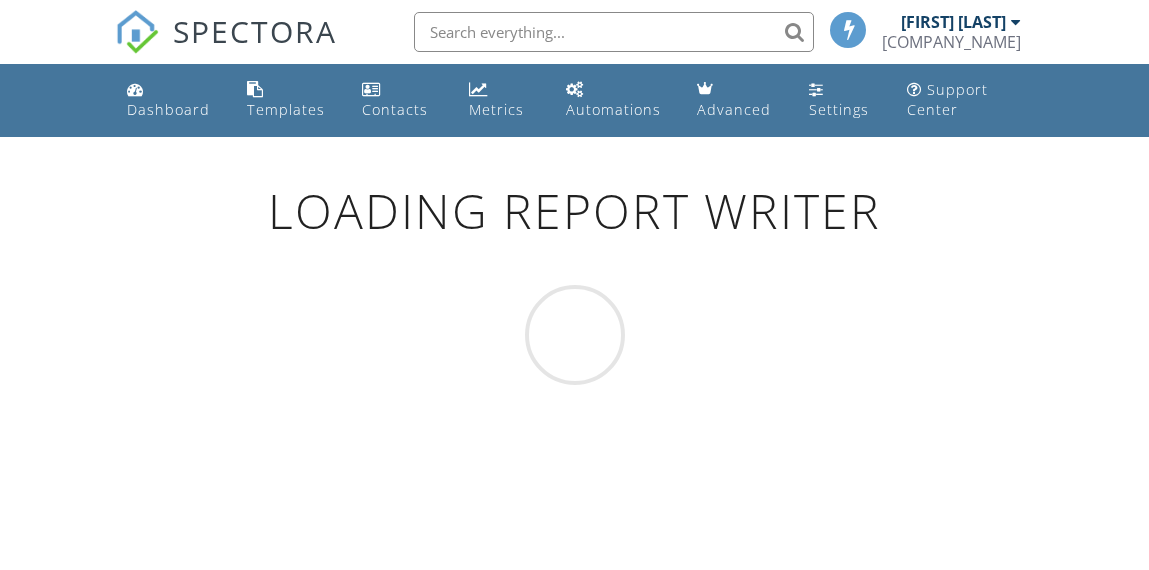 scroll, scrollTop: 0, scrollLeft: 0, axis: both 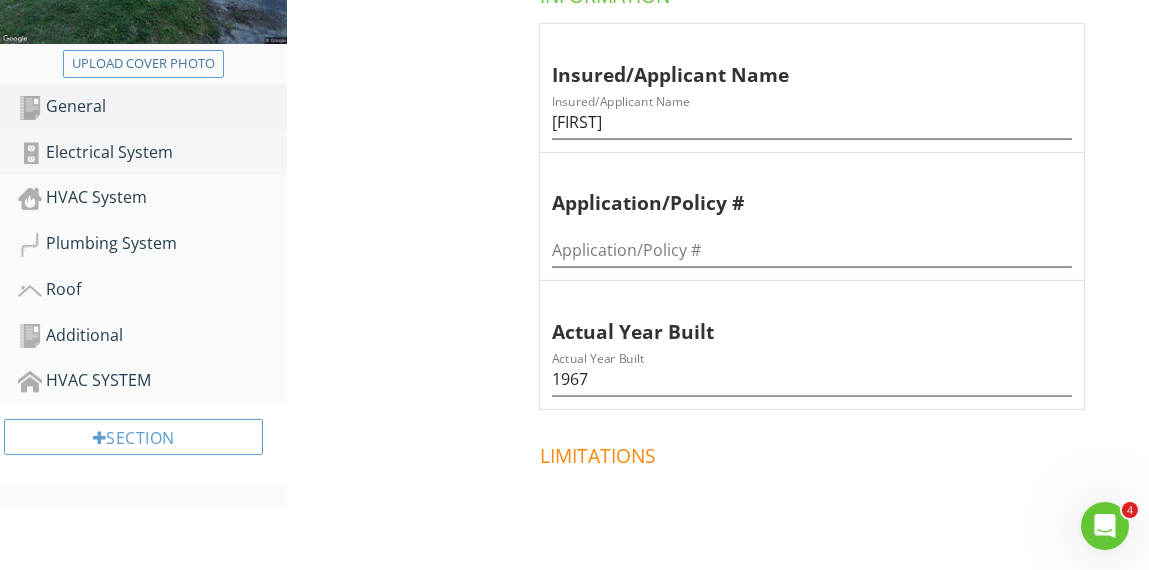 click on "Electrical System" at bounding box center (152, 153) 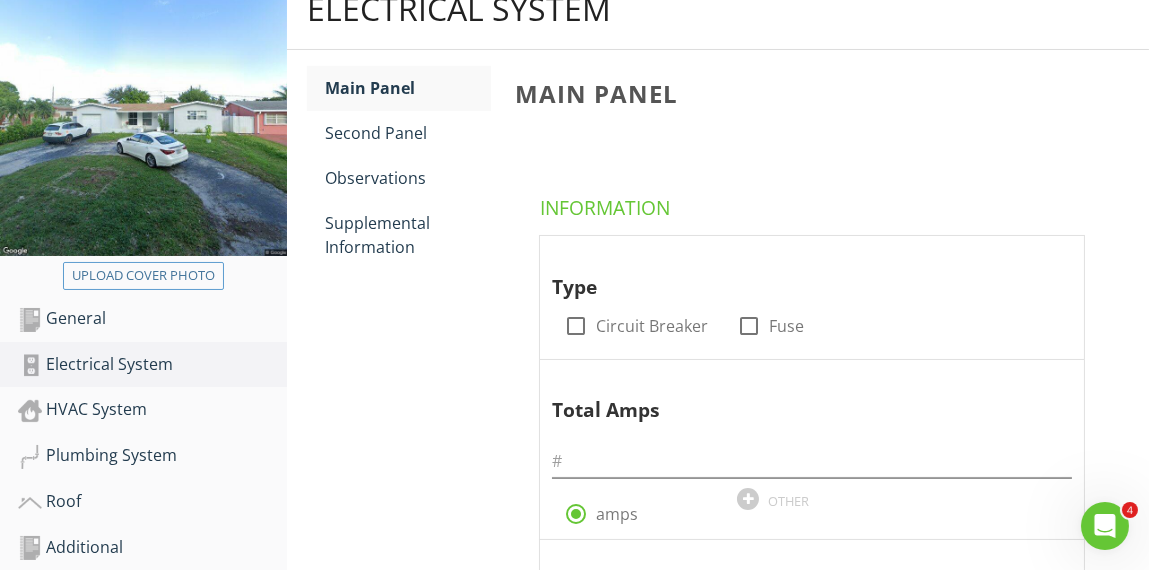 scroll, scrollTop: 199, scrollLeft: 0, axis: vertical 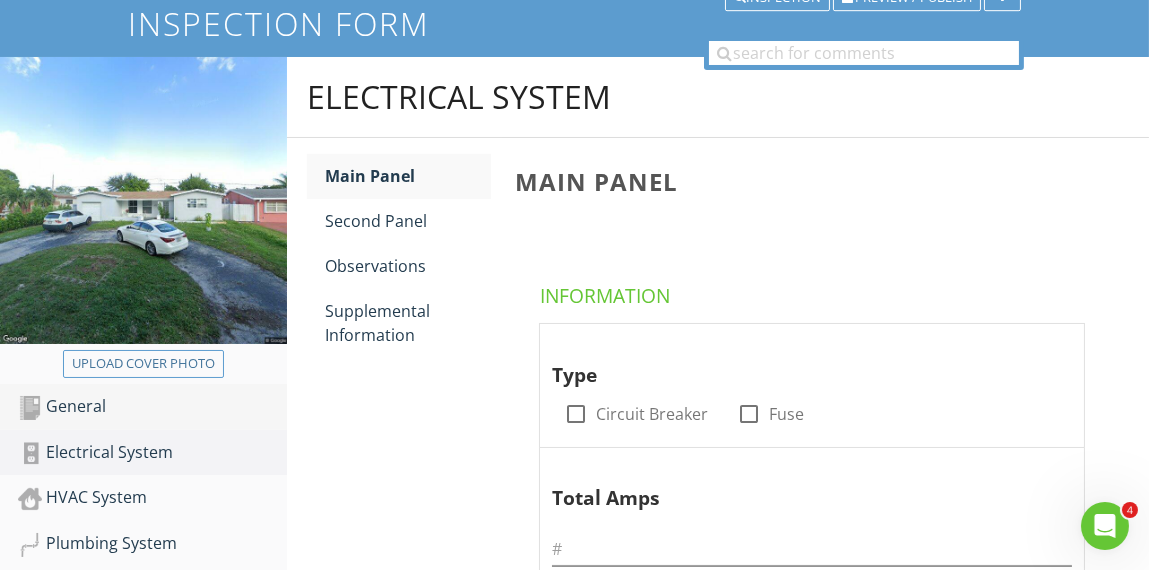 click on "General" at bounding box center [152, 407] 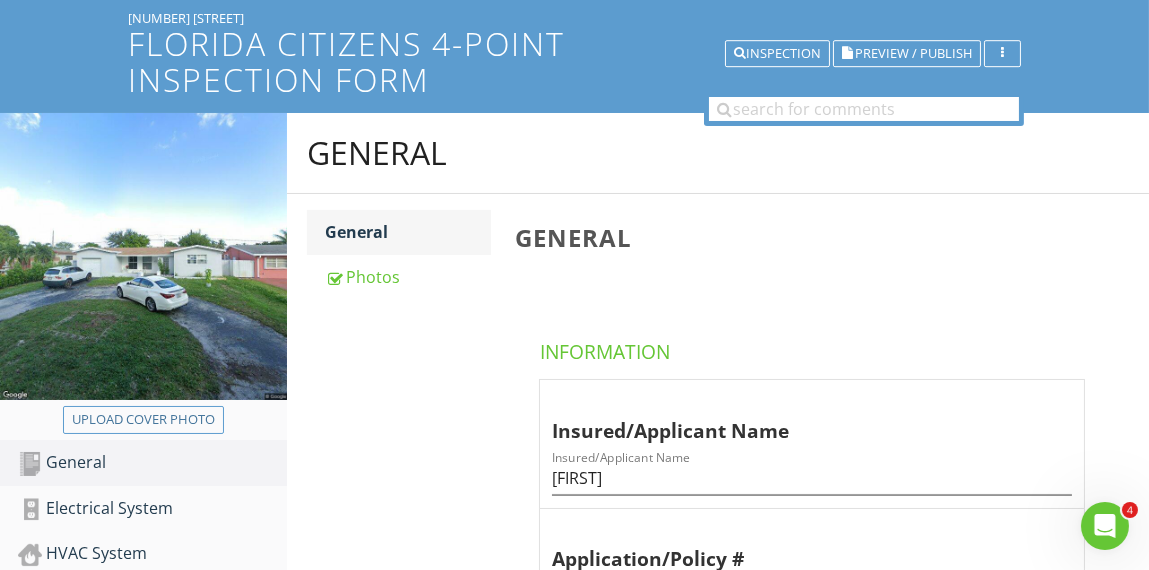 scroll, scrollTop: 99, scrollLeft: 0, axis: vertical 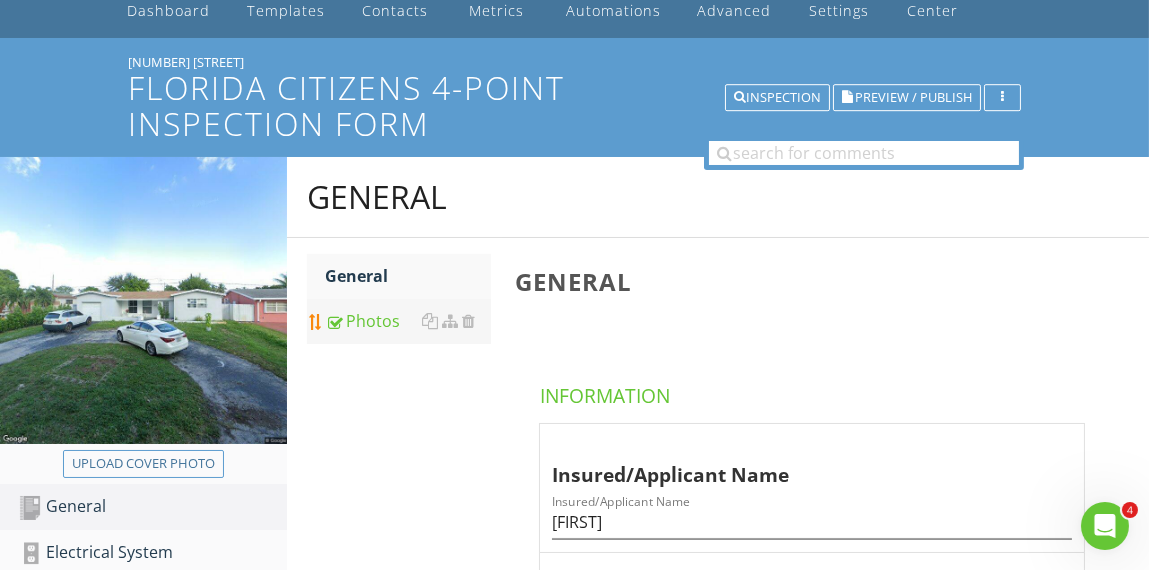 click on "Photos" at bounding box center [407, 321] 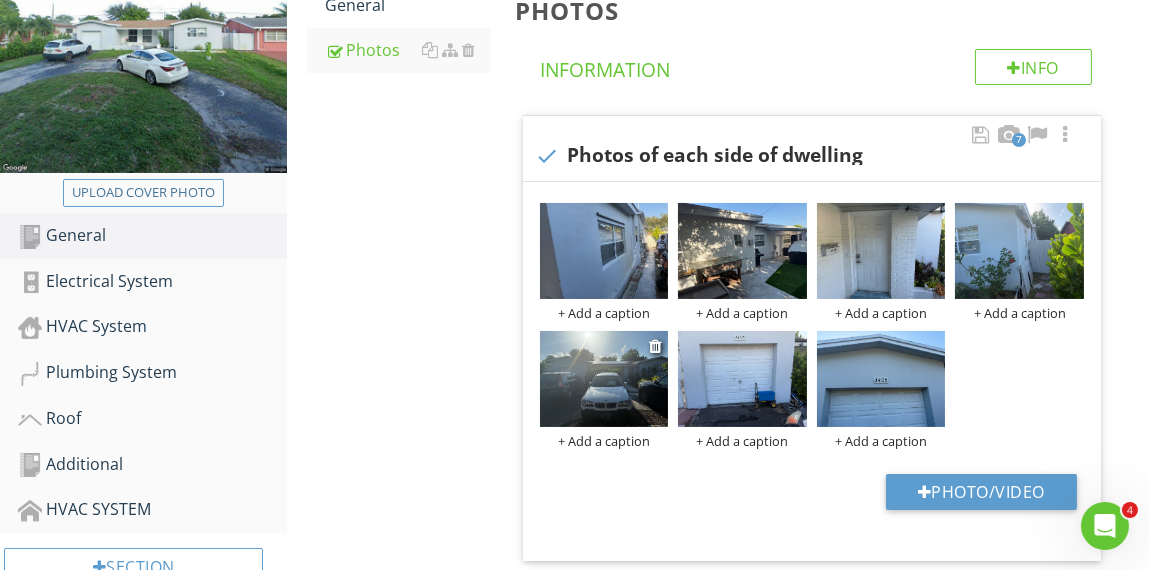 scroll, scrollTop: 399, scrollLeft: 0, axis: vertical 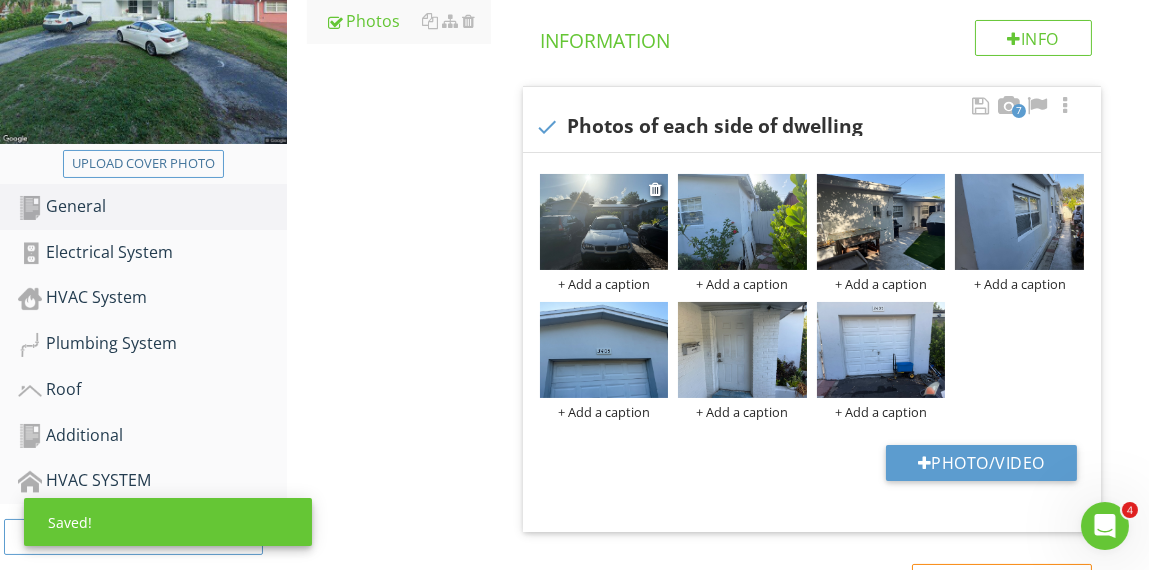 click on "+ Add a caption" at bounding box center [604, 284] 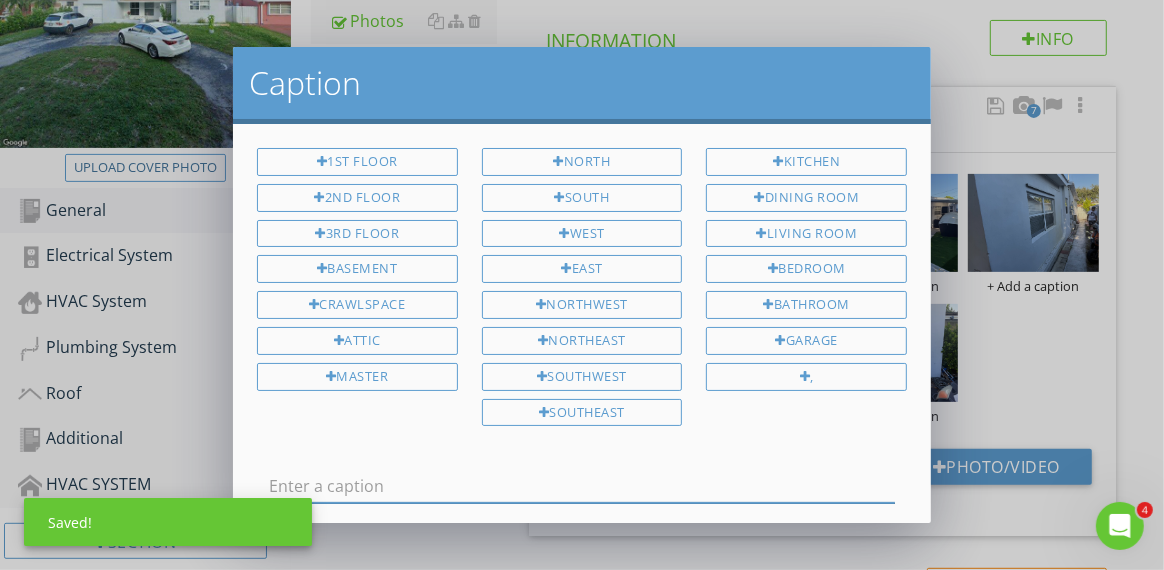 click at bounding box center [582, 486] 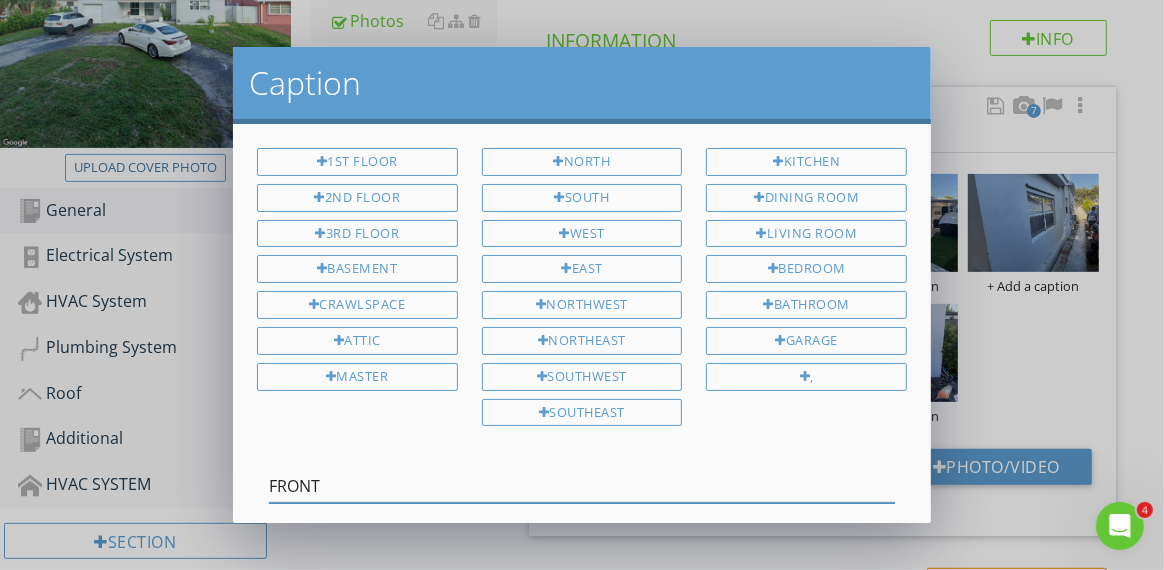 type on "FRONT" 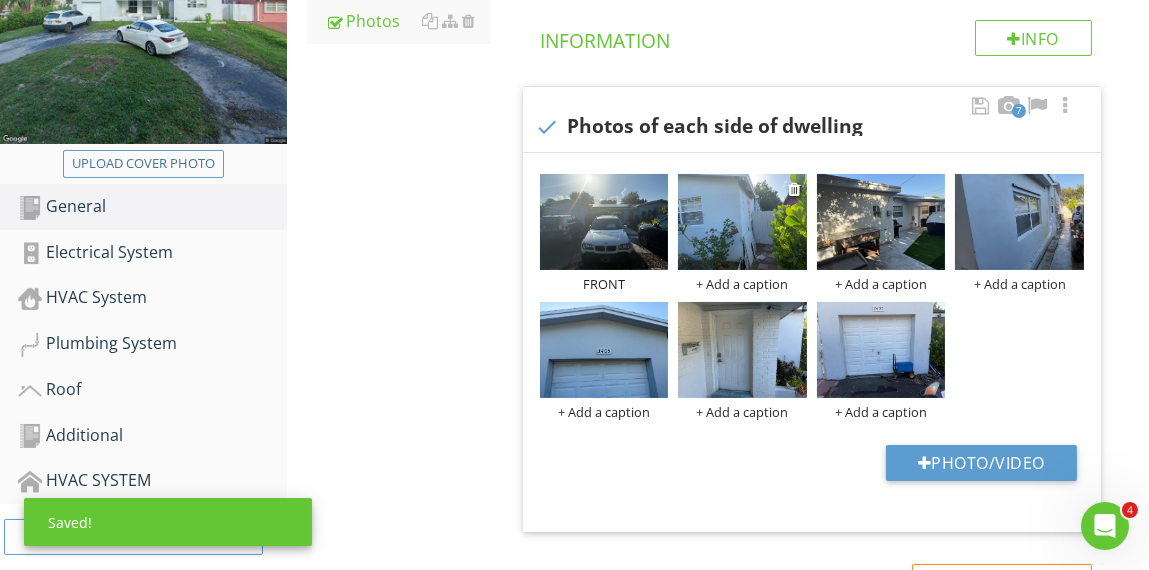 click on "+ Add a caption" at bounding box center (742, 284) 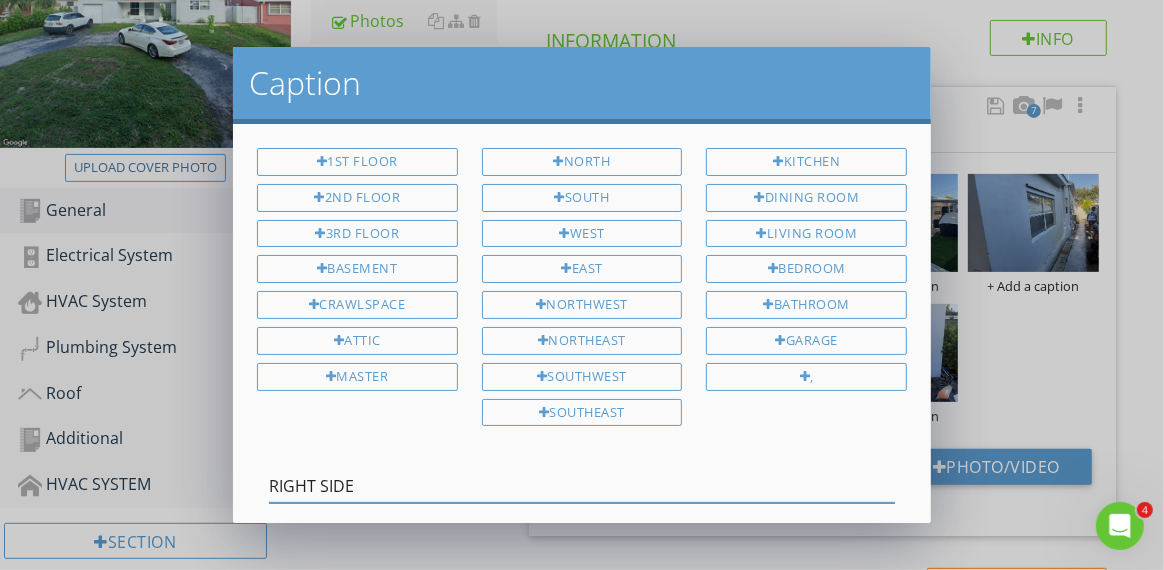 type on "RIGHT SIDE" 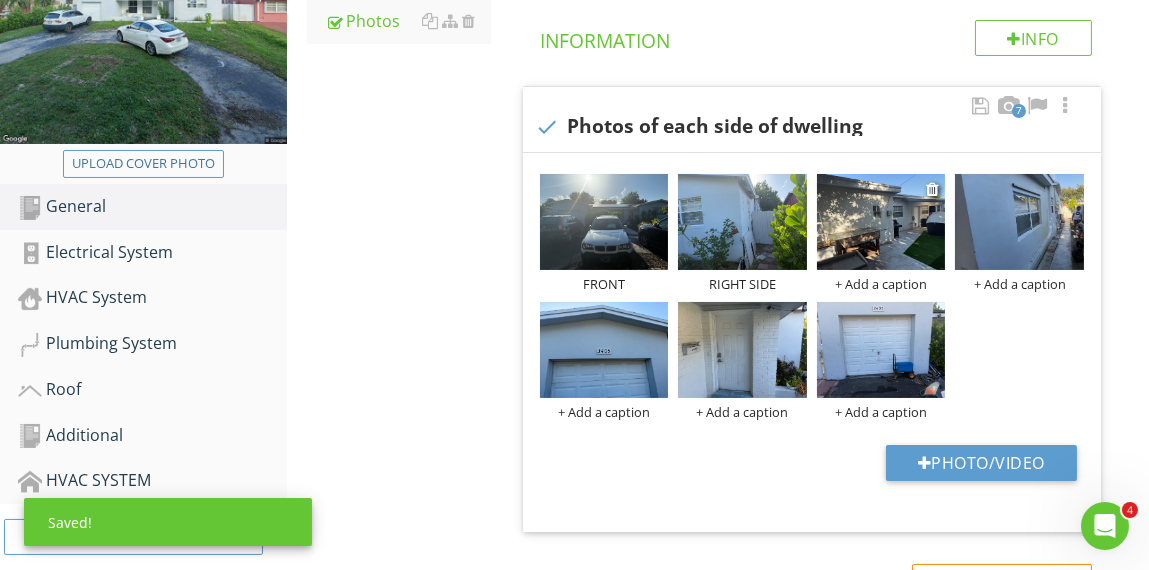 click on "+ Add a caption" at bounding box center (881, 284) 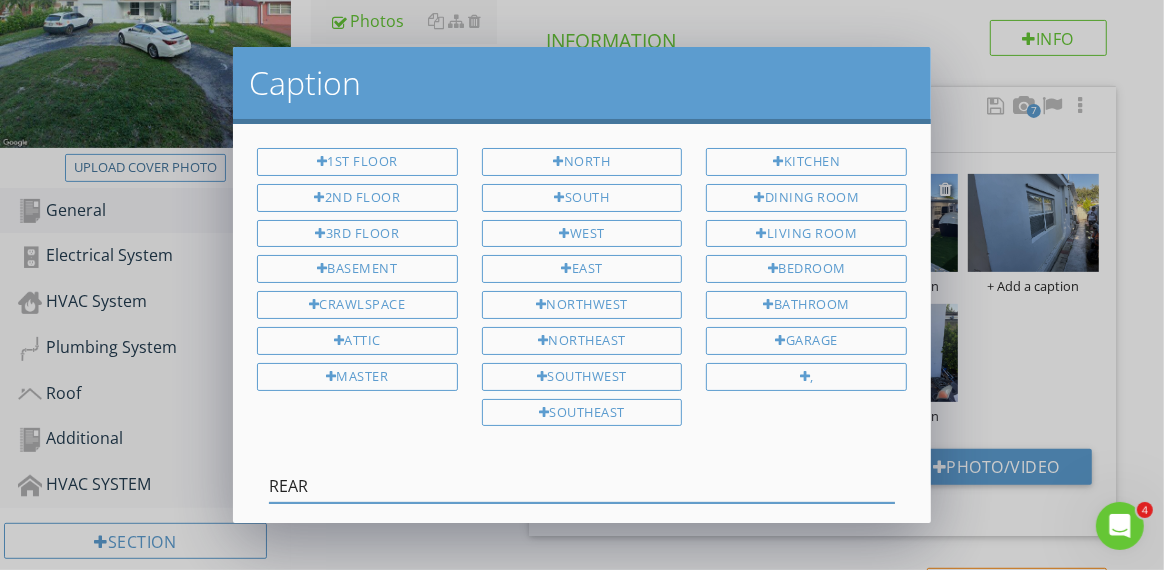 type on "REAR" 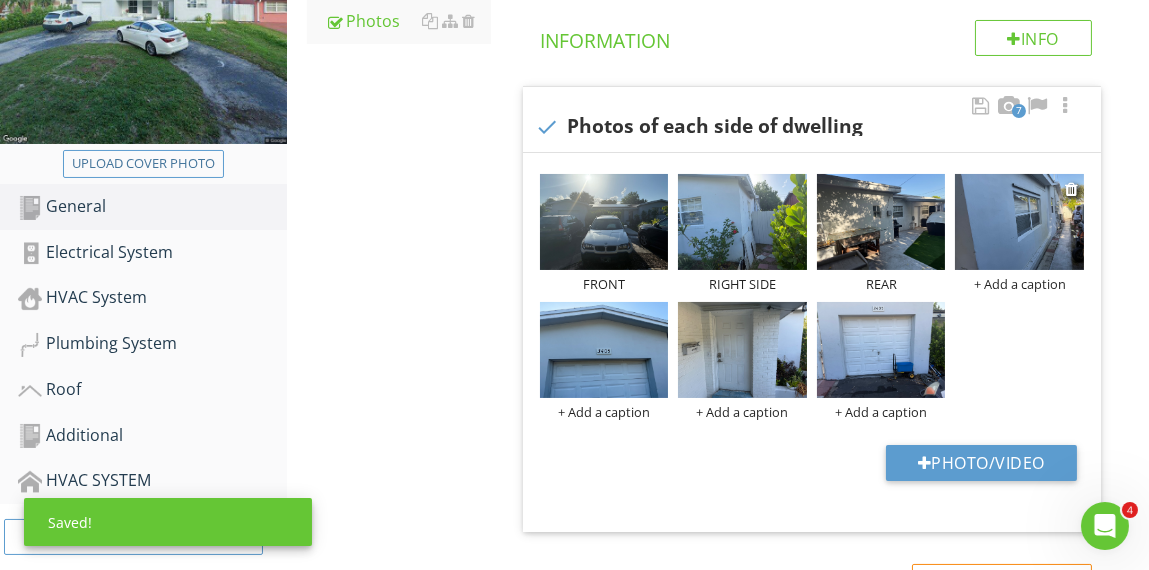 click on "+ Add a caption" at bounding box center [1019, 284] 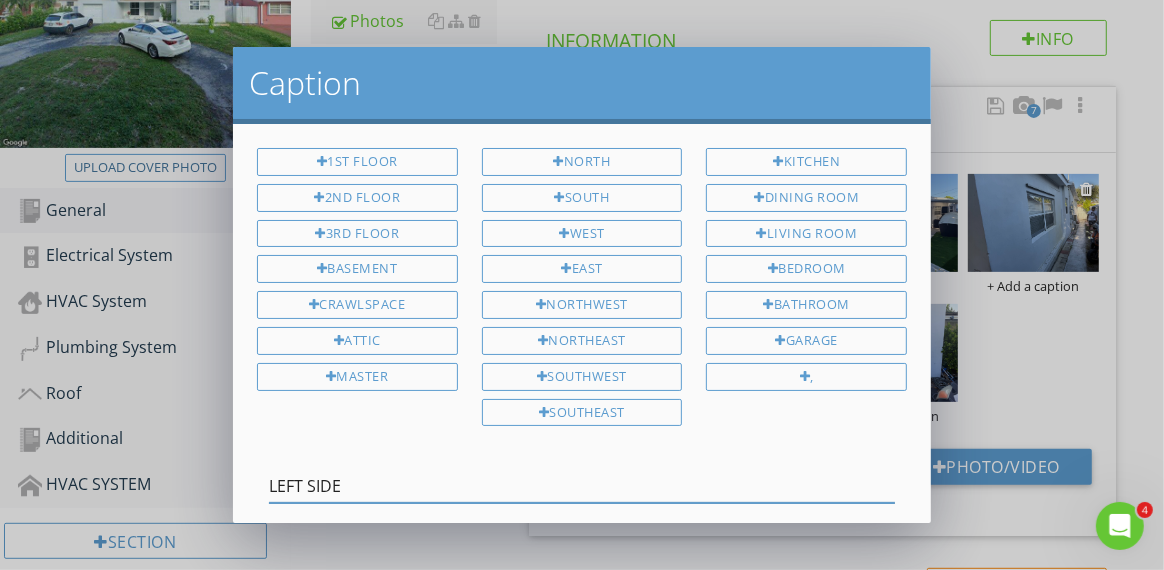 type on "LEFT SIDE" 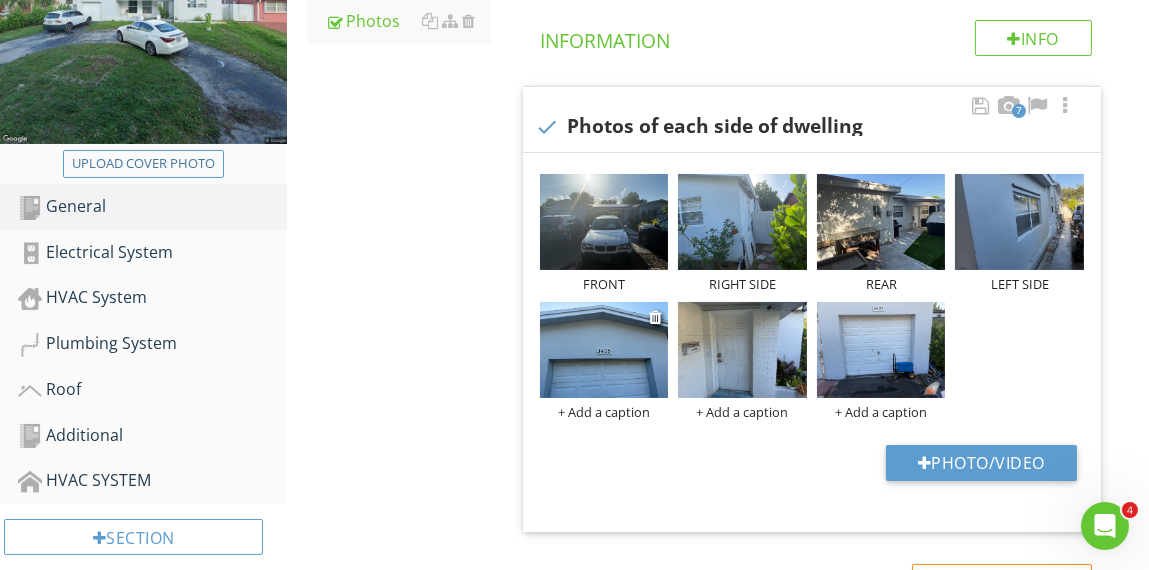click on "+ Add a caption" at bounding box center (604, 412) 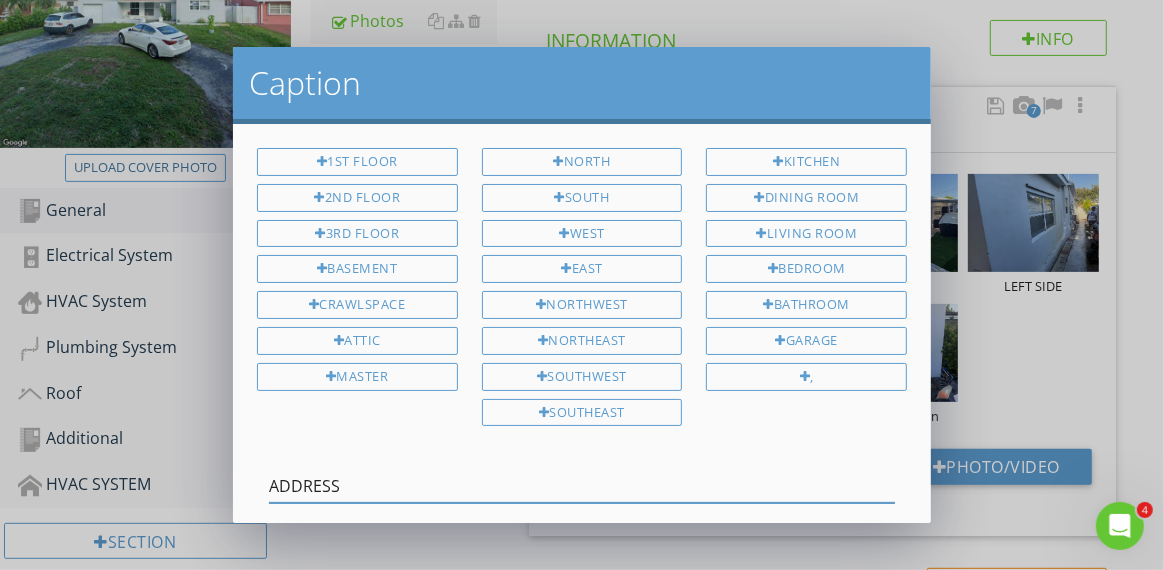 type on "ADDRESS" 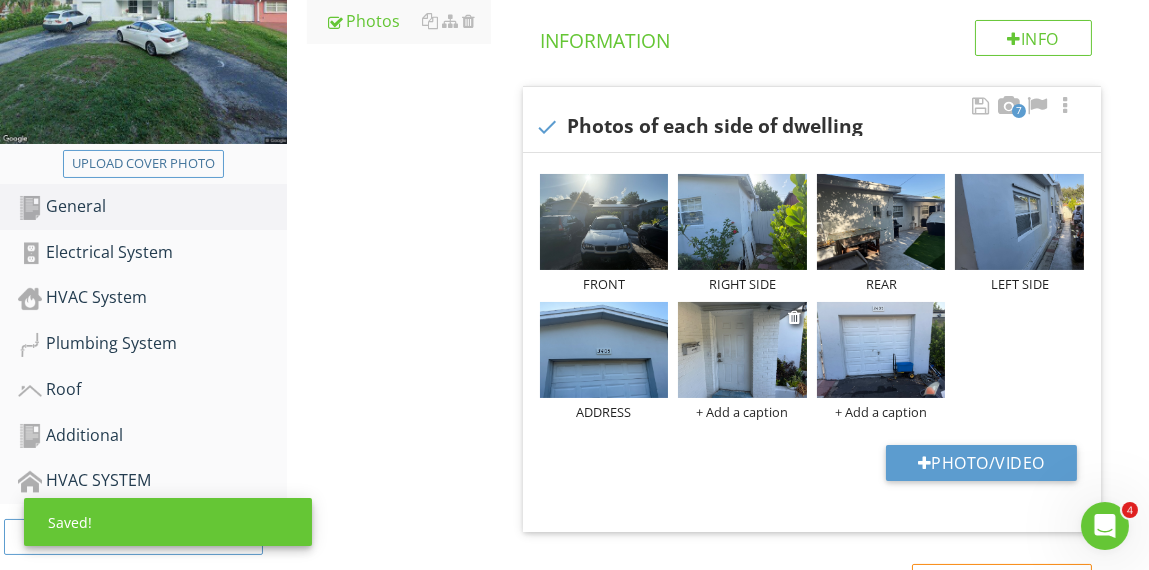 click on "+ Add a caption" at bounding box center (742, 412) 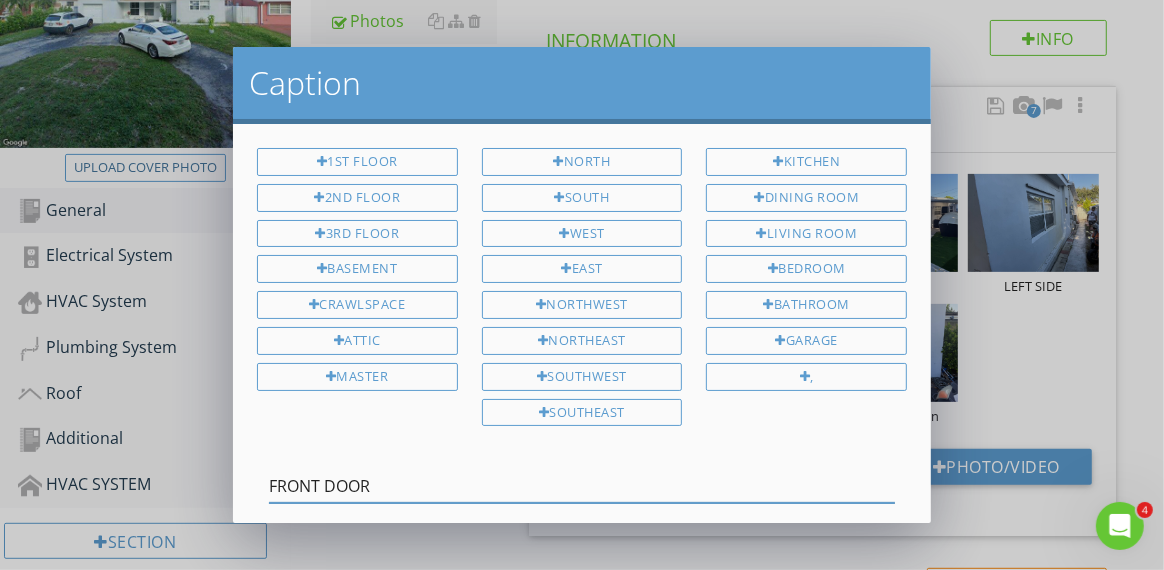type on "FRONT DOOR" 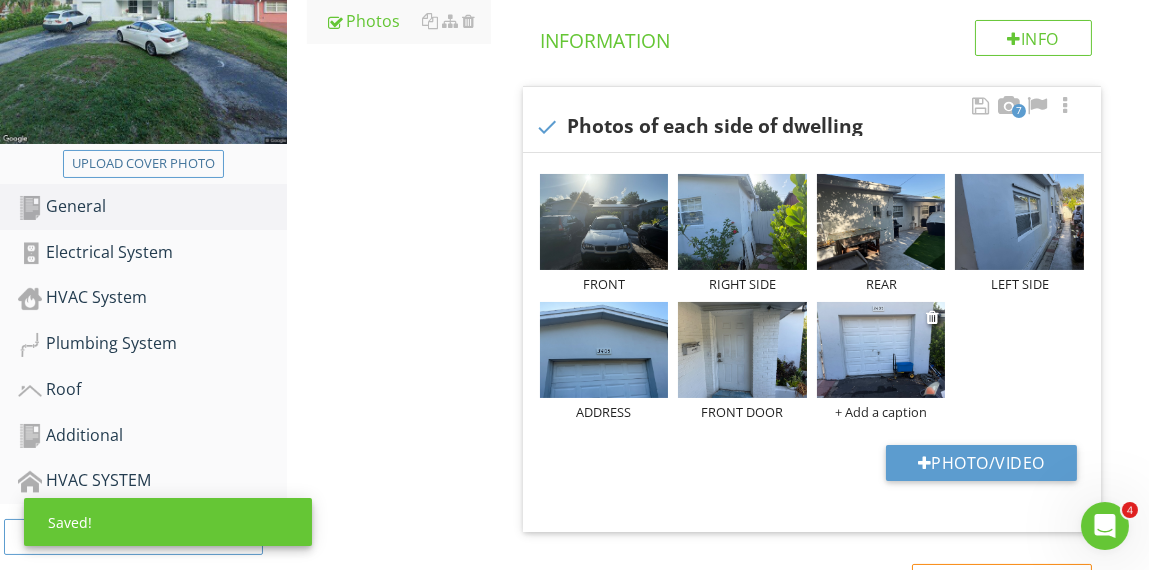 click on "+ Add a caption" at bounding box center [881, 412] 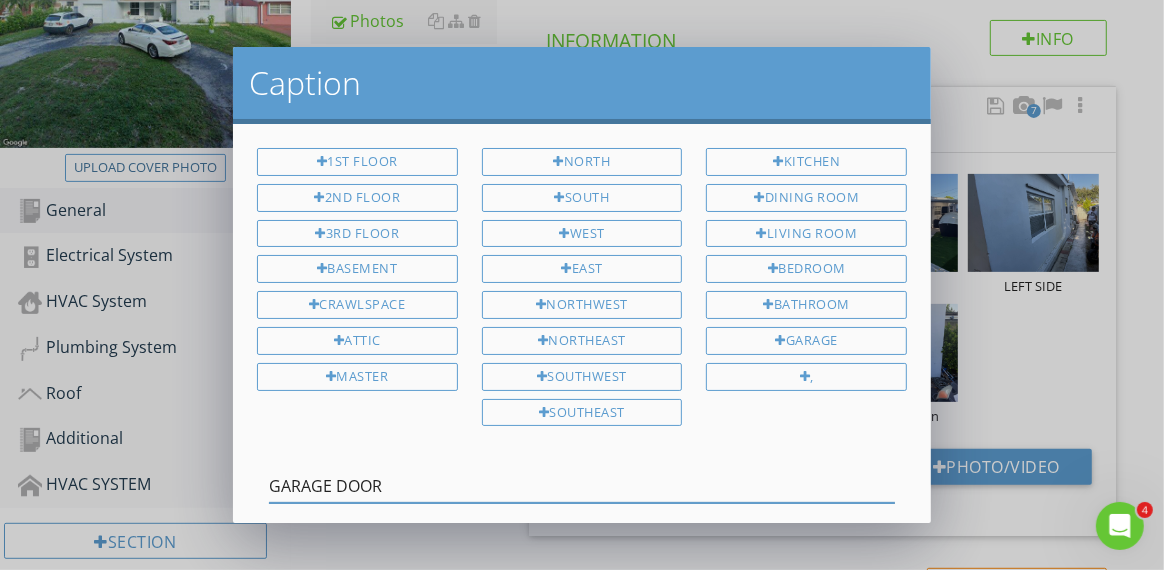 type on "GARAGE DOOR" 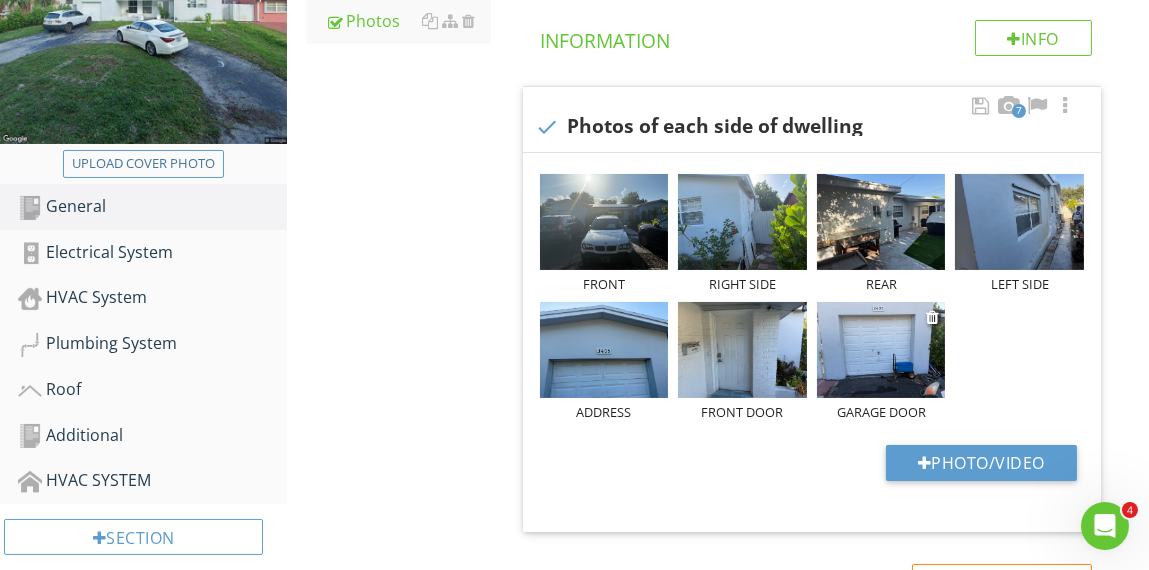 click at bounding box center (881, 350) 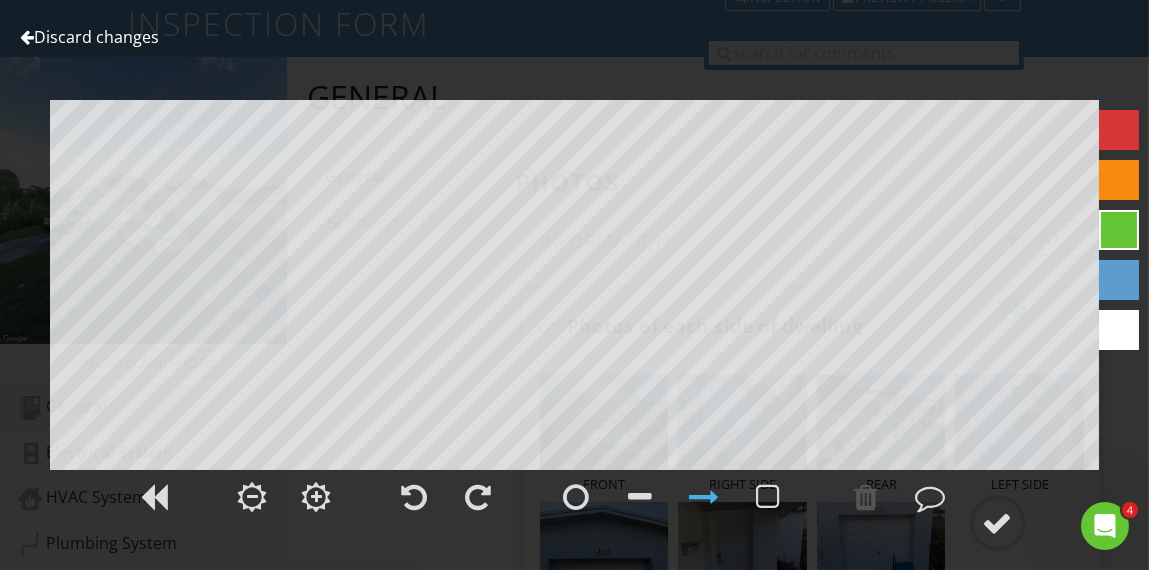 scroll, scrollTop: 299, scrollLeft: 0, axis: vertical 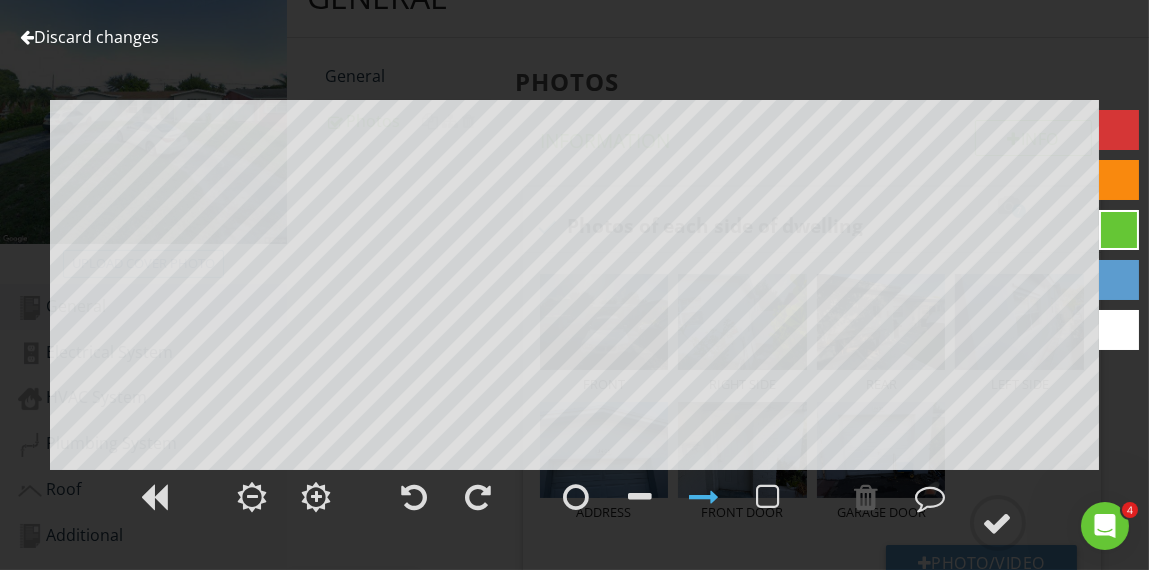 click on "Discard changes" at bounding box center [89, 37] 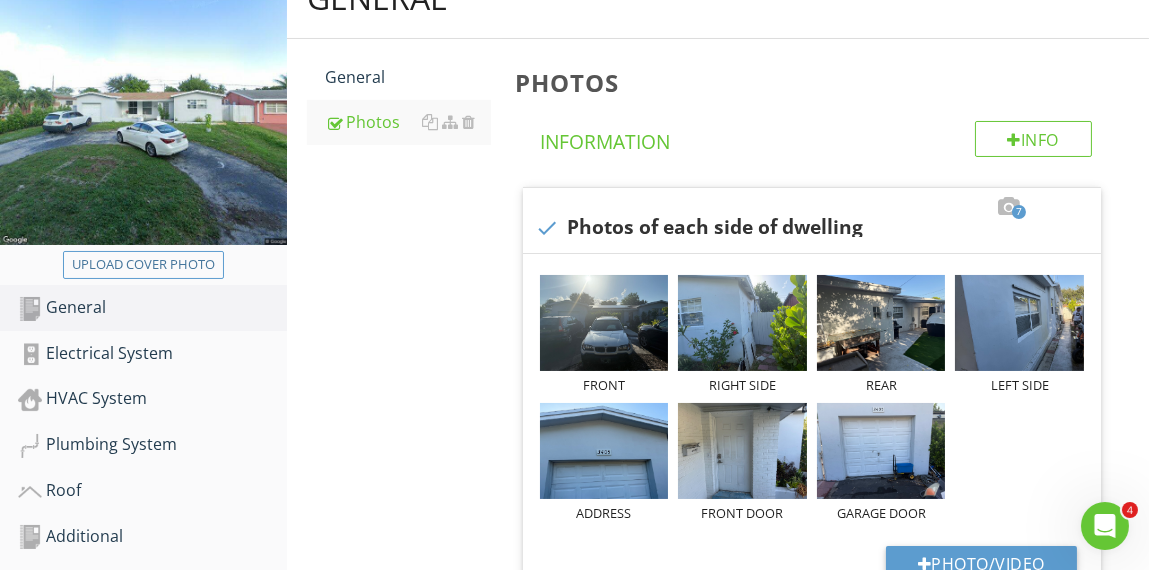 scroll, scrollTop: 399, scrollLeft: 0, axis: vertical 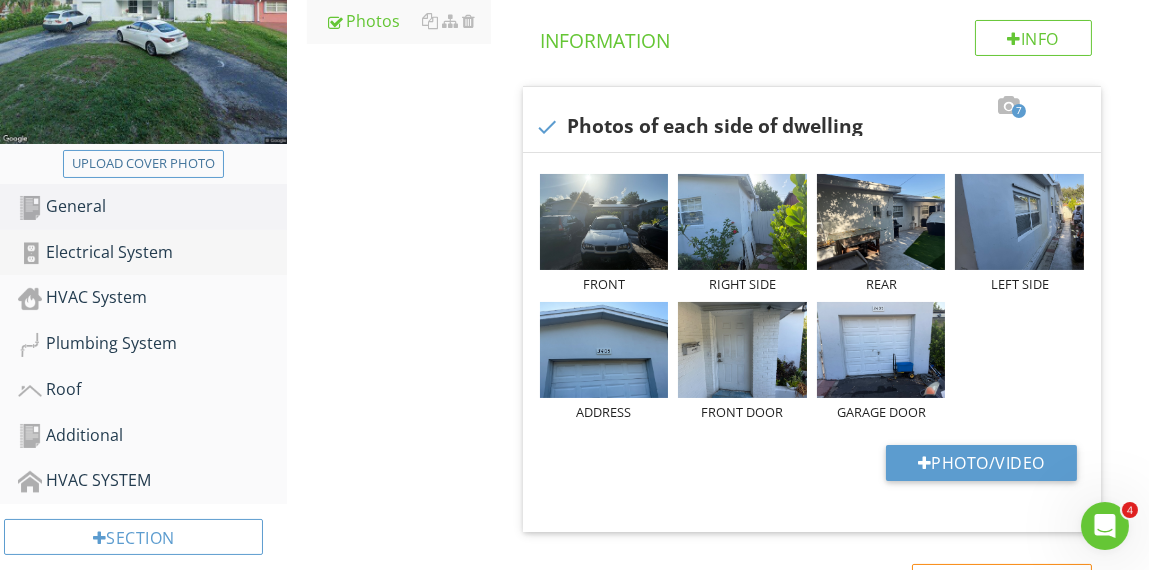 click on "Electrical System" at bounding box center [152, 253] 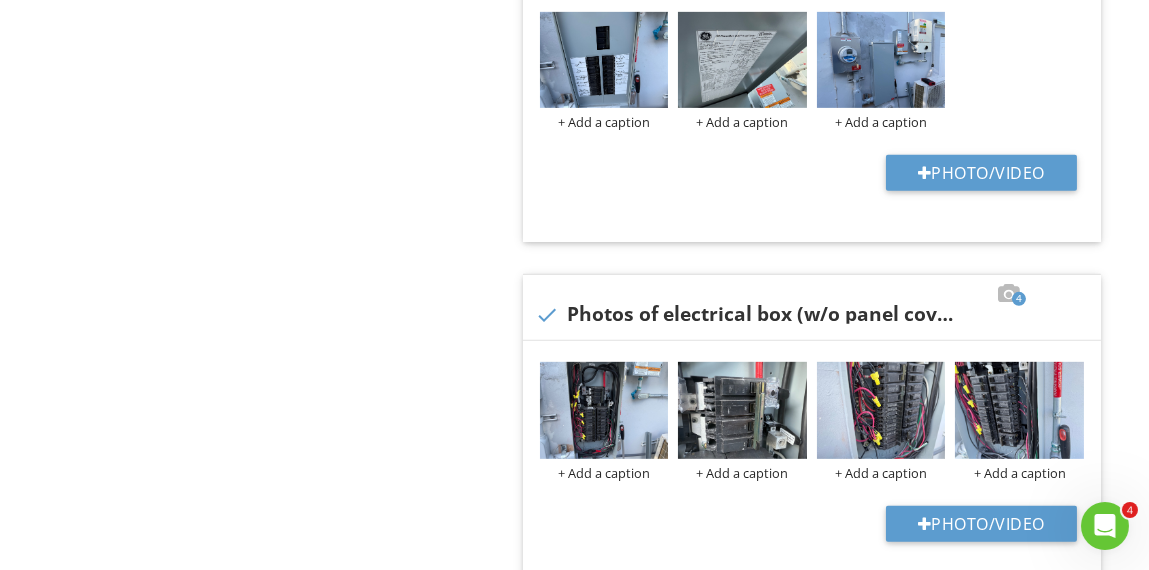 scroll, scrollTop: 1499, scrollLeft: 0, axis: vertical 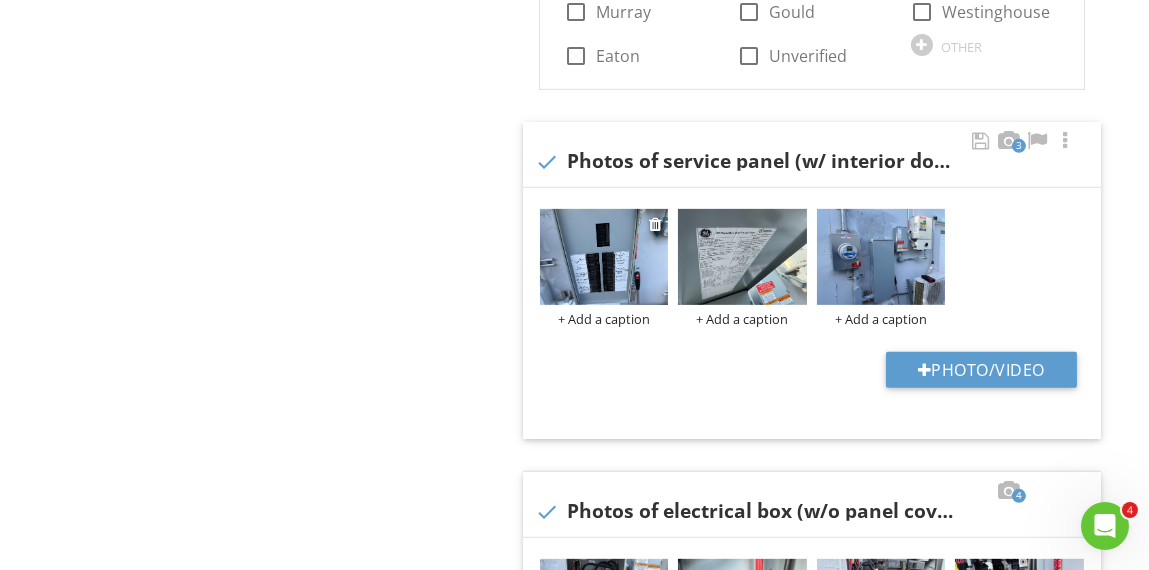 click on "+ Add a caption" at bounding box center (604, 319) 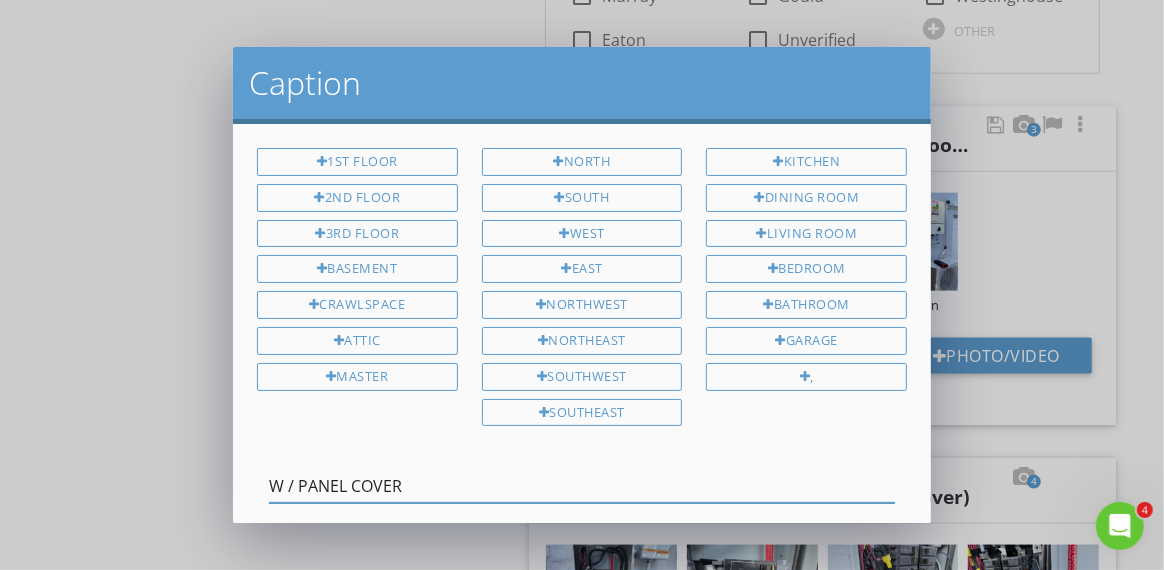 type on "W / PANEL COVER" 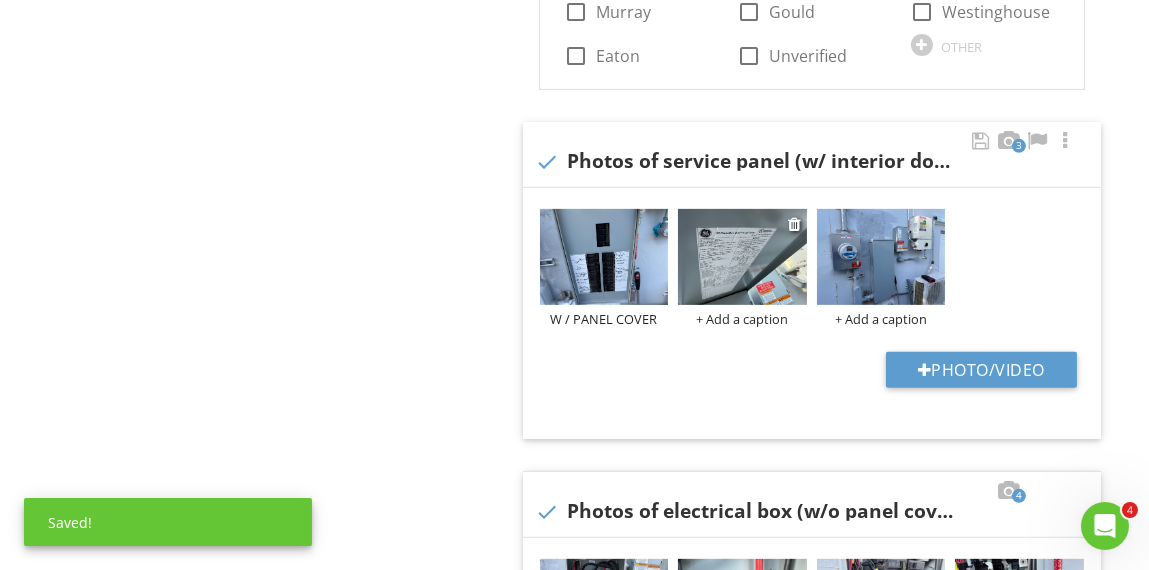 click on "+ Add a caption" at bounding box center [742, 319] 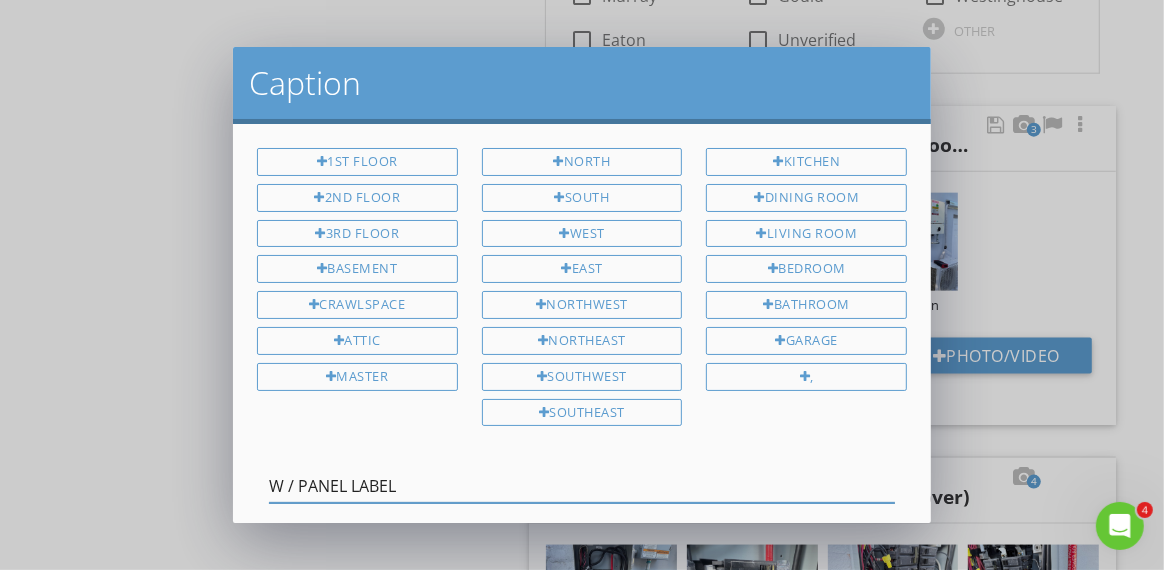 type on "W / PANEL LABEL" 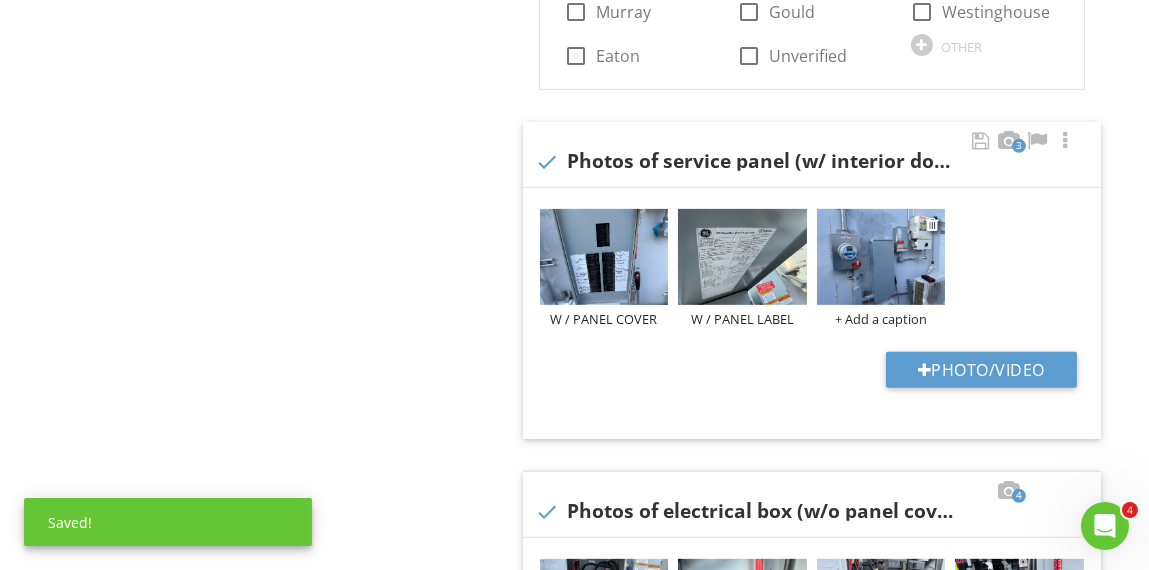 click on "+ Add a caption" at bounding box center [881, 319] 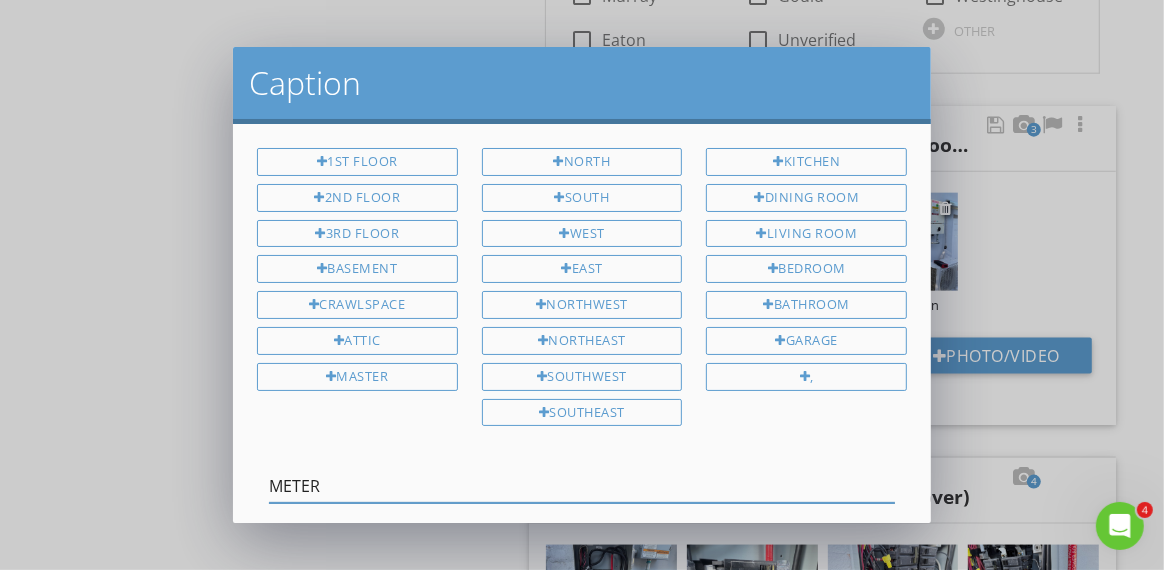 type on "METER" 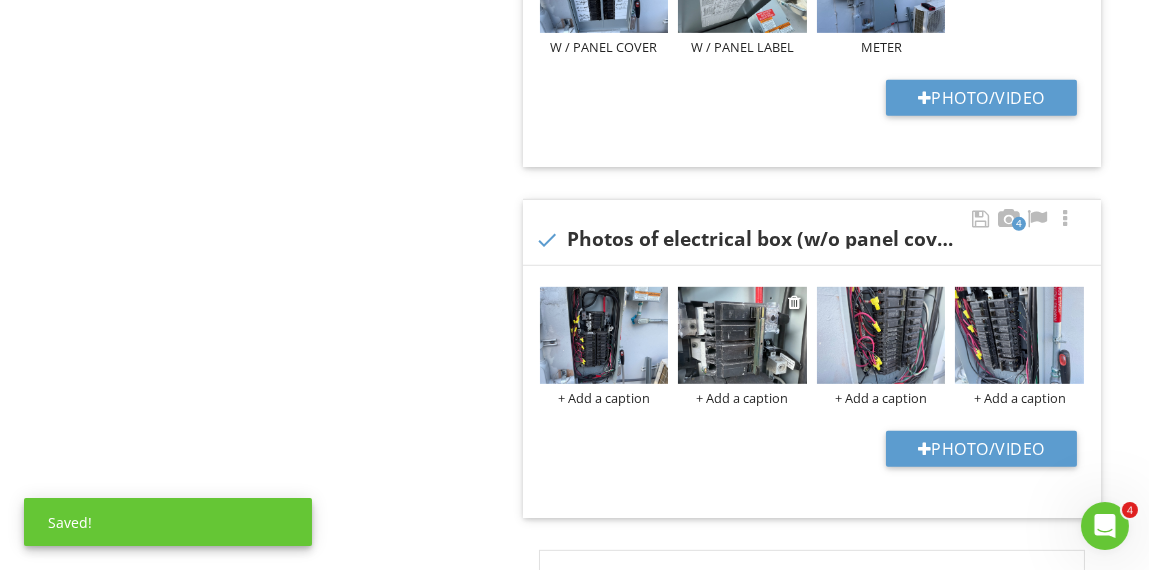 scroll, scrollTop: 1799, scrollLeft: 0, axis: vertical 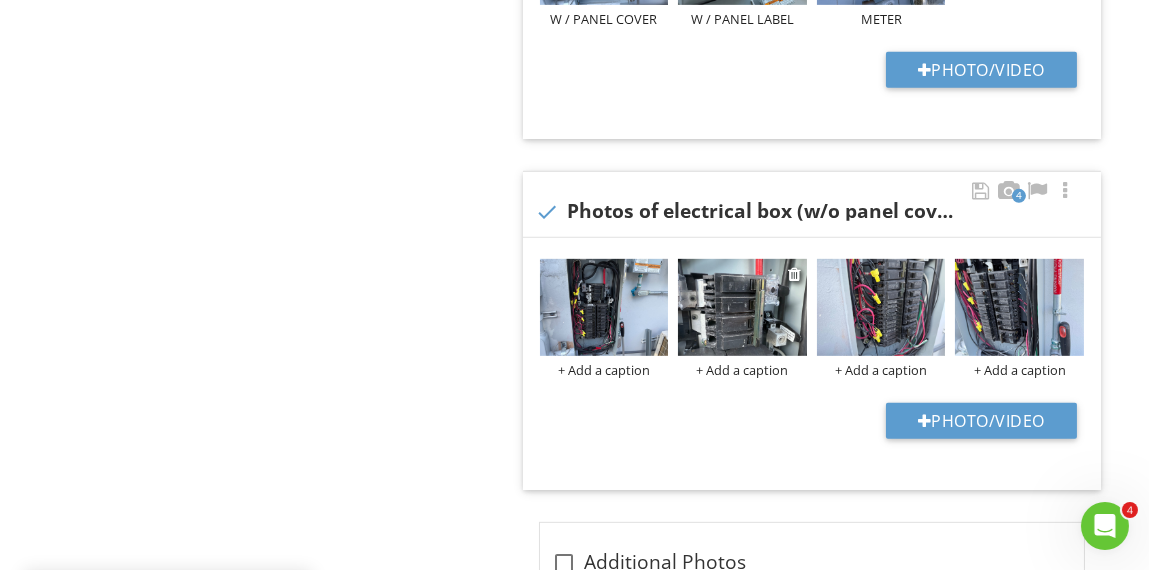 click at bounding box center [742, 307] 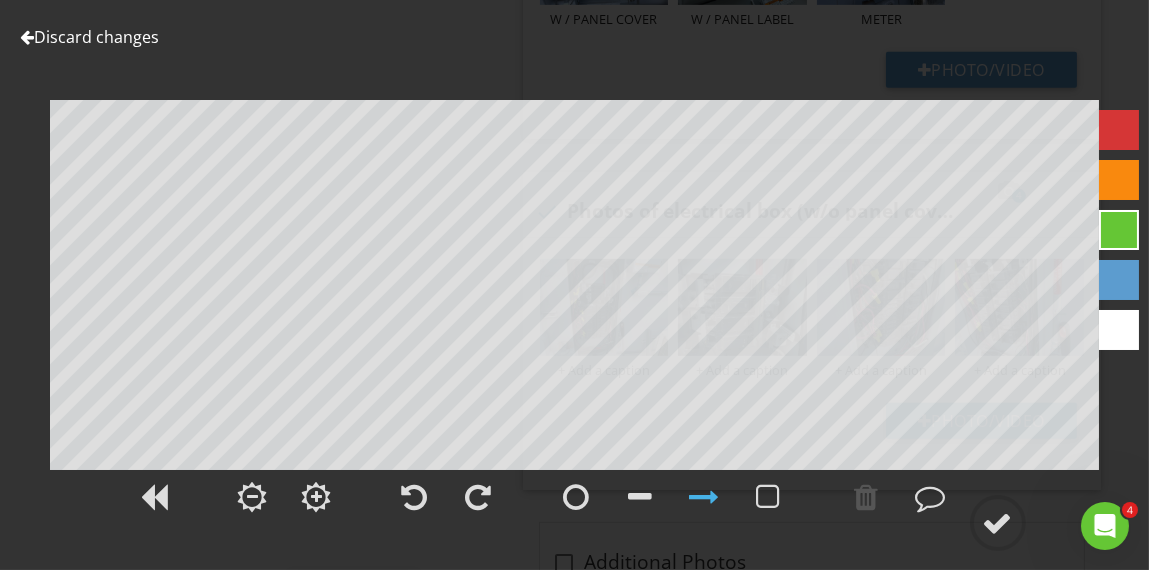 click on "Discard changes" at bounding box center [89, 37] 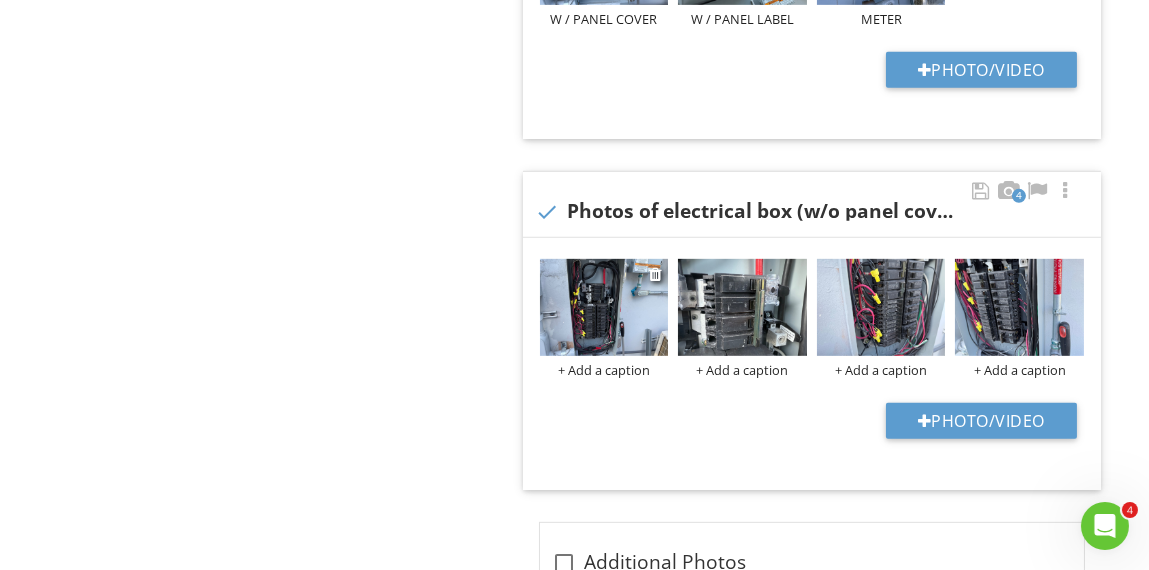 click on "+ Add a caption" at bounding box center (604, 370) 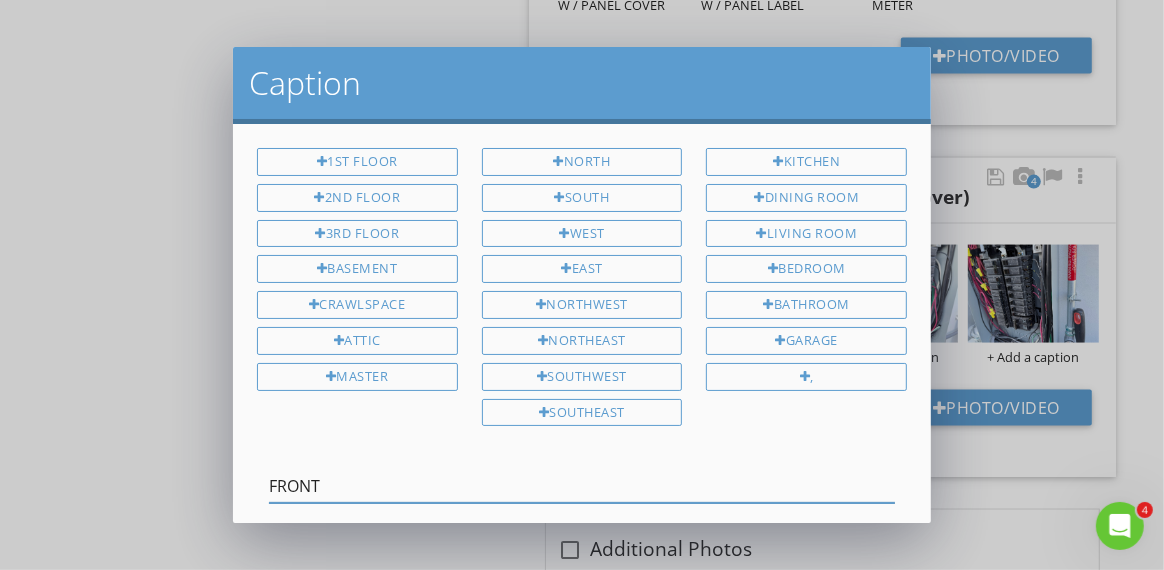 type on "FRONT" 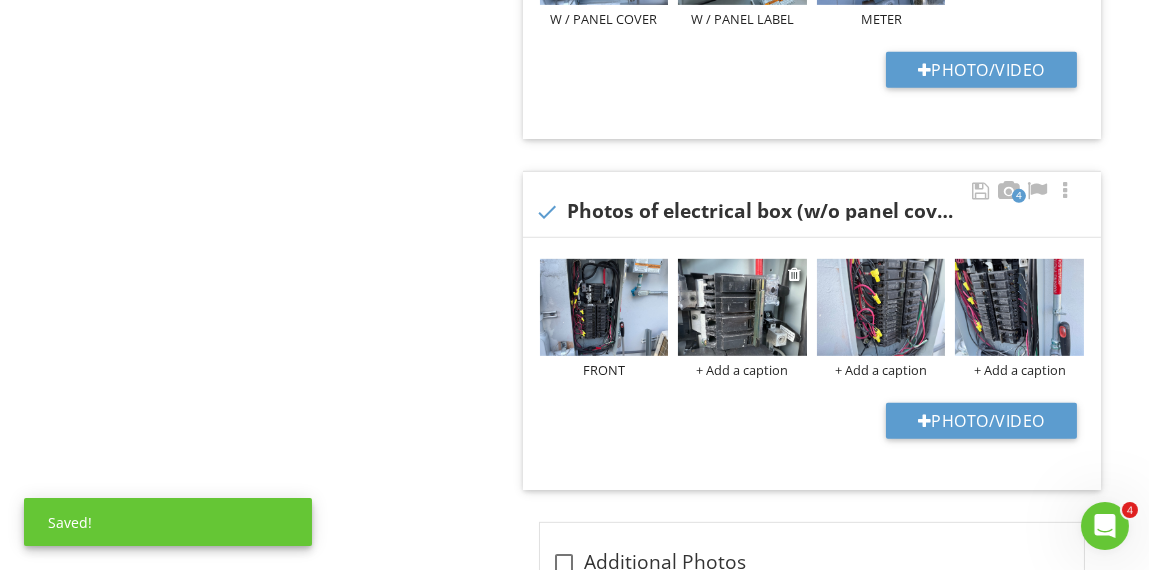 click on "+ Add a caption" at bounding box center (742, 370) 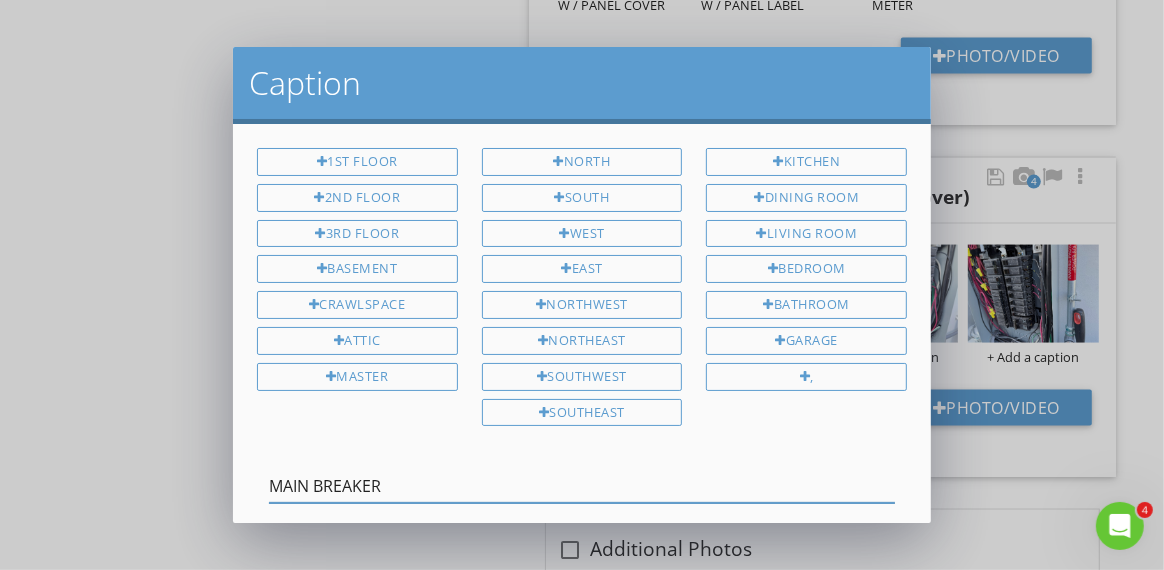 type on "MAIN BREAKER" 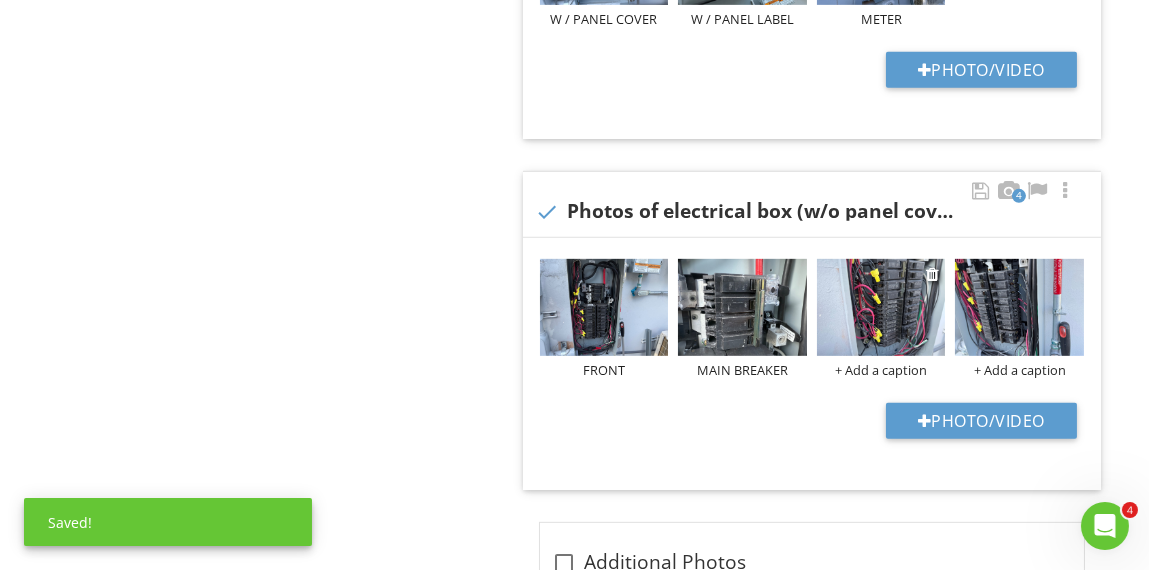 click on "+ Add a caption" at bounding box center (881, 370) 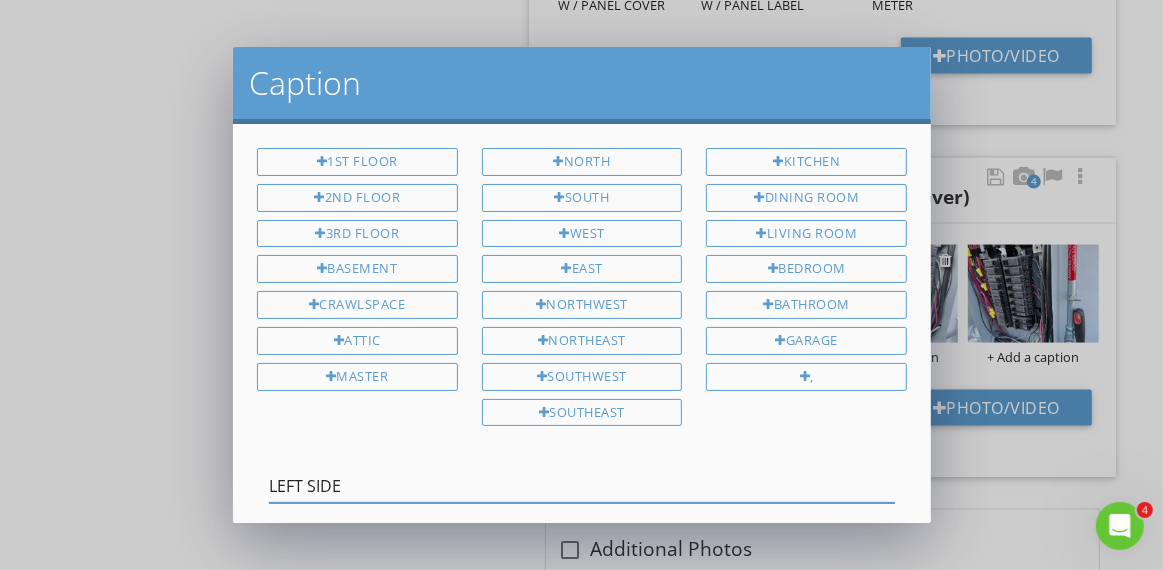 type on "LEFT SIDE" 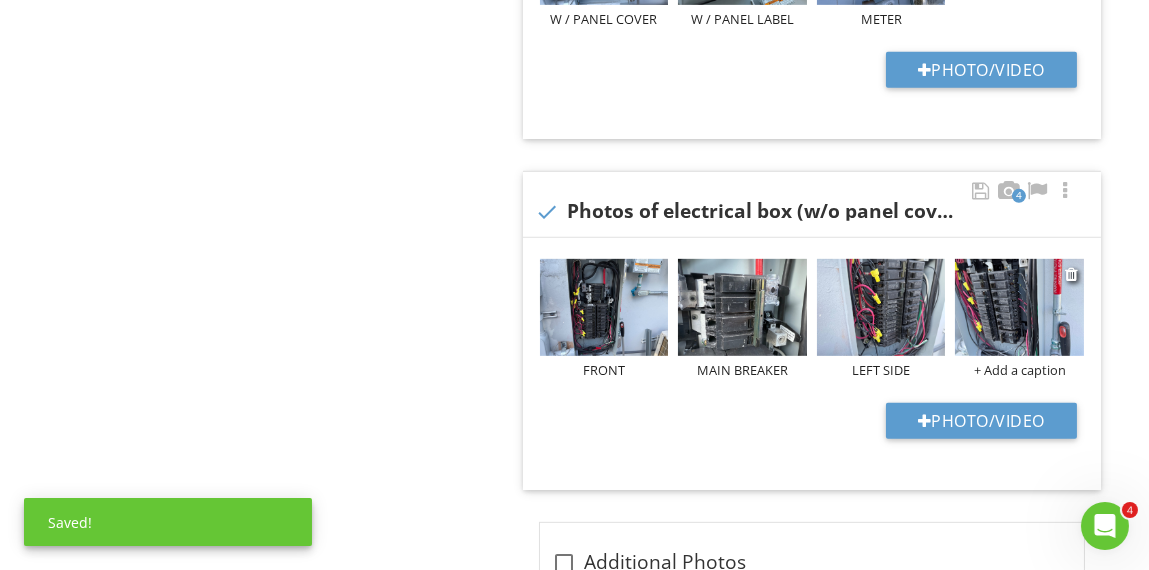 click on "+ Add a caption" at bounding box center (1019, 370) 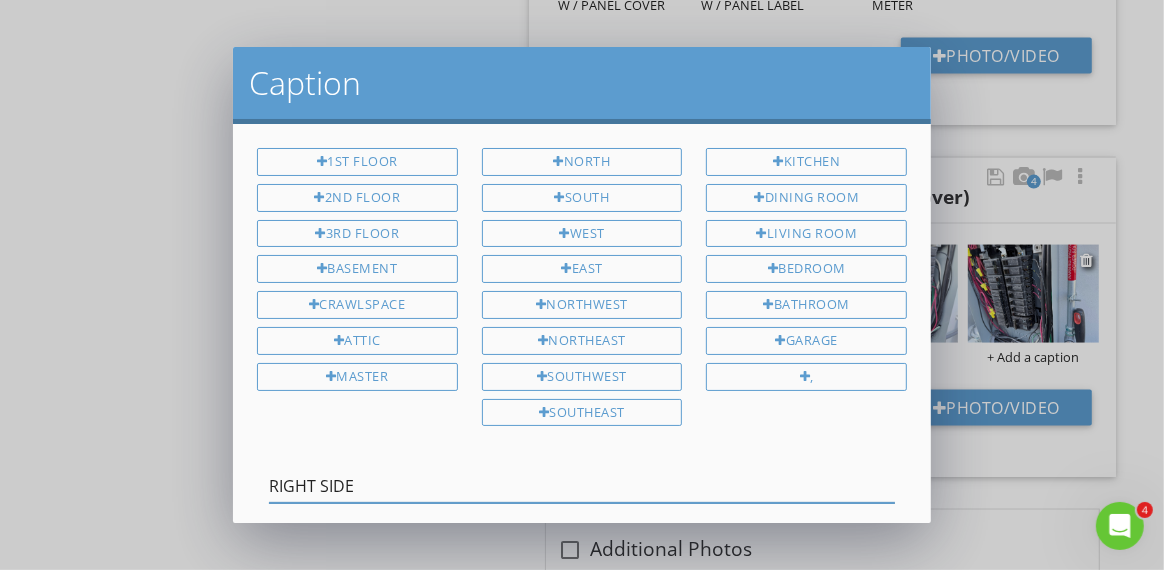 type on "RIGHT SIDE" 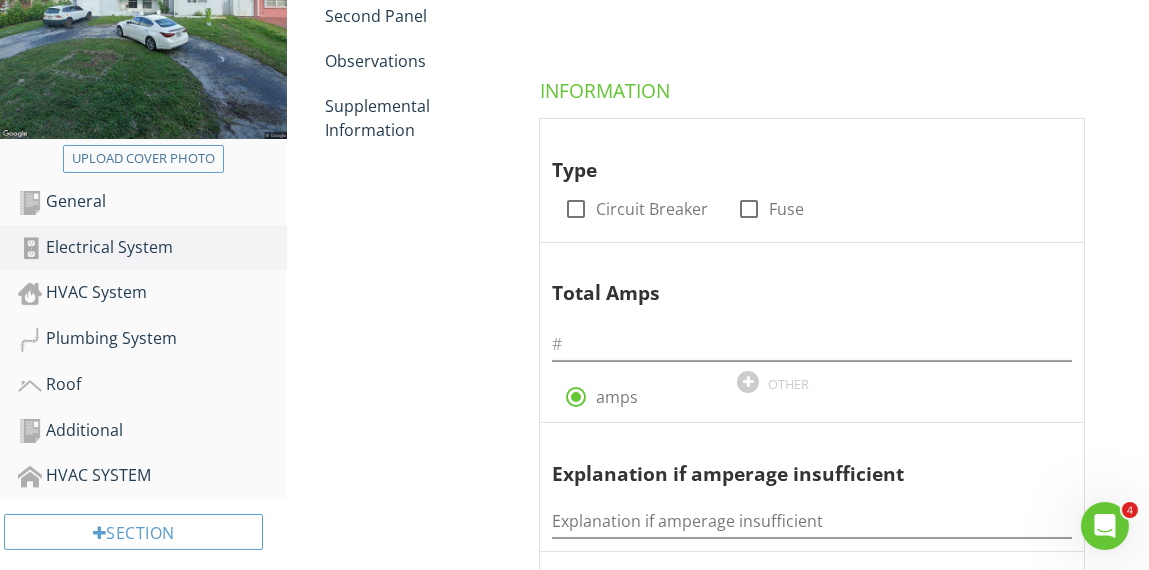 scroll, scrollTop: 399, scrollLeft: 0, axis: vertical 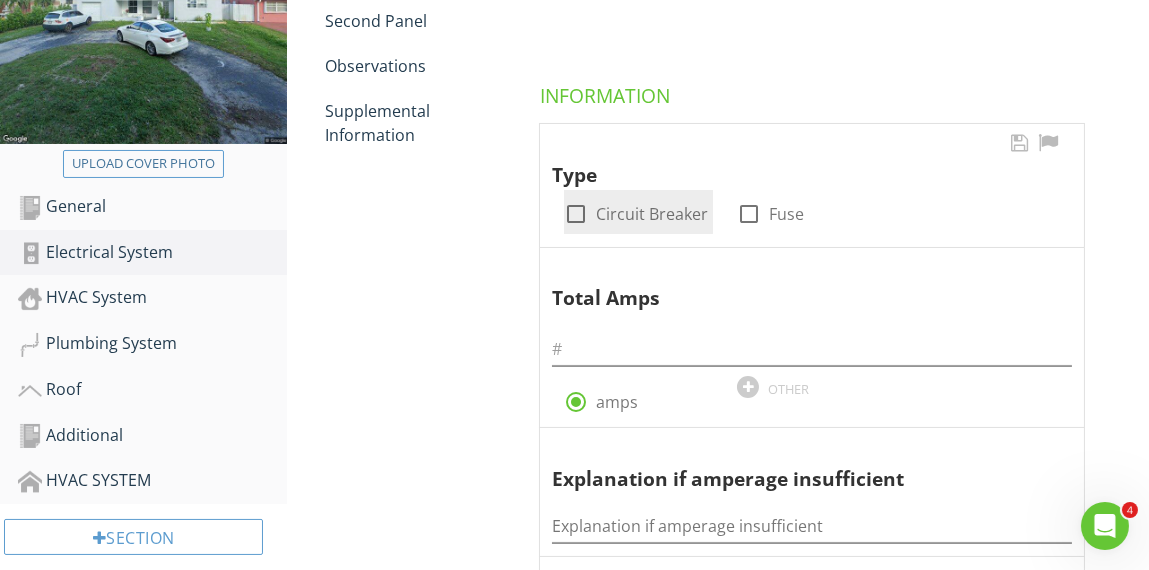 click at bounding box center [576, 214] 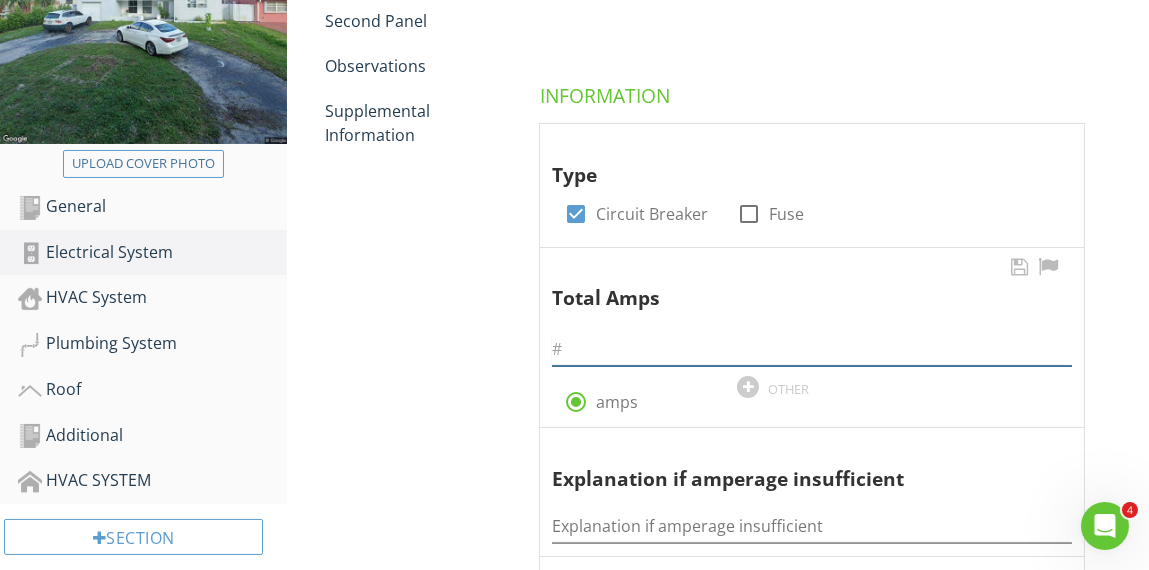 click at bounding box center [812, 349] 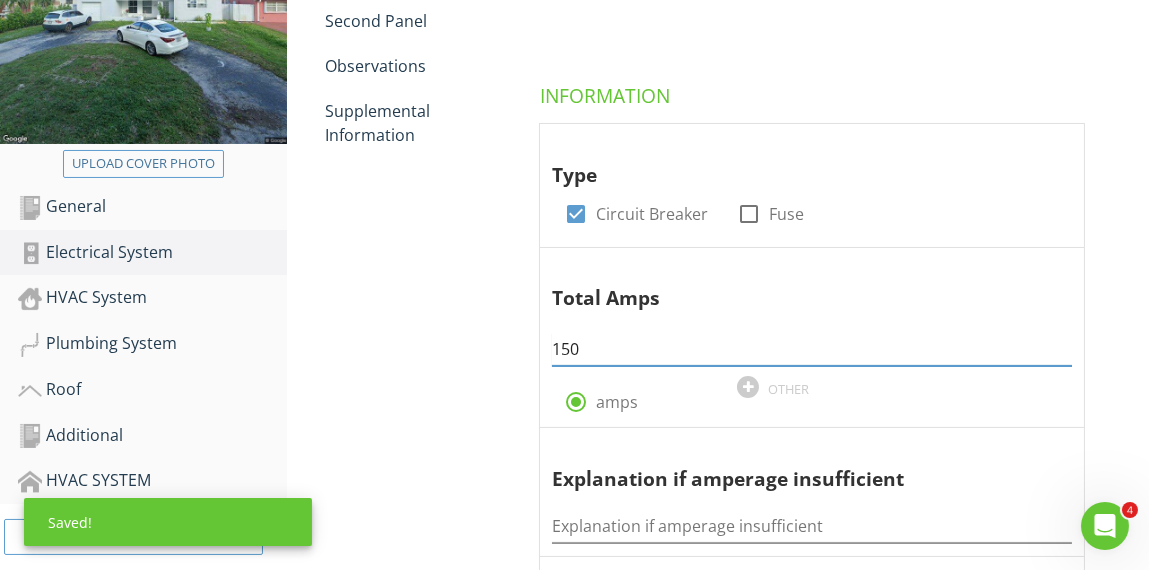 type on "150" 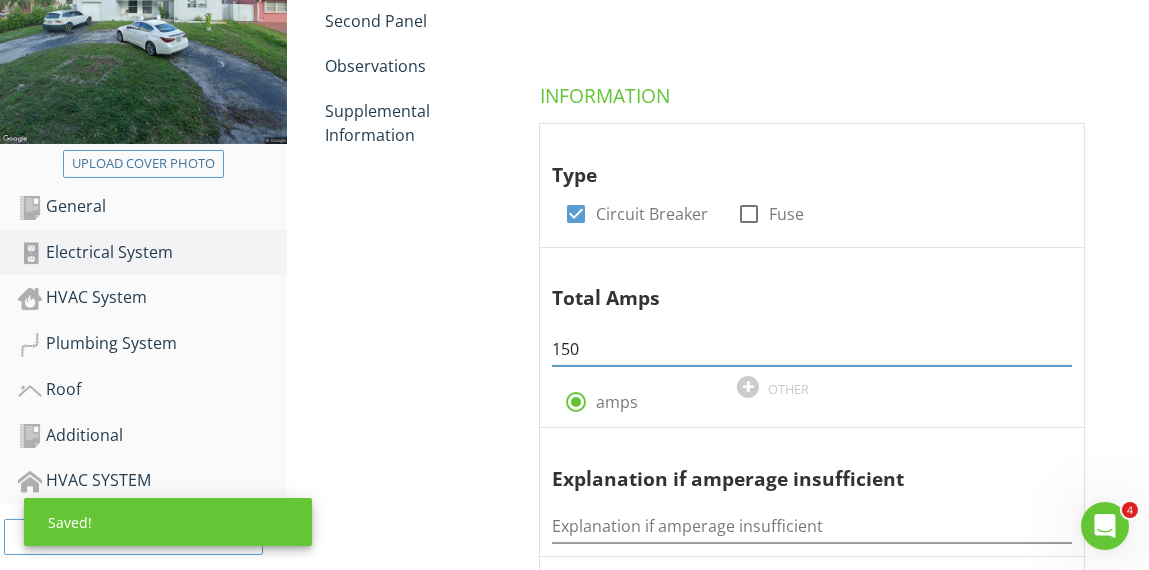 click on "Electrical System
Main Panel
Second Panel
Observations
Supplemental Information
Main Panel
Information
Type
check_box Circuit Breaker   check_box_outline_blank Fuse
Total Amps
150   radio_button_checked amps         OTHER
Explanation if amperage insufficient
Explanation if amperage insufficient
Panel Age (supplemental)
Panel Age (supplemental)
Year last updated (supplemental)
Year last updated (supplemental)
Brand/Model (supplemental)
check_box_outline_blank Challenager       ITE" at bounding box center (718, 1121) 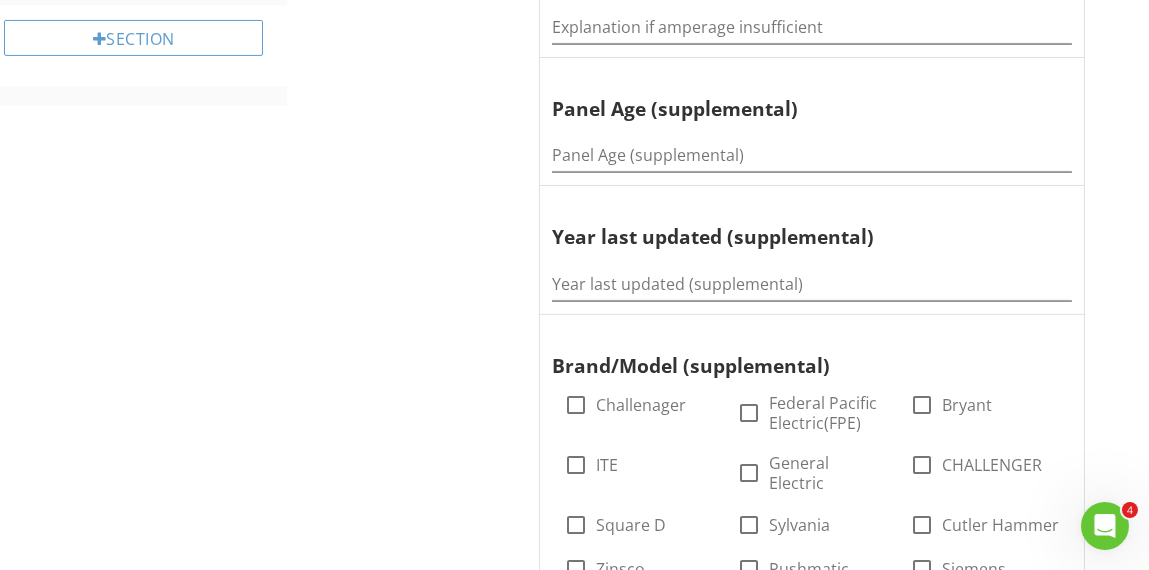scroll, scrollTop: 899, scrollLeft: 0, axis: vertical 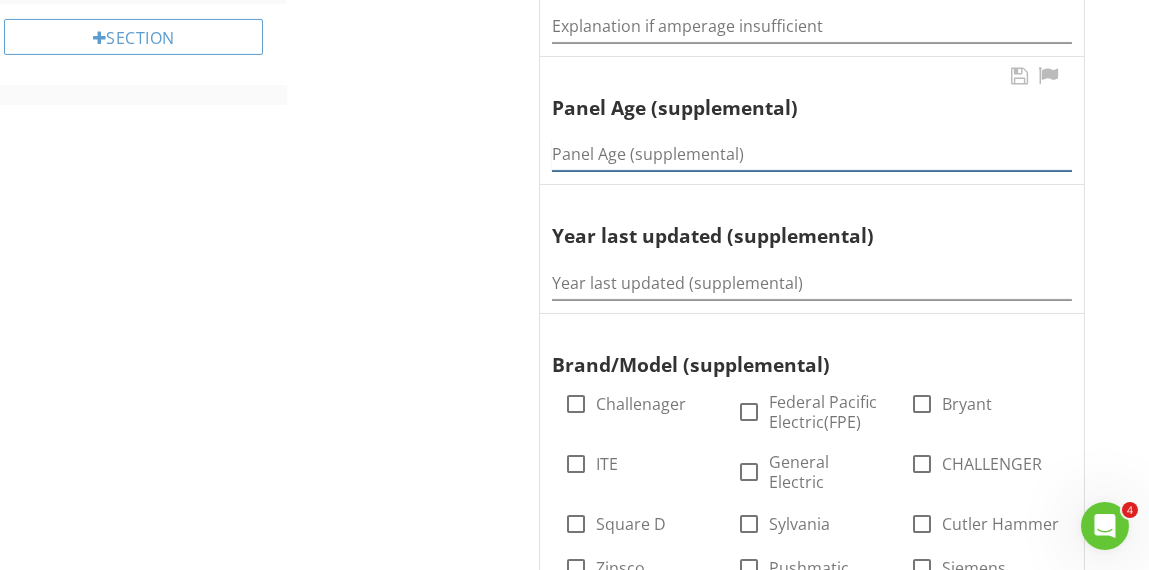 click at bounding box center (812, 154) 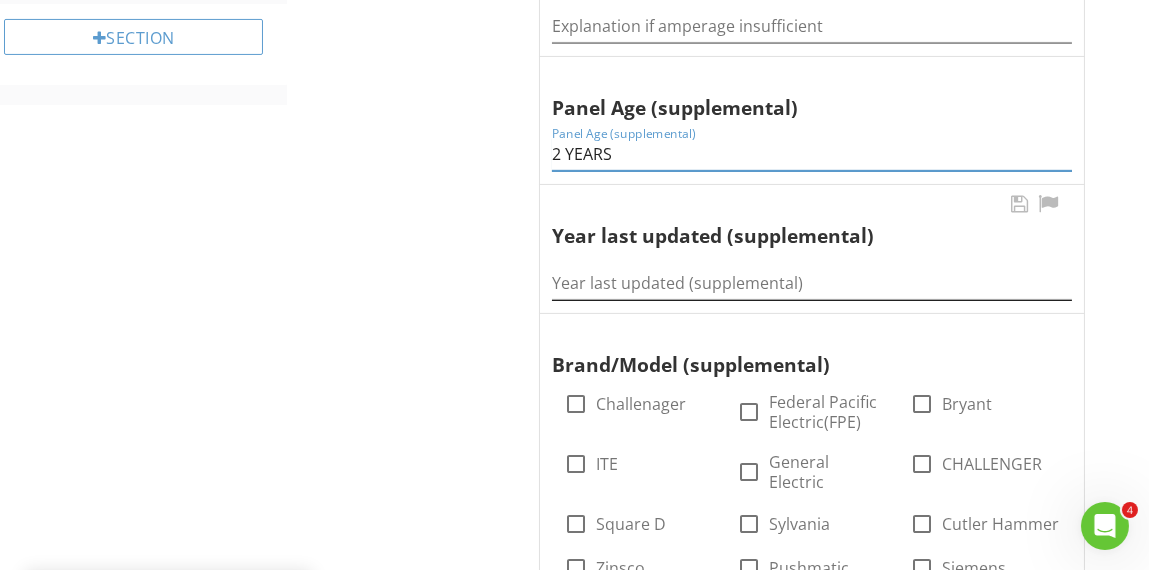 type on "2 YEARS" 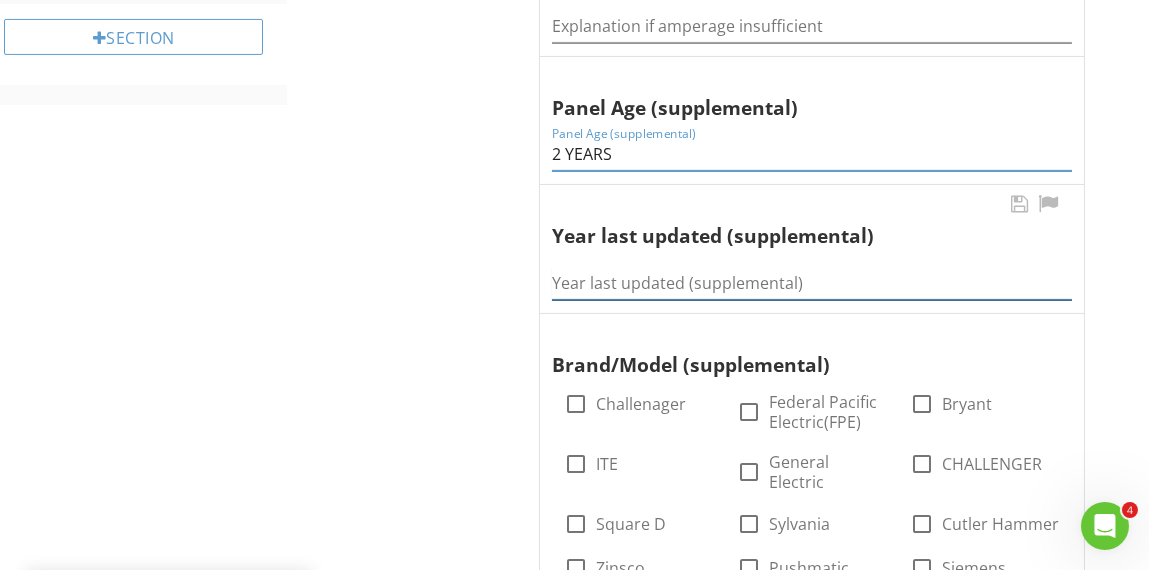 click at bounding box center [812, 283] 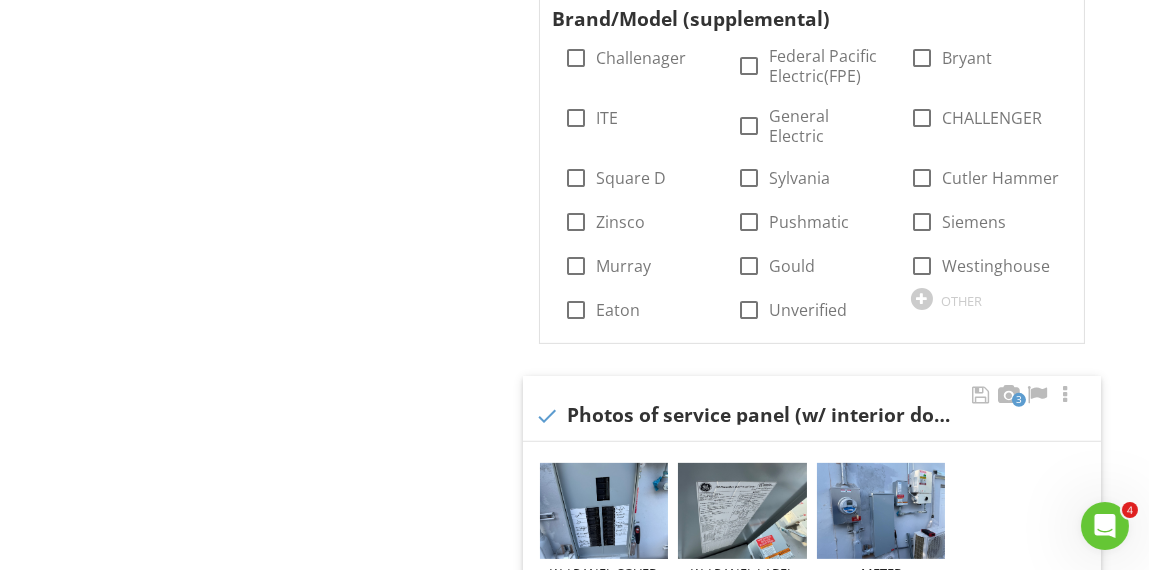 scroll, scrollTop: 1199, scrollLeft: 0, axis: vertical 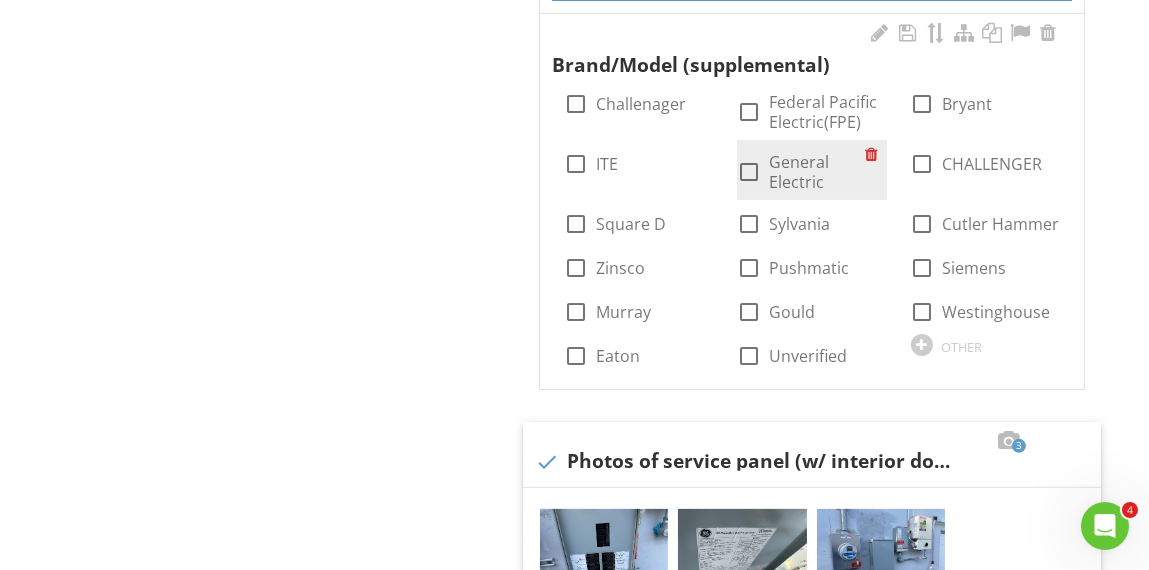 type on "2023" 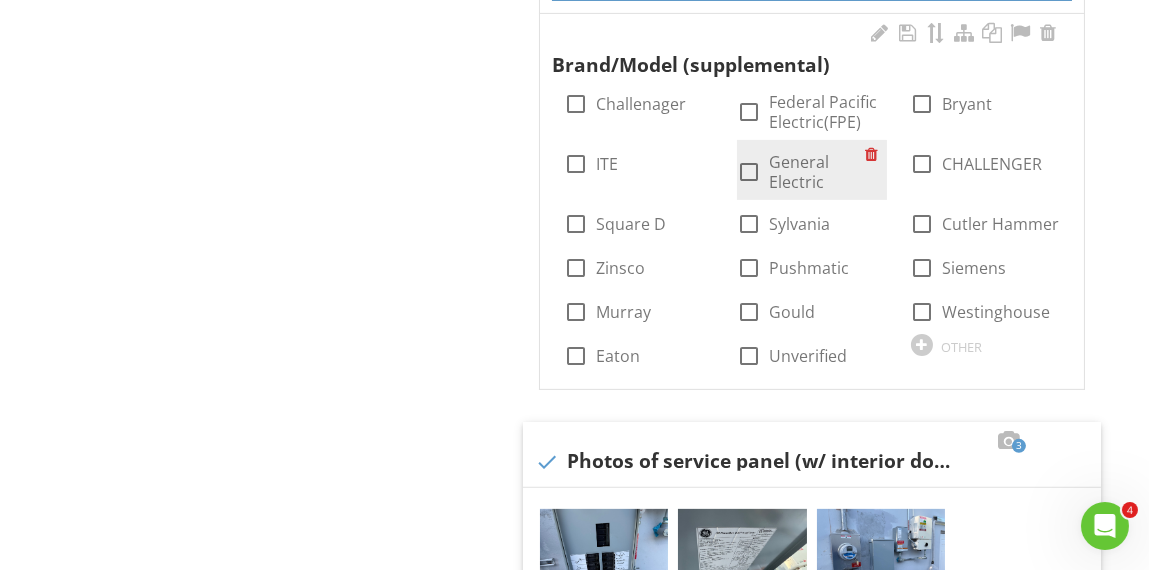 click at bounding box center [749, 172] 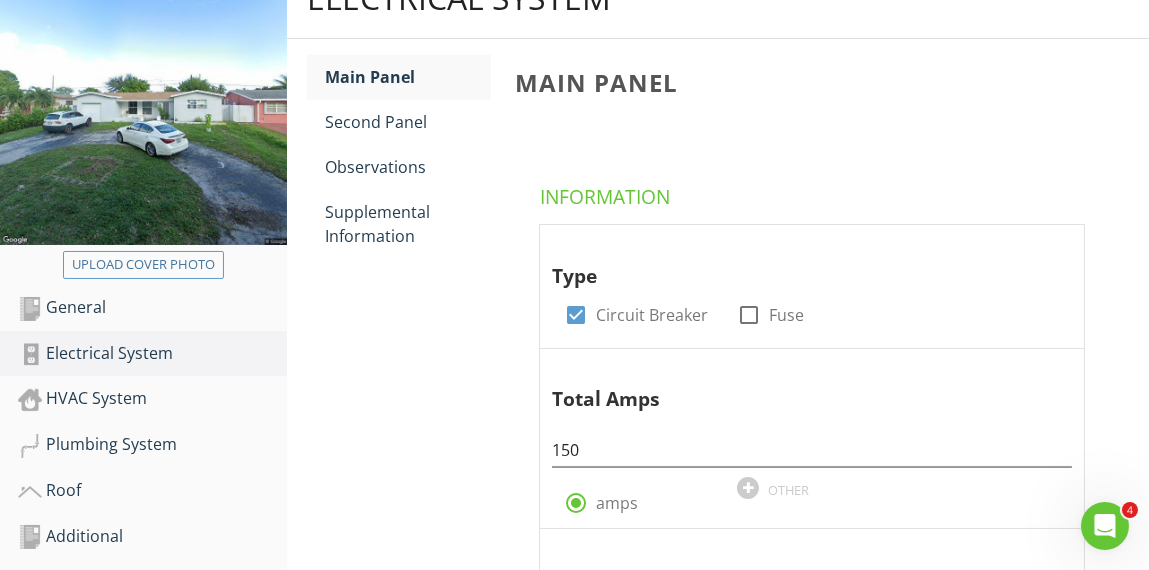 scroll, scrollTop: 199, scrollLeft: 0, axis: vertical 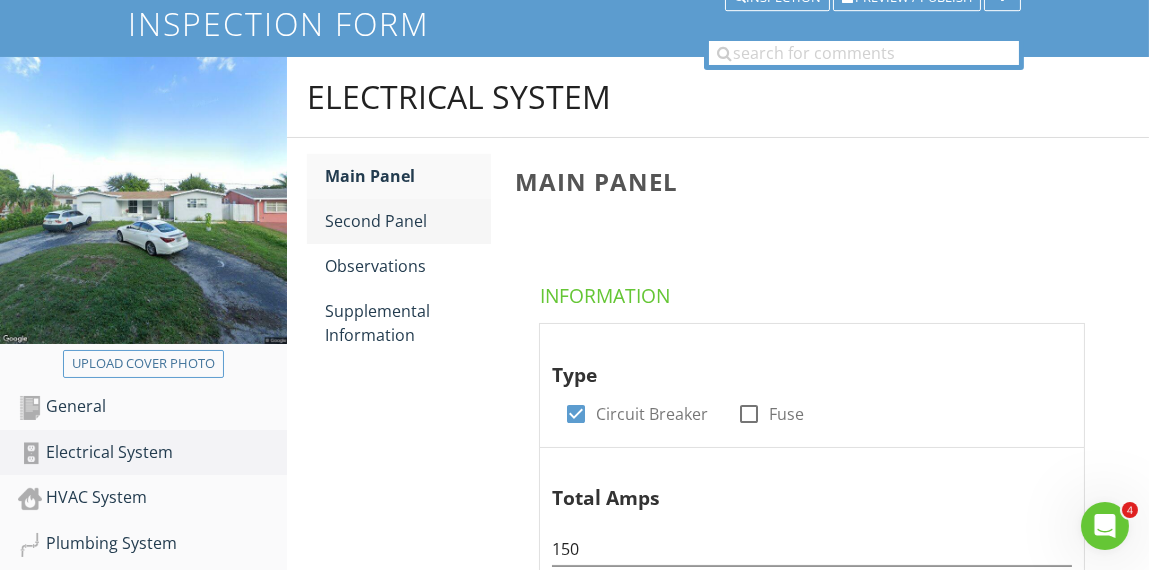 click on "Second Panel" at bounding box center [407, 221] 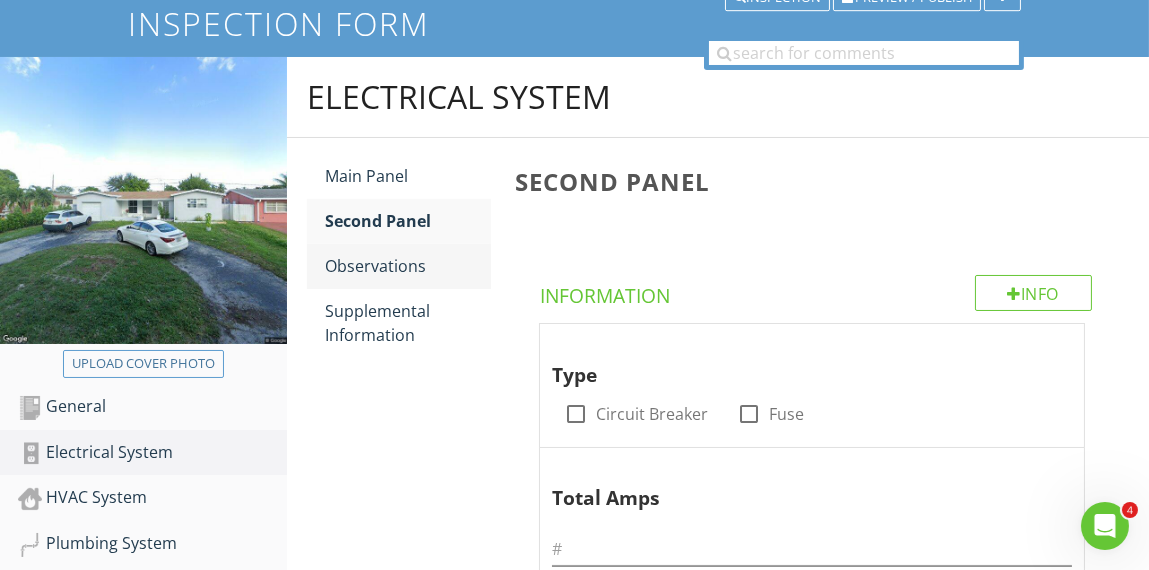 click on "Observations" at bounding box center [407, 266] 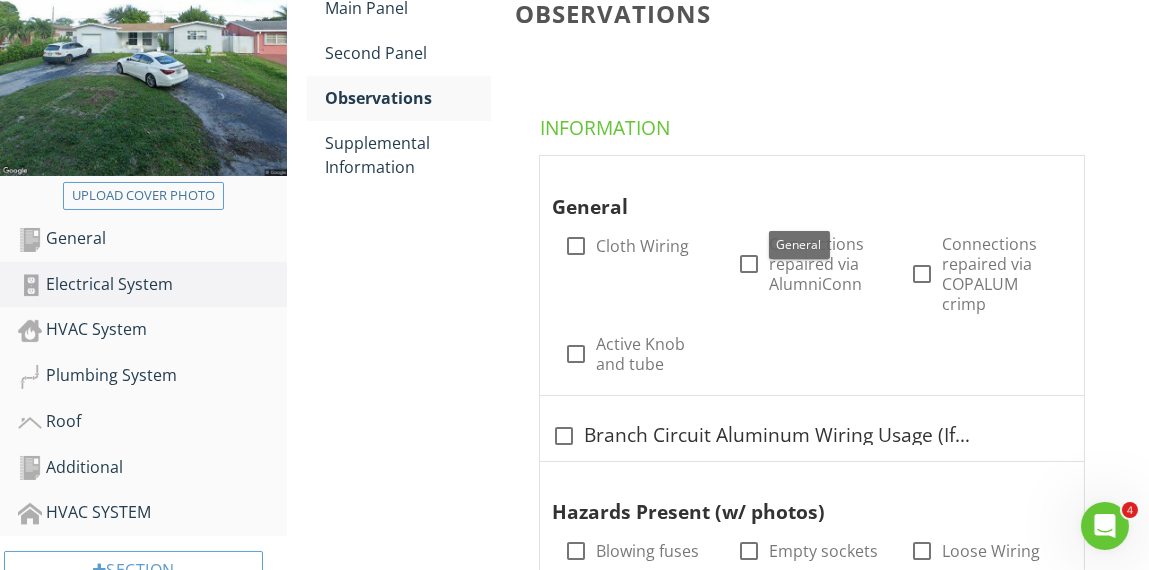 scroll, scrollTop: 399, scrollLeft: 0, axis: vertical 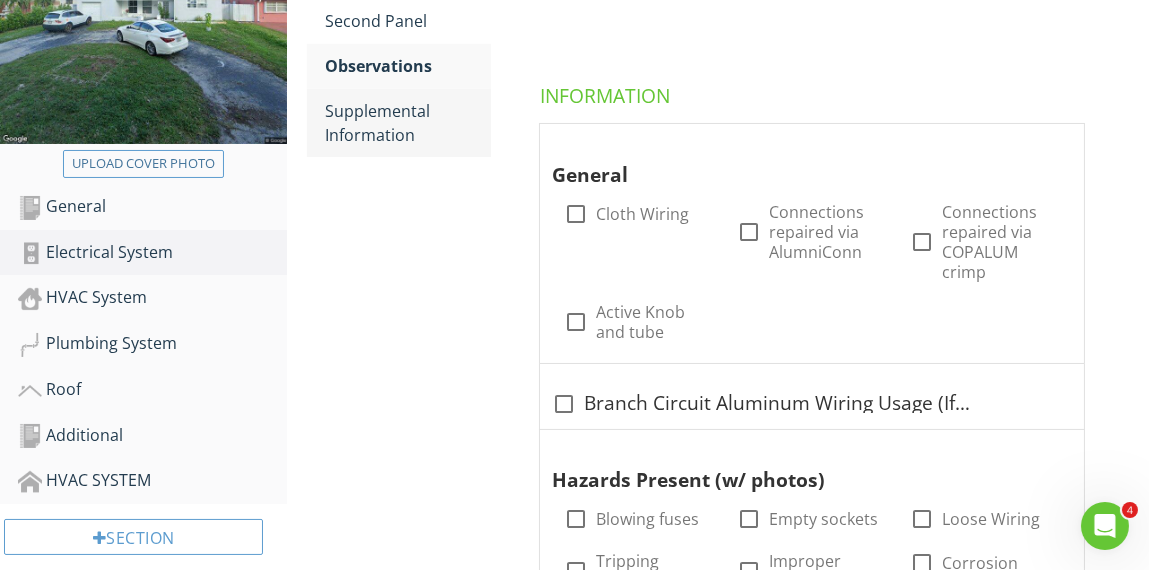 click on "Supplemental Information" at bounding box center [407, 123] 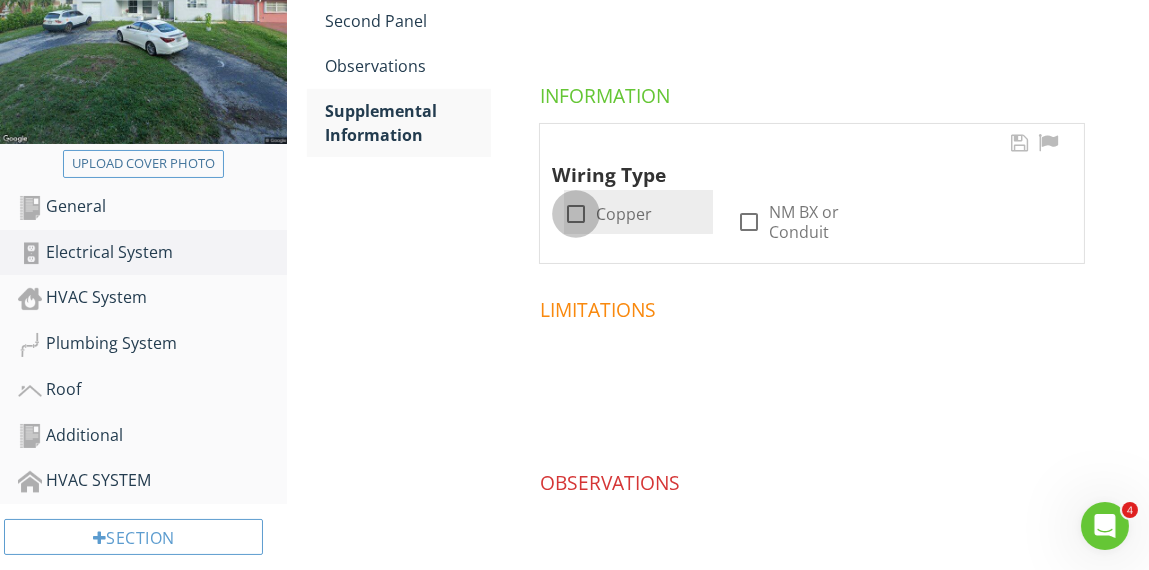 click at bounding box center [576, 214] 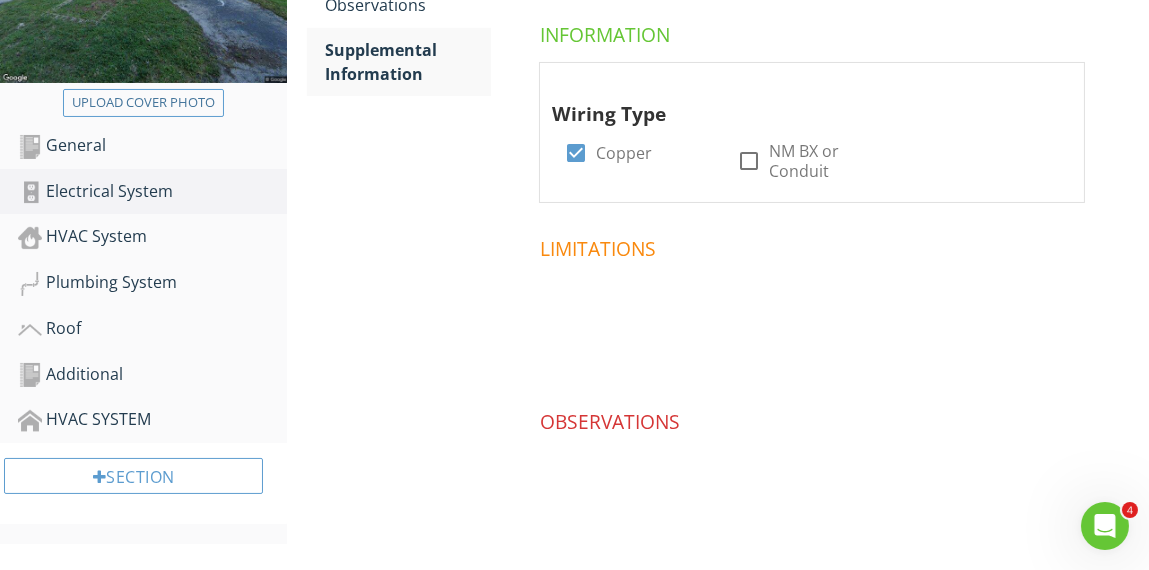 scroll, scrollTop: 487, scrollLeft: 0, axis: vertical 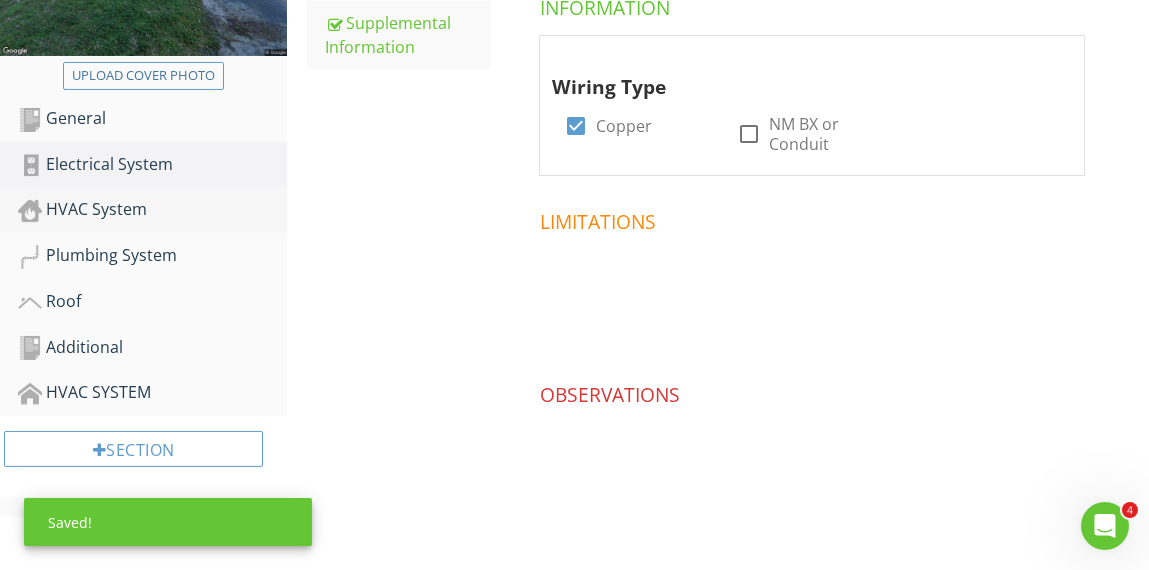 click on "HVAC System" at bounding box center [152, 210] 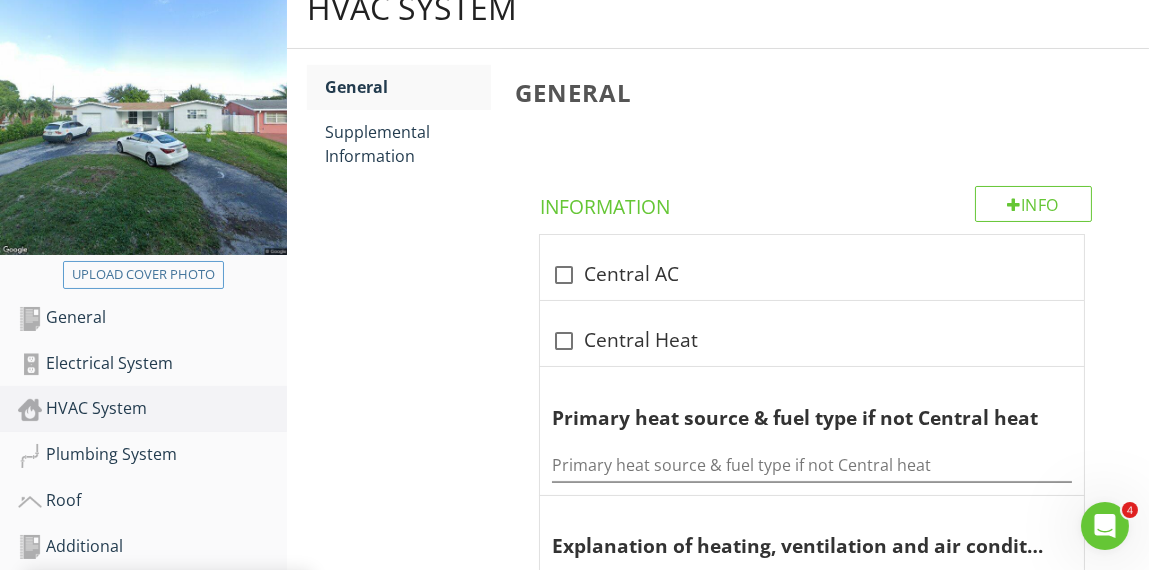 scroll, scrollTop: 287, scrollLeft: 0, axis: vertical 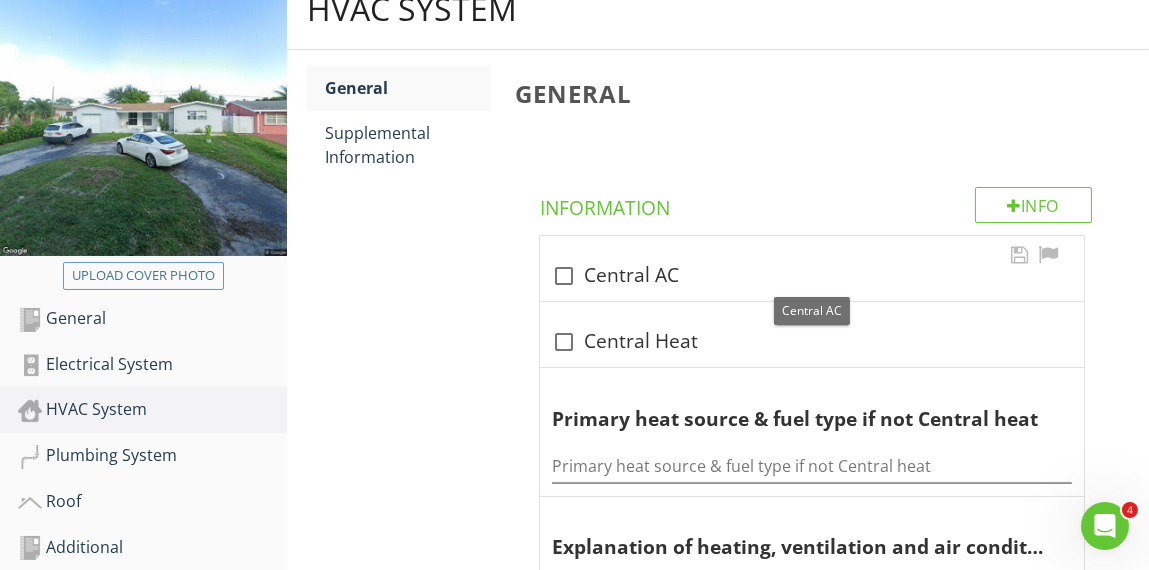 drag, startPoint x: 567, startPoint y: 278, endPoint x: 561, endPoint y: 309, distance: 31.575306 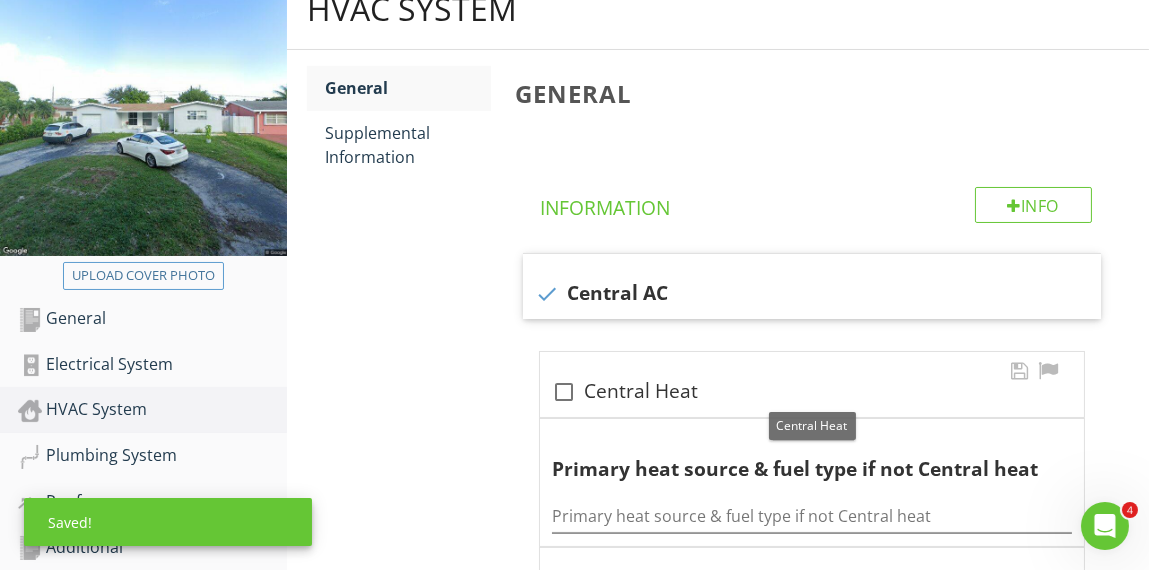 click at bounding box center [564, 392] 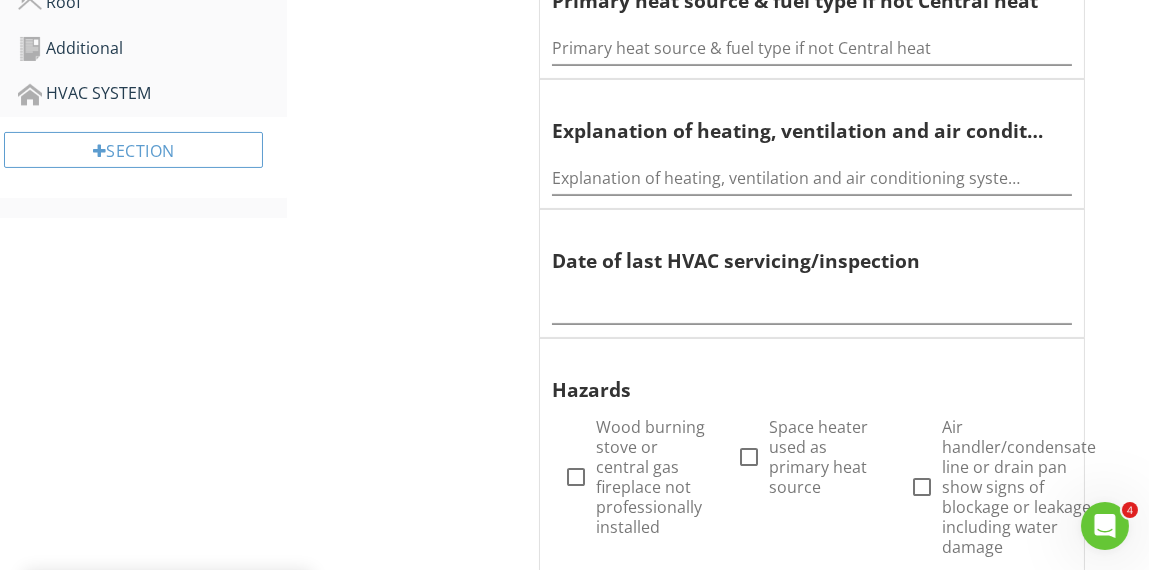 scroll, scrollTop: 787, scrollLeft: 0, axis: vertical 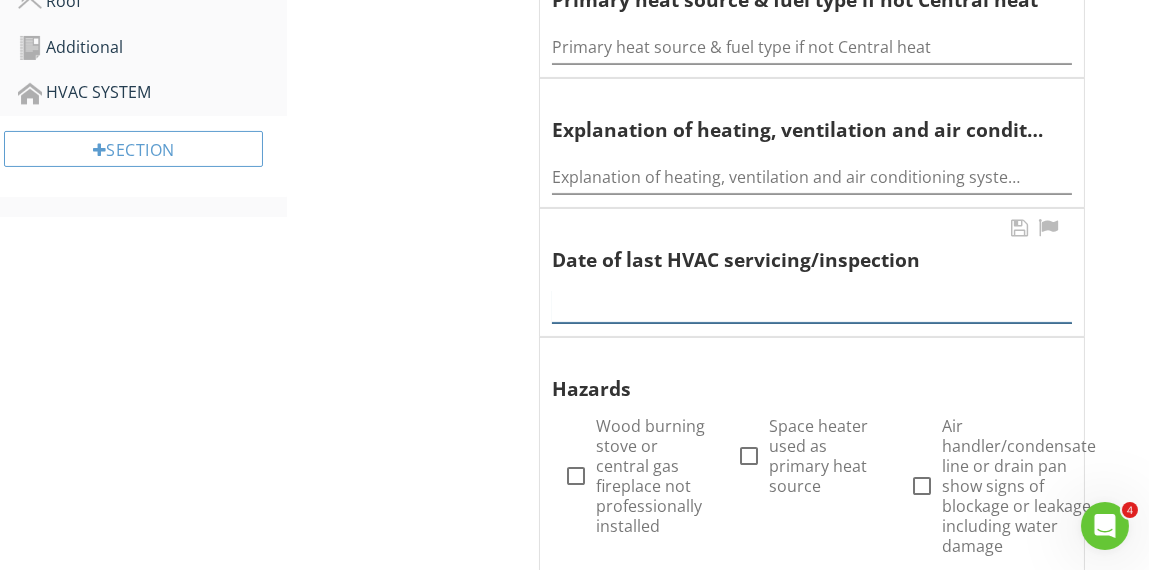 click at bounding box center (812, 306) 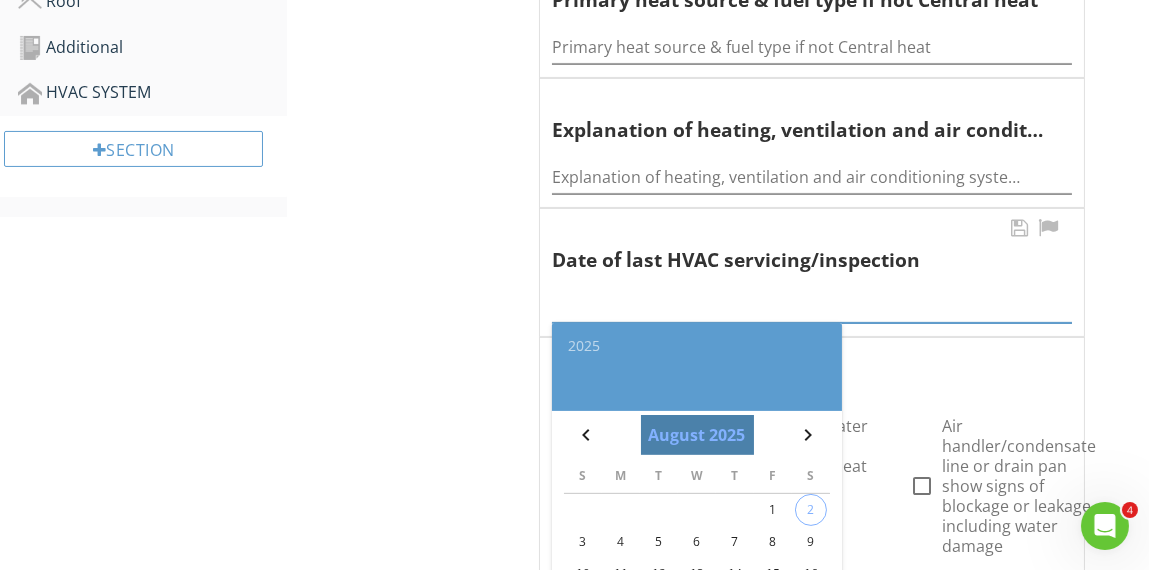 click on "August 2025" at bounding box center [696, 435] 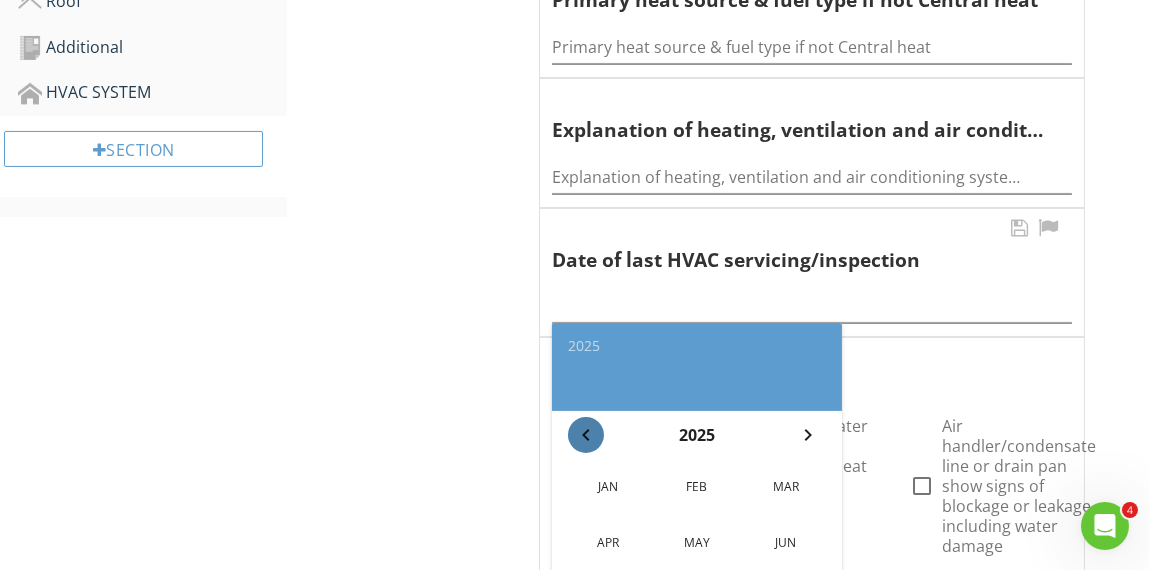 click on "chevron_left" at bounding box center (586, 435) 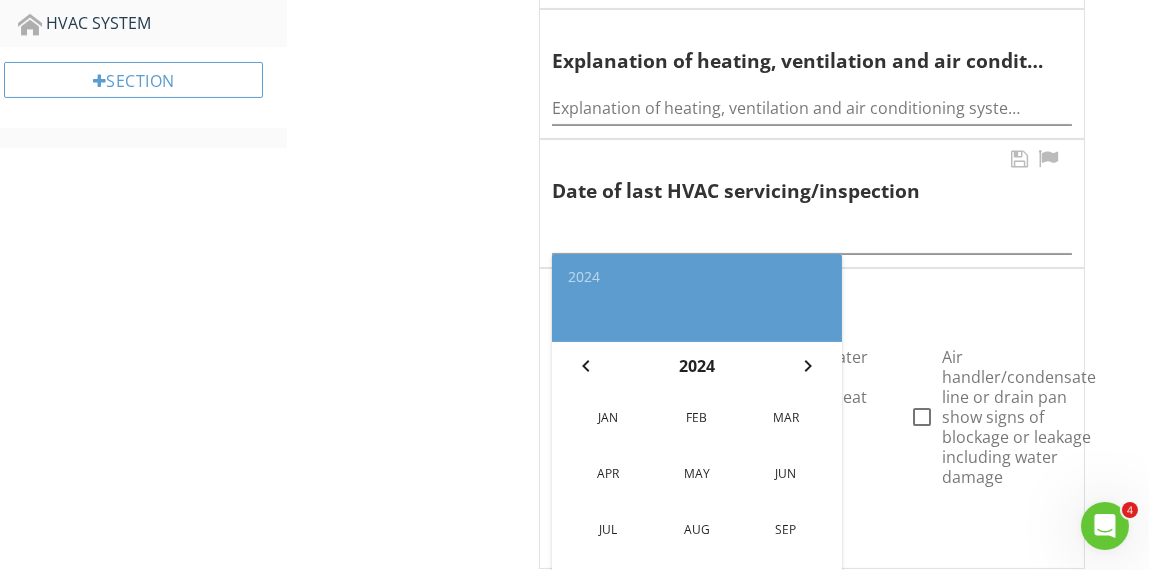 scroll, scrollTop: 987, scrollLeft: 0, axis: vertical 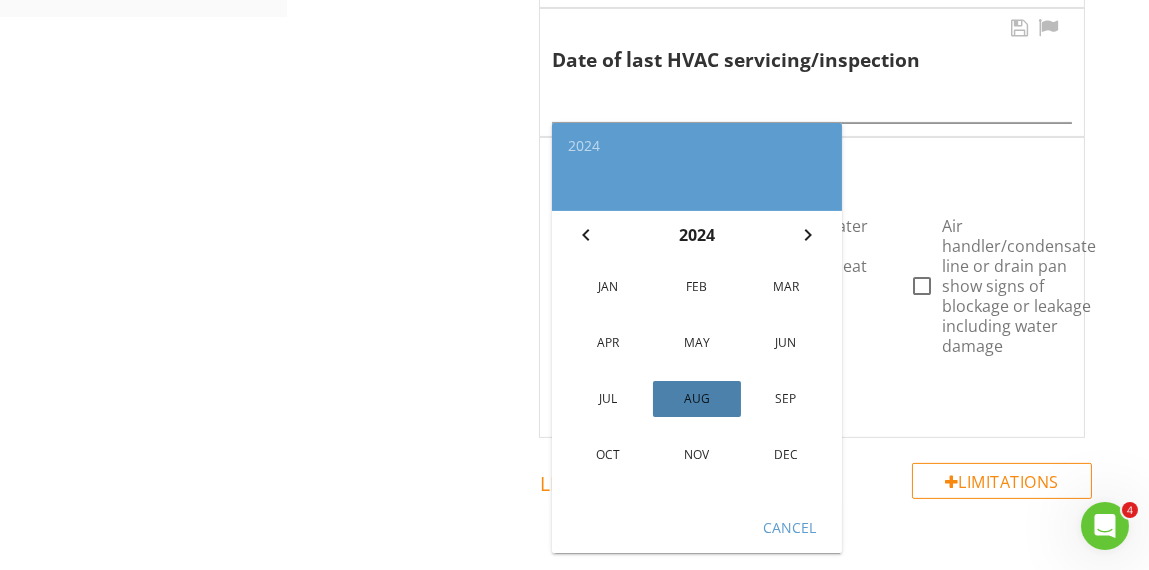 click on "Aug" at bounding box center [696, 399] 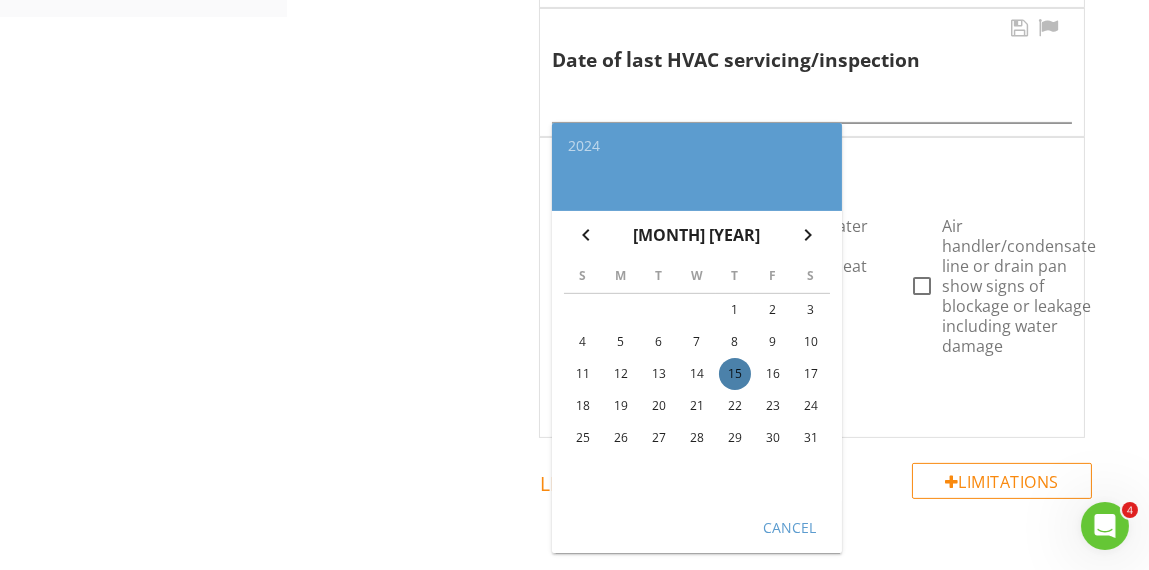 click on "15" at bounding box center [735, 374] 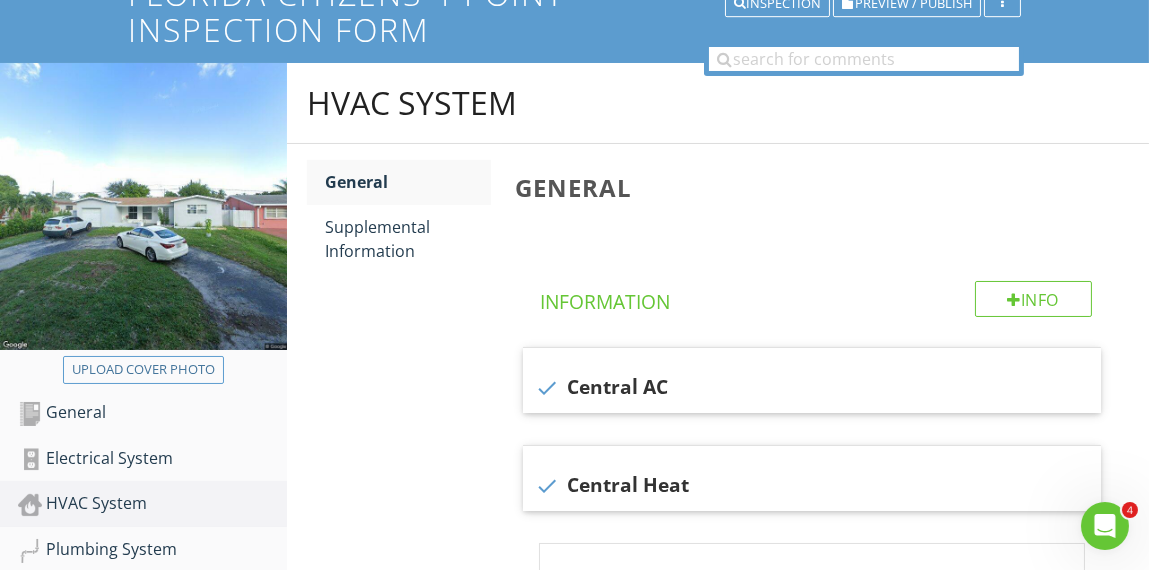 scroll, scrollTop: 144, scrollLeft: 0, axis: vertical 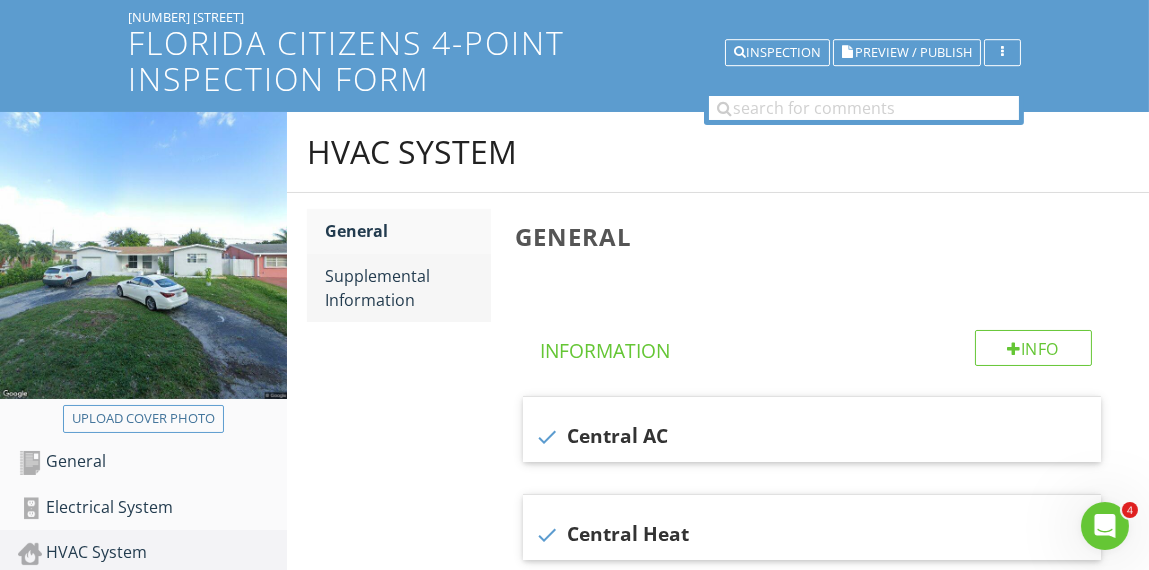 click on "Supplemental Information" at bounding box center [407, 288] 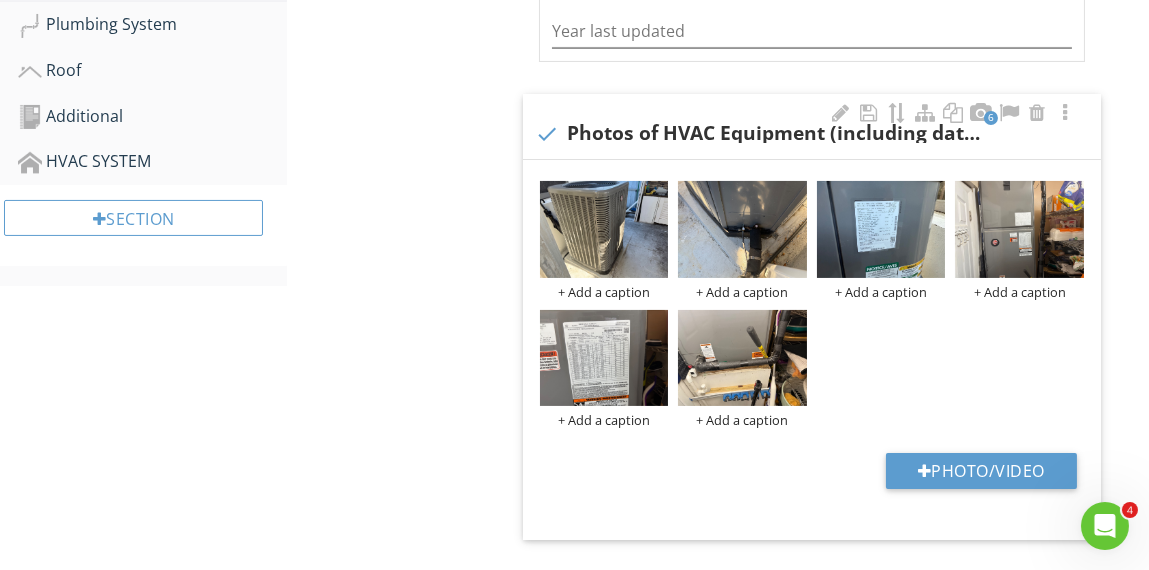 scroll, scrollTop: 744, scrollLeft: 0, axis: vertical 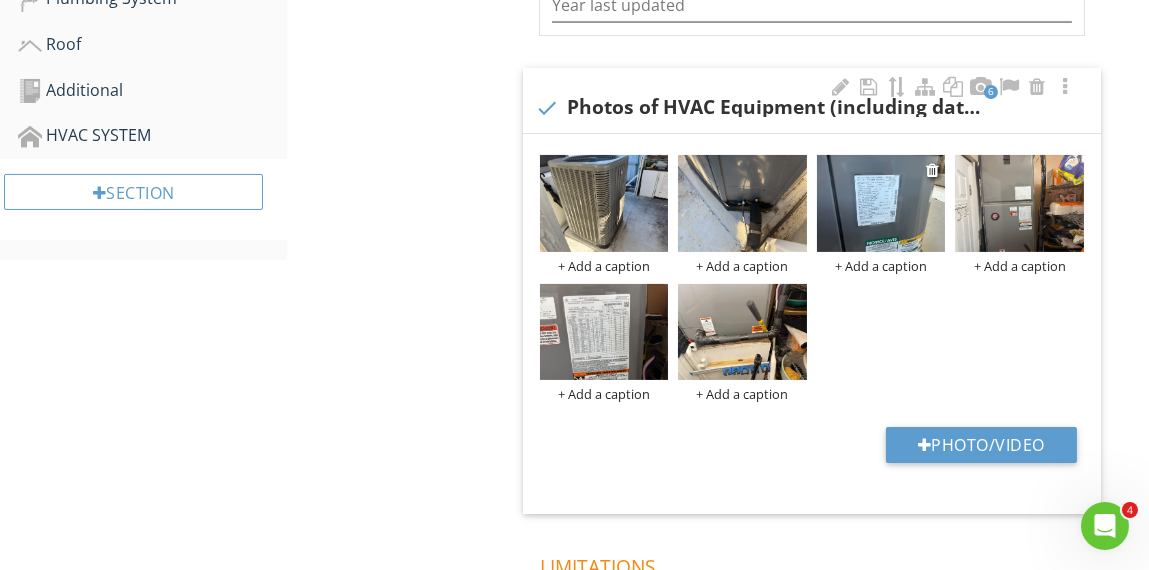 click at bounding box center (881, 203) 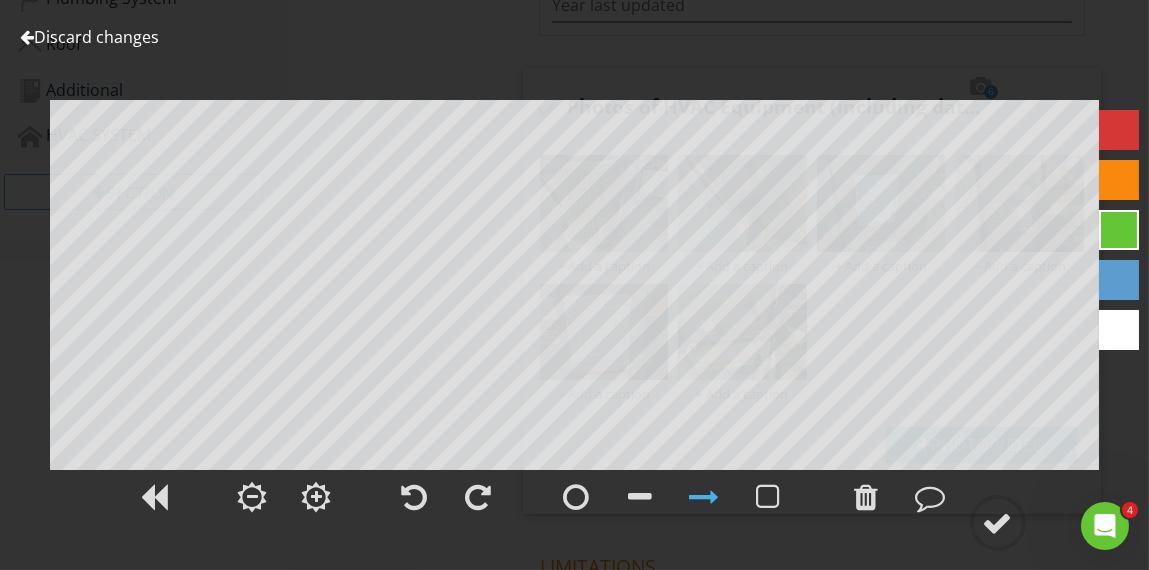 click on "Discard changes" at bounding box center [89, 37] 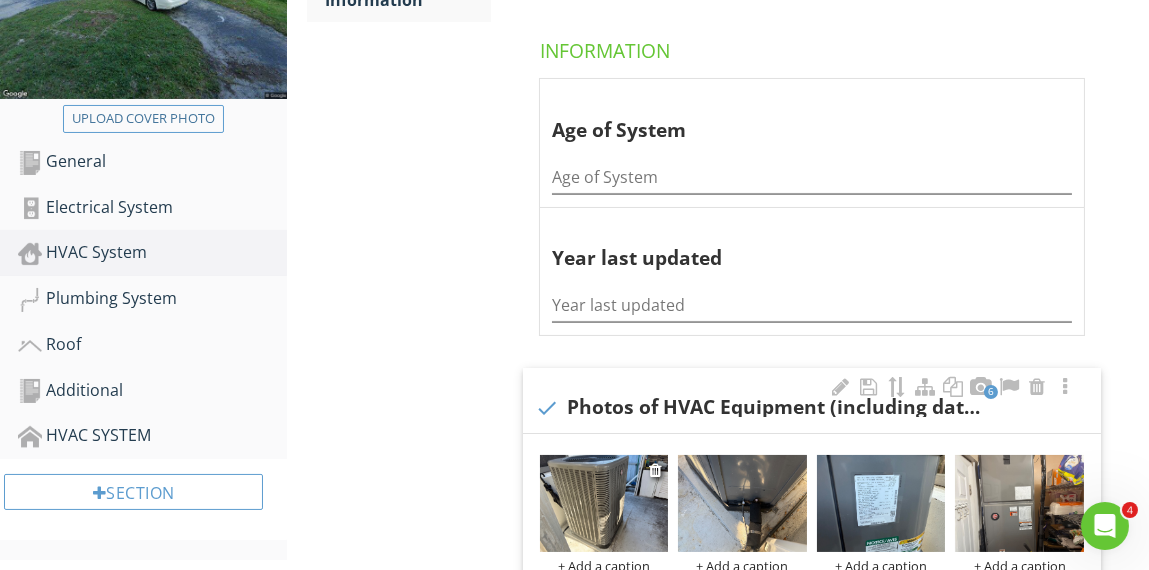 scroll, scrollTop: 344, scrollLeft: 0, axis: vertical 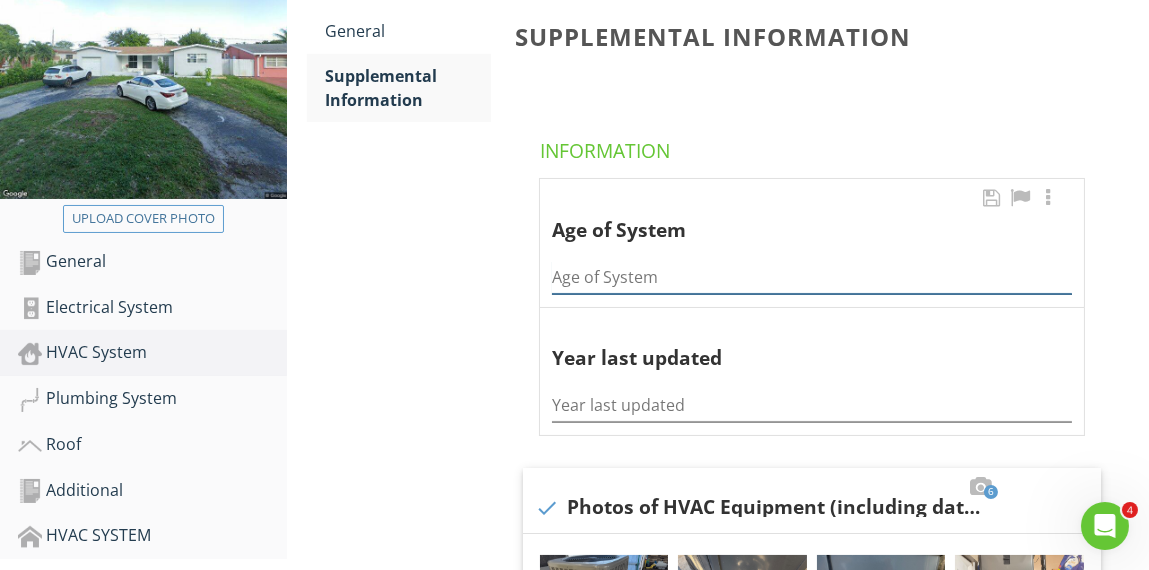 click at bounding box center [812, 277] 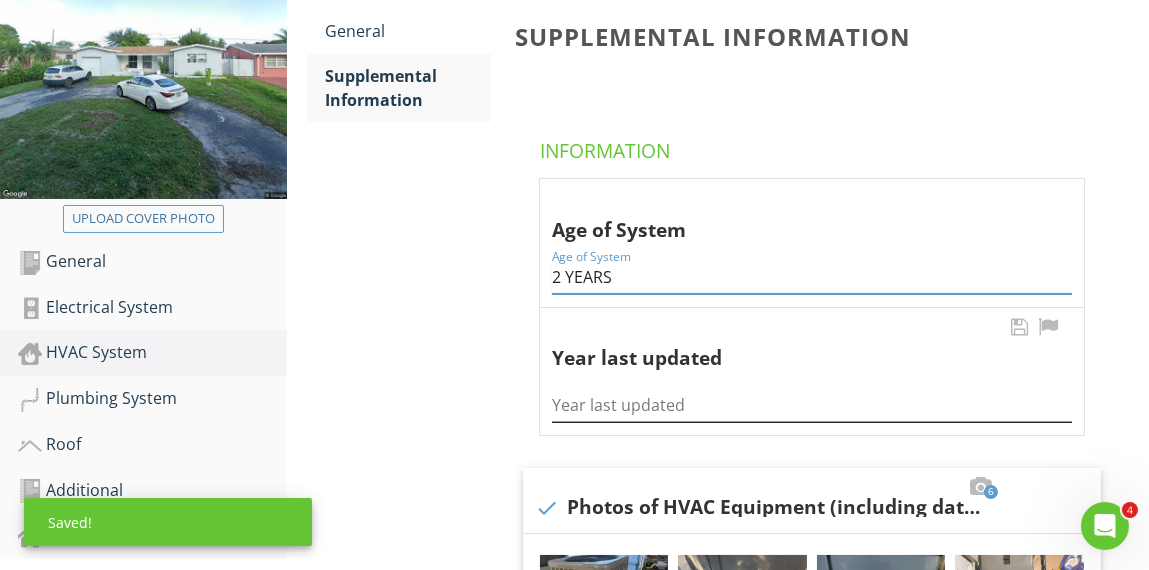 type on "2 YEARS" 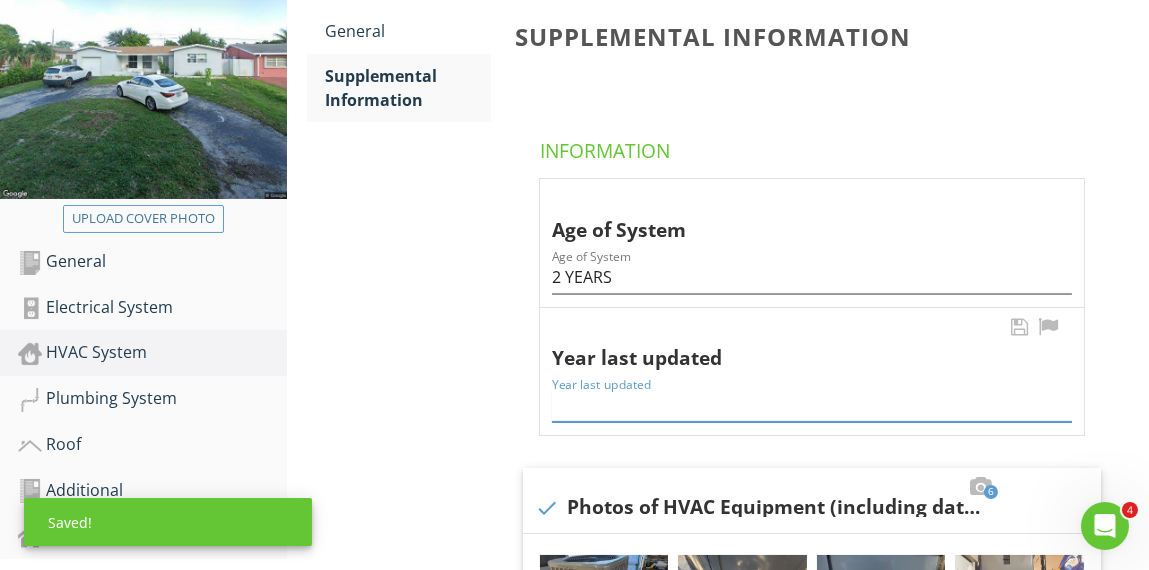 click at bounding box center (812, 405) 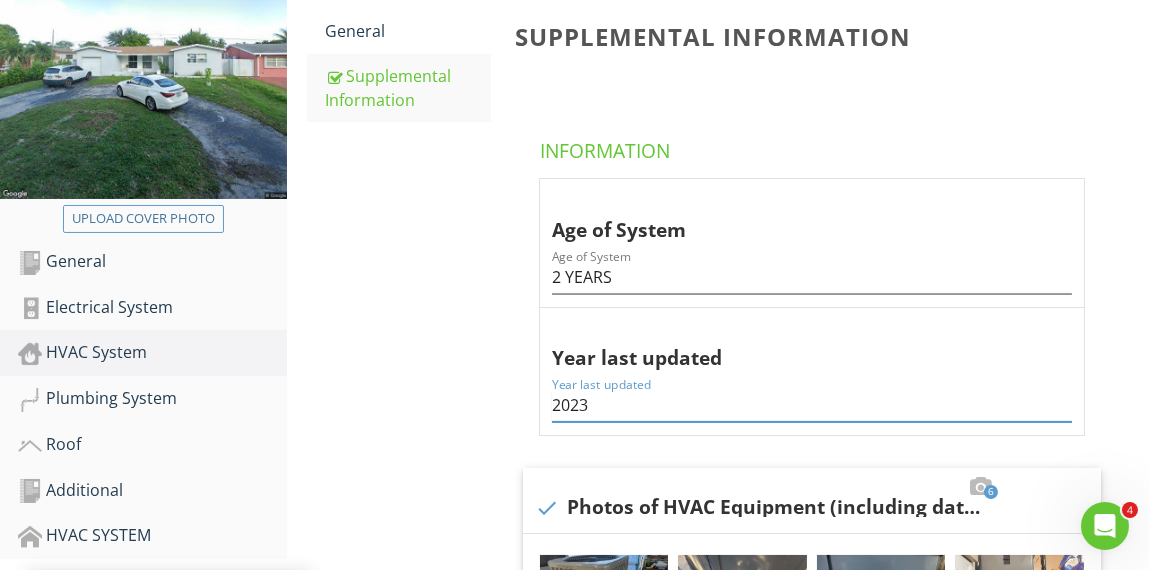 type on "2023" 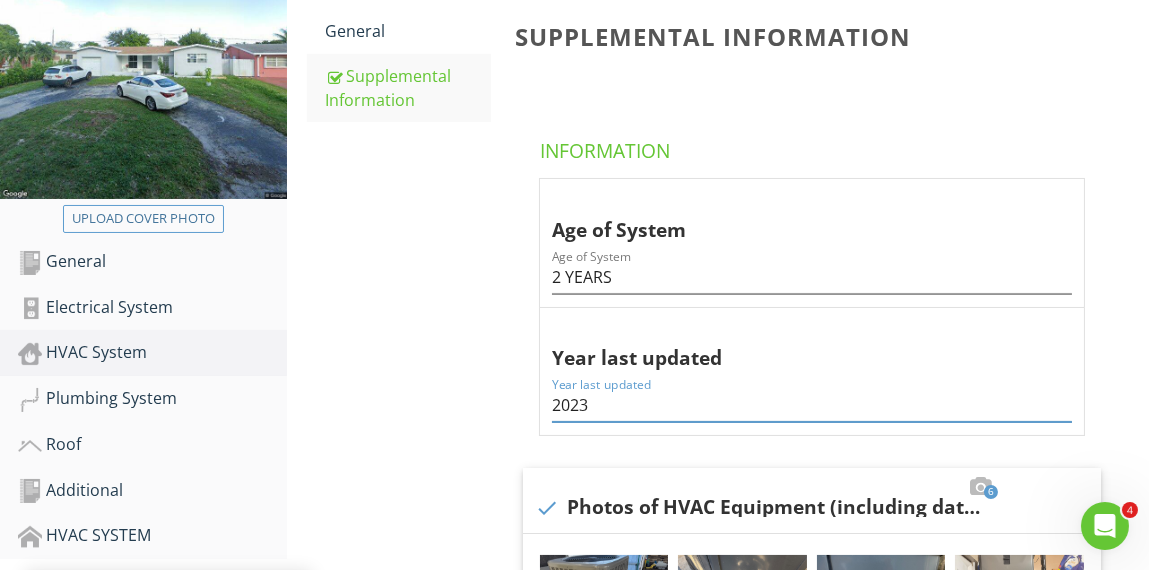 click on "HVAC System
General
Supplemental Information
Supplemental Information
Information
Age of System
Age of System 2 YEARS
Year last updated
Year last updated 2023                         6         check
Photos of HVAC Equipment (including dated manufacturer's plate)
+ Add a caption         + Add a caption         + Add a caption         + Add a caption         + Add a caption         + Add a caption
Photo/Video
Limitations
Observations" at bounding box center [718, 615] 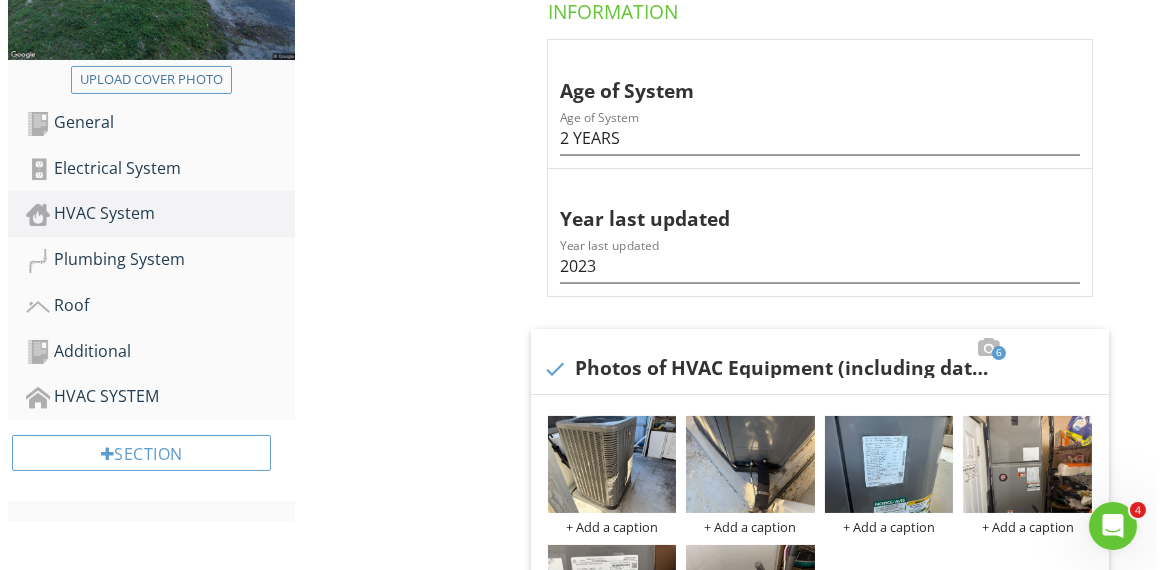scroll, scrollTop: 644, scrollLeft: 0, axis: vertical 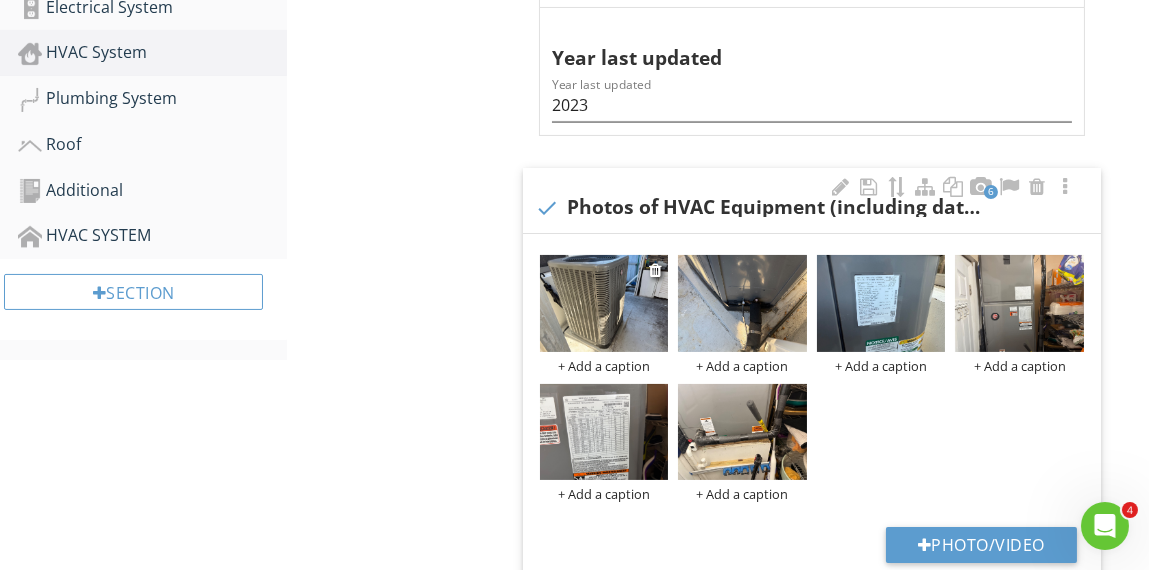 click on "+ Add a caption" at bounding box center (604, 366) 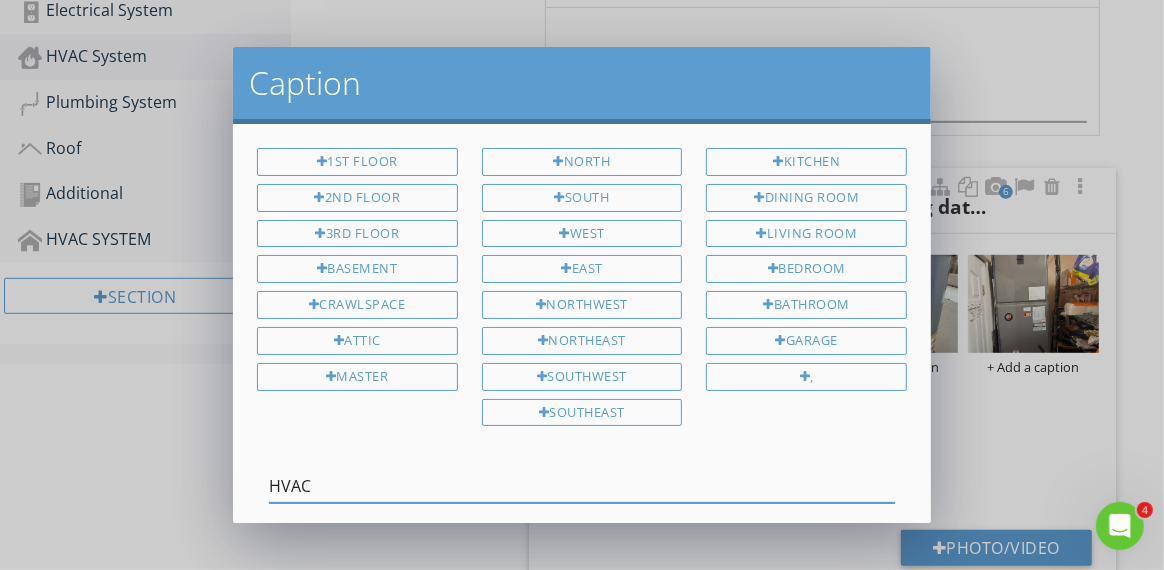 type on "HVAC" 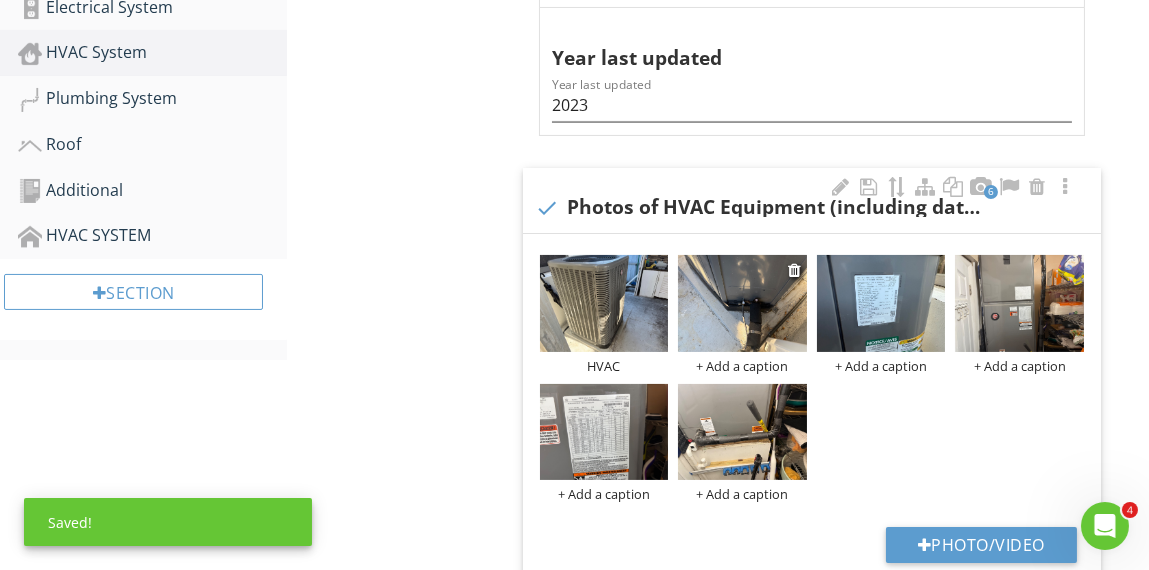 click on "+ Add a caption" at bounding box center [742, 366] 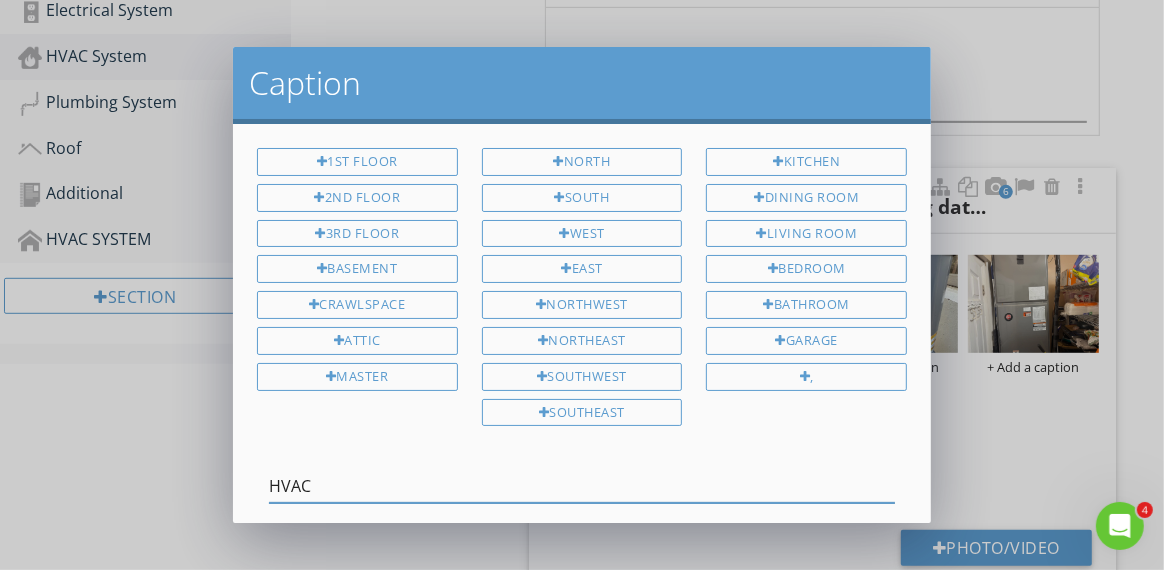 type on "HVAC" 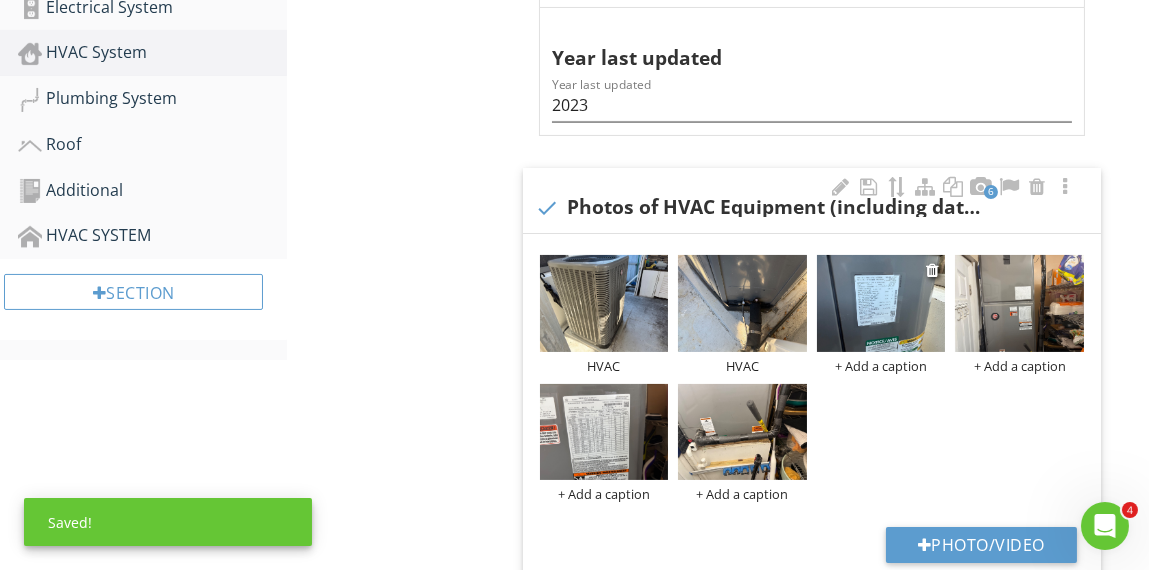 click on "+ Add a caption" at bounding box center [881, 366] 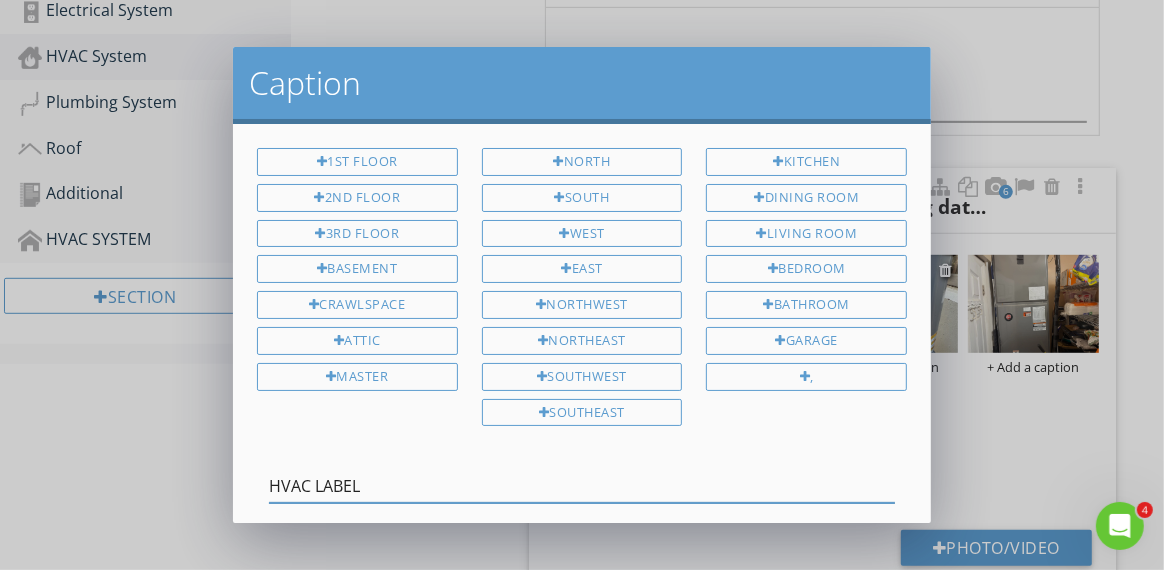 type on "HVAC LABEL" 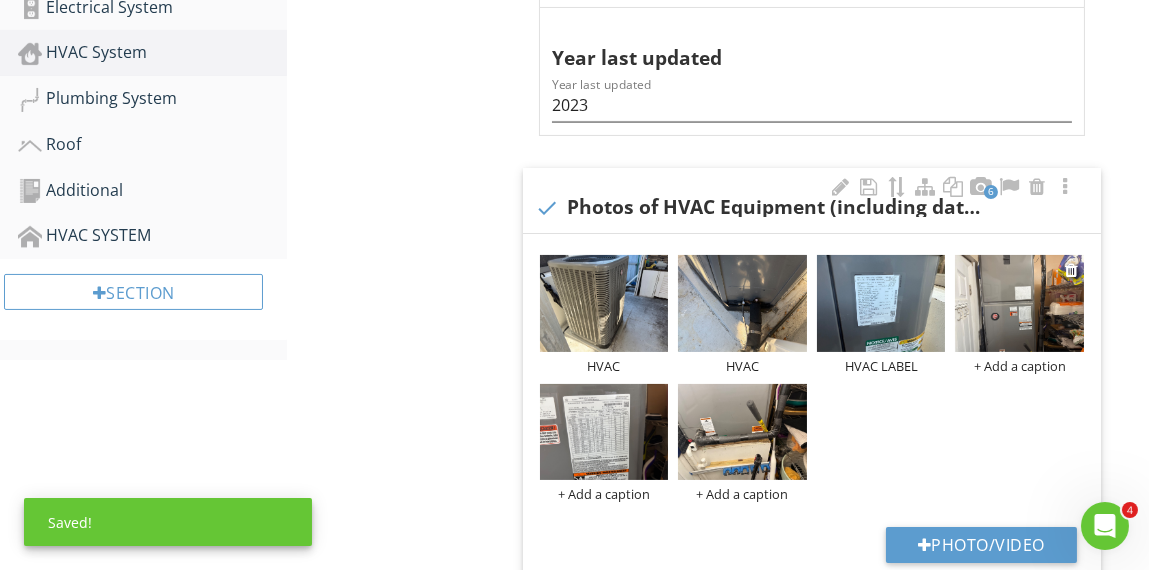 click on "+ Add a caption" at bounding box center (1019, 366) 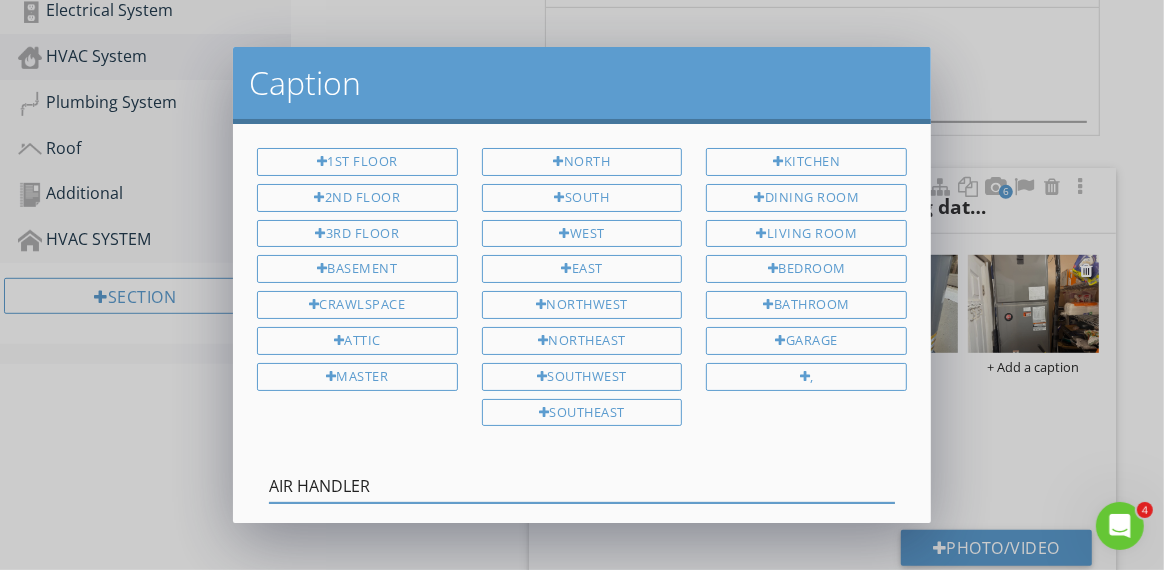type on "AIR HANDLER" 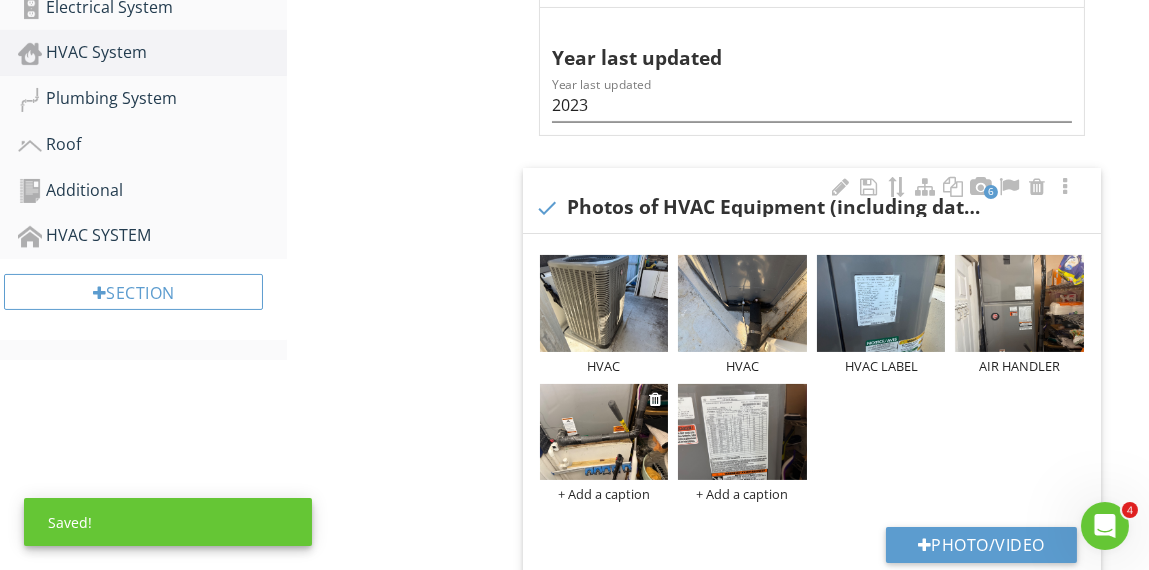 click on "+ Add a caption" at bounding box center [604, 494] 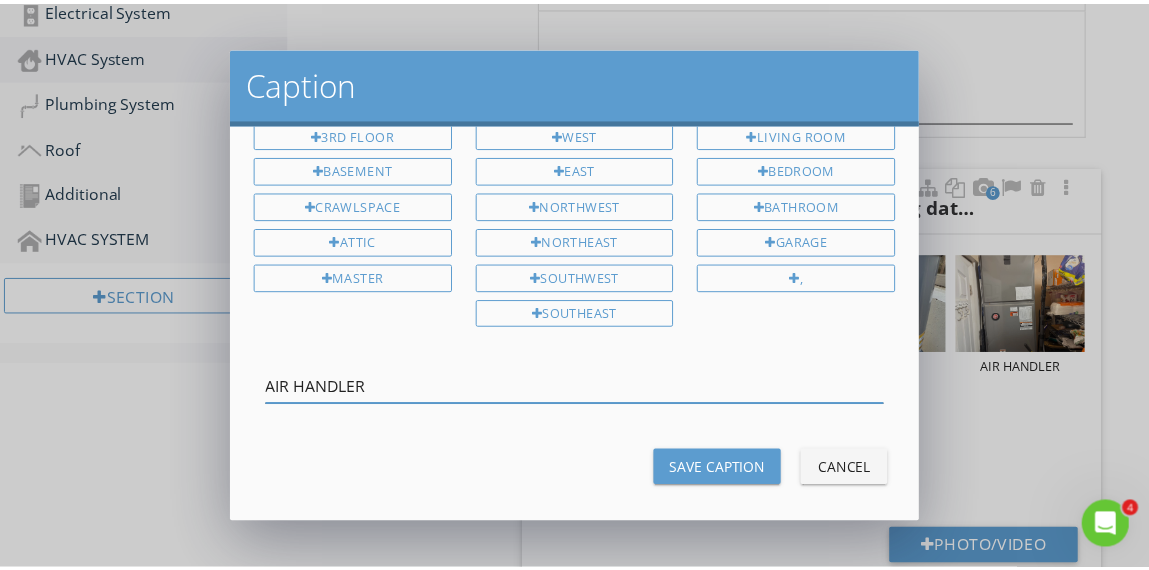 scroll, scrollTop: 101, scrollLeft: 0, axis: vertical 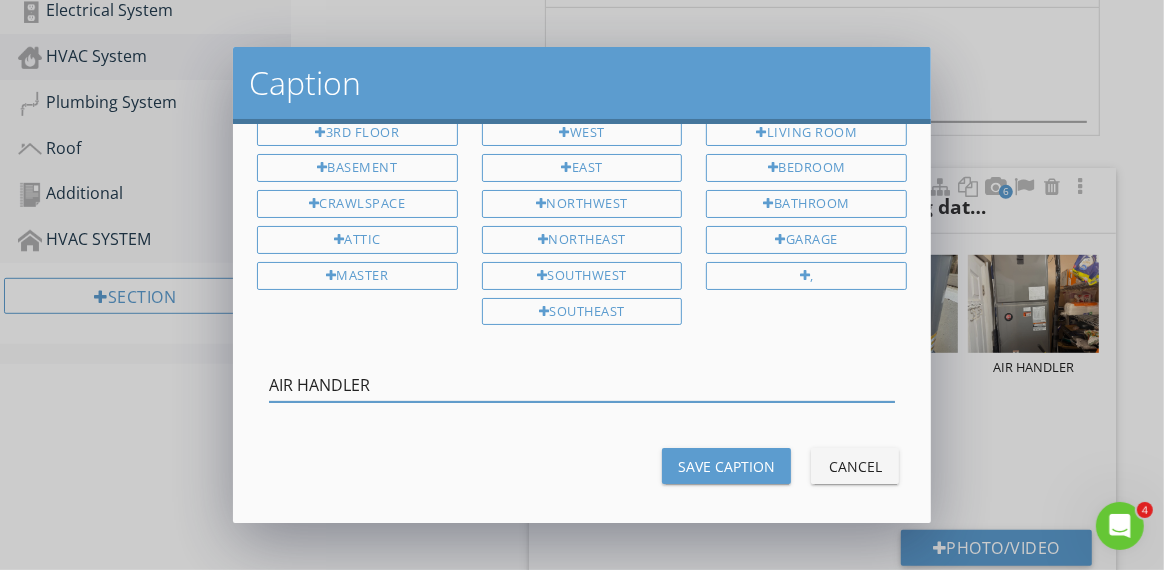 type on "AIR HANDLER" 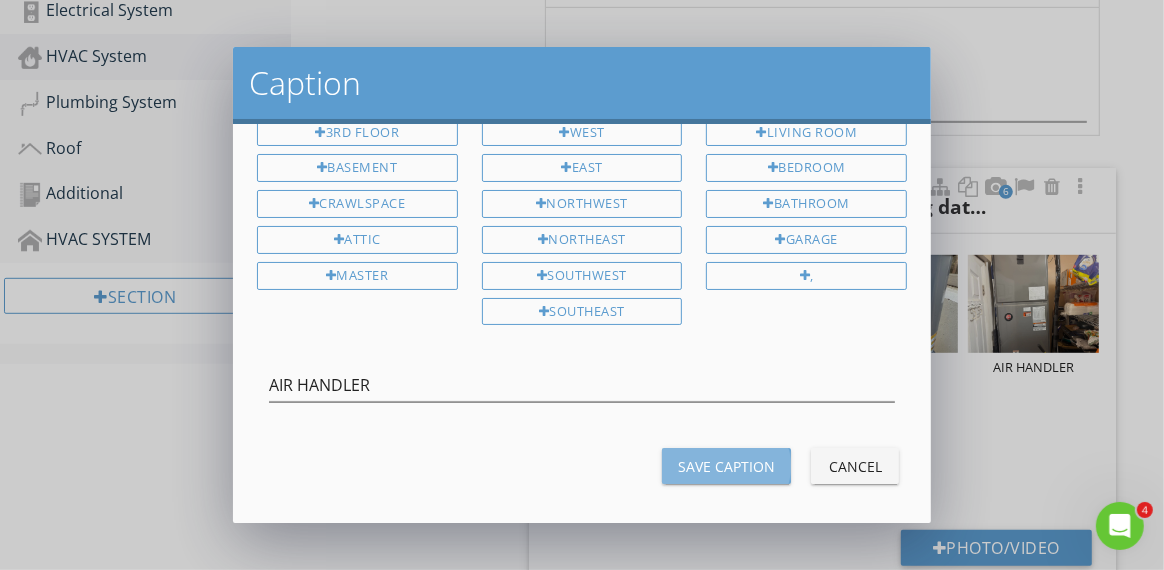 click on "Save Caption" at bounding box center (726, 466) 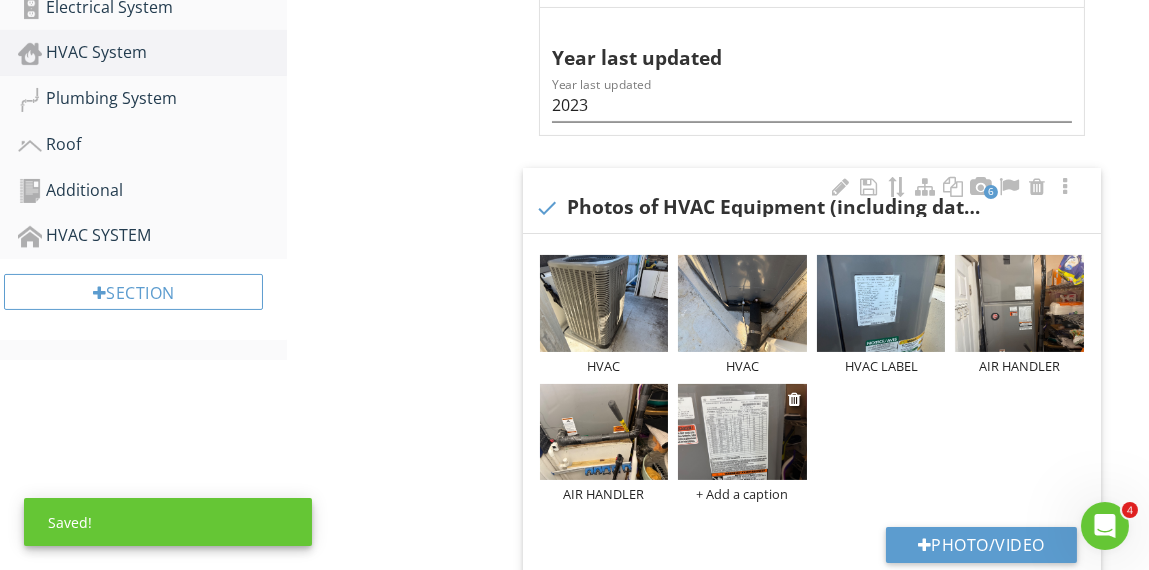 click on "+ Add a caption" at bounding box center [742, 494] 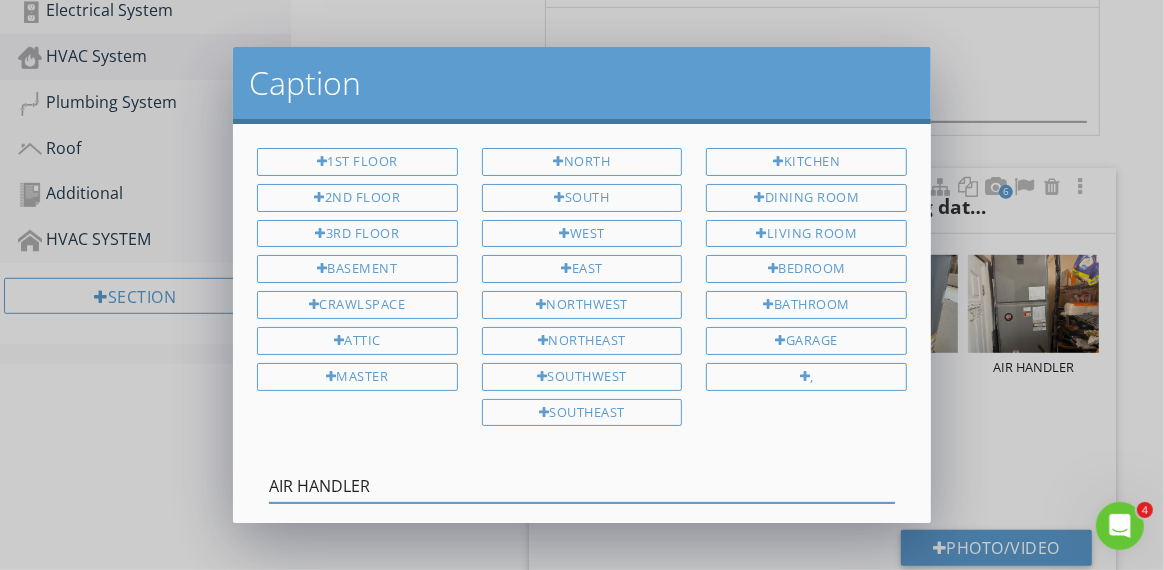 type on "AIR HANDLER" 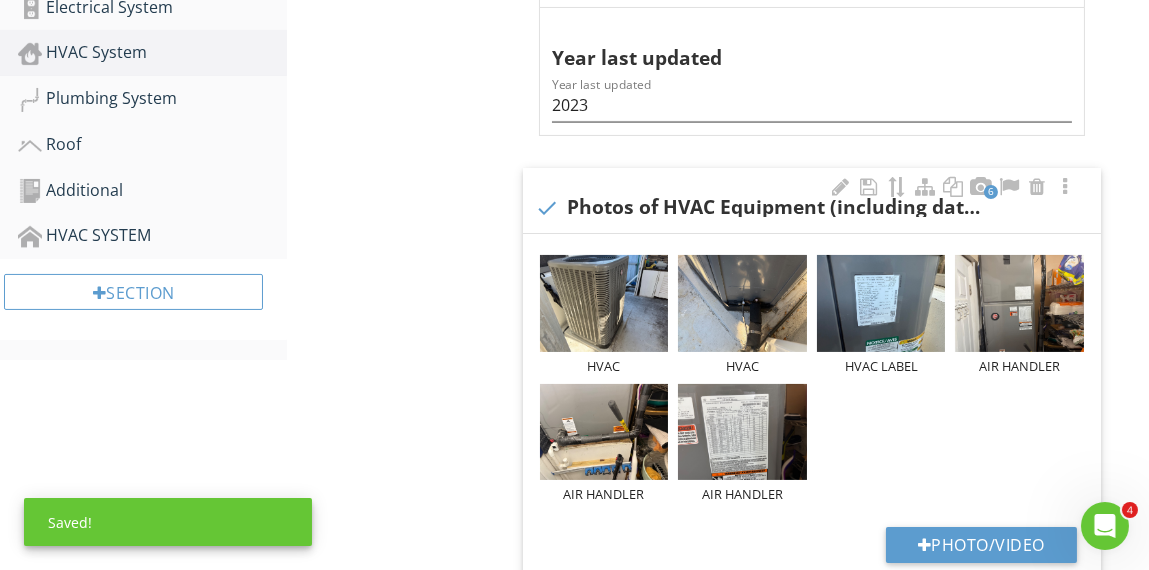 click on "HVAC System
General
Supplemental Information
Supplemental Information
Information
Age of System
Age of System 2 YEARS
Year last updated
Year last updated 2023                         6         check
Photos of HVAC Equipment (including dated manufacturer's plate)
HVAC
HVAC
HVAC LABEL
AIR HANDLER
AIR HANDLER
AIR HANDLER
Photo/Video
Limitations
Observations" at bounding box center [718, 315] 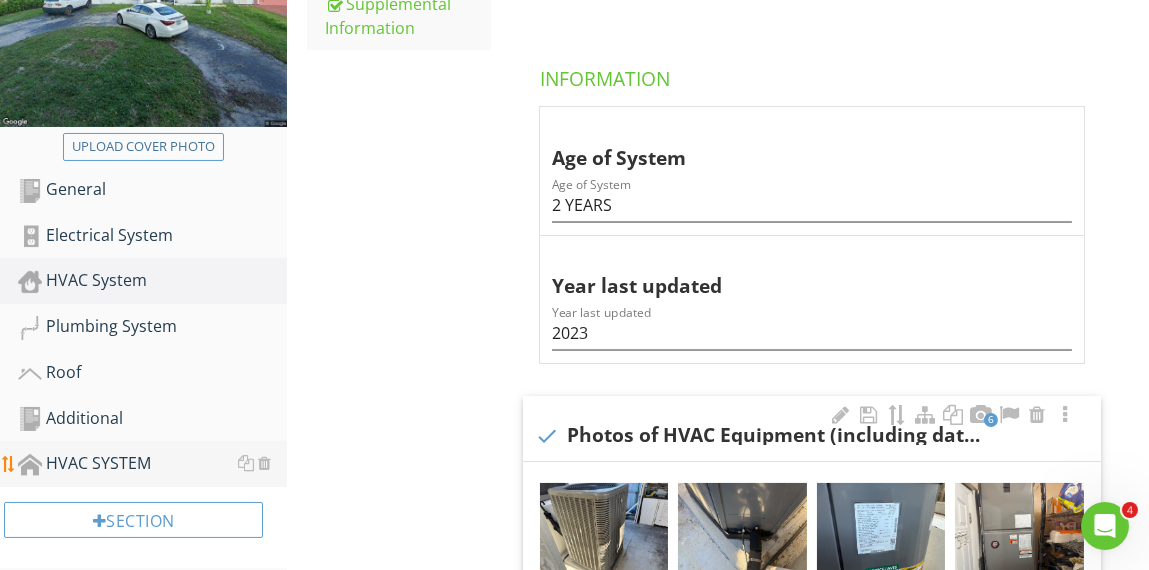 scroll, scrollTop: 499, scrollLeft: 0, axis: vertical 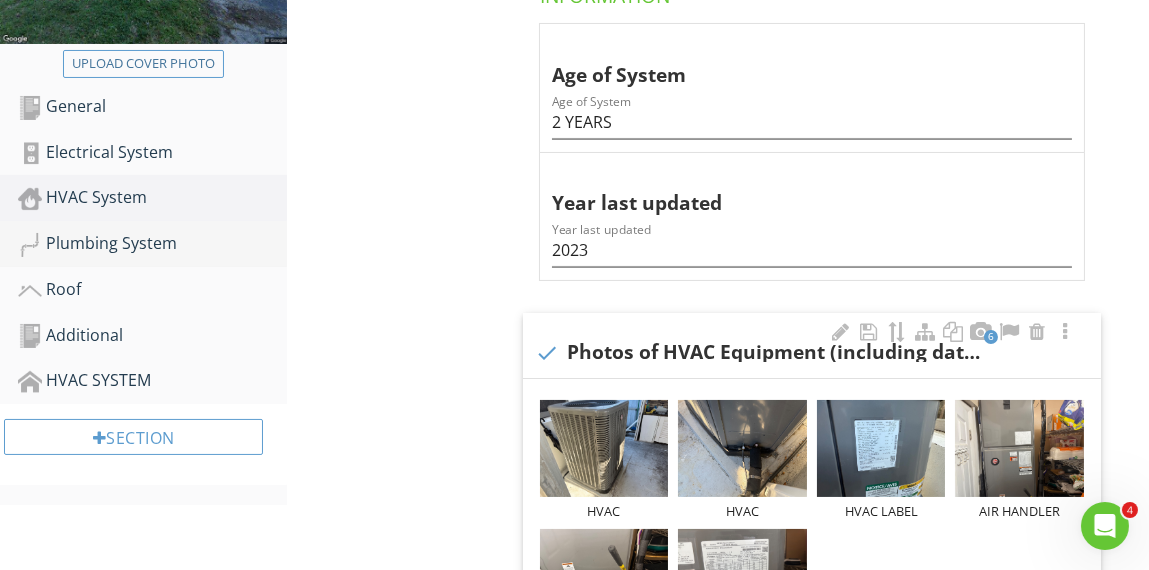 click on "Plumbing System" at bounding box center [152, 244] 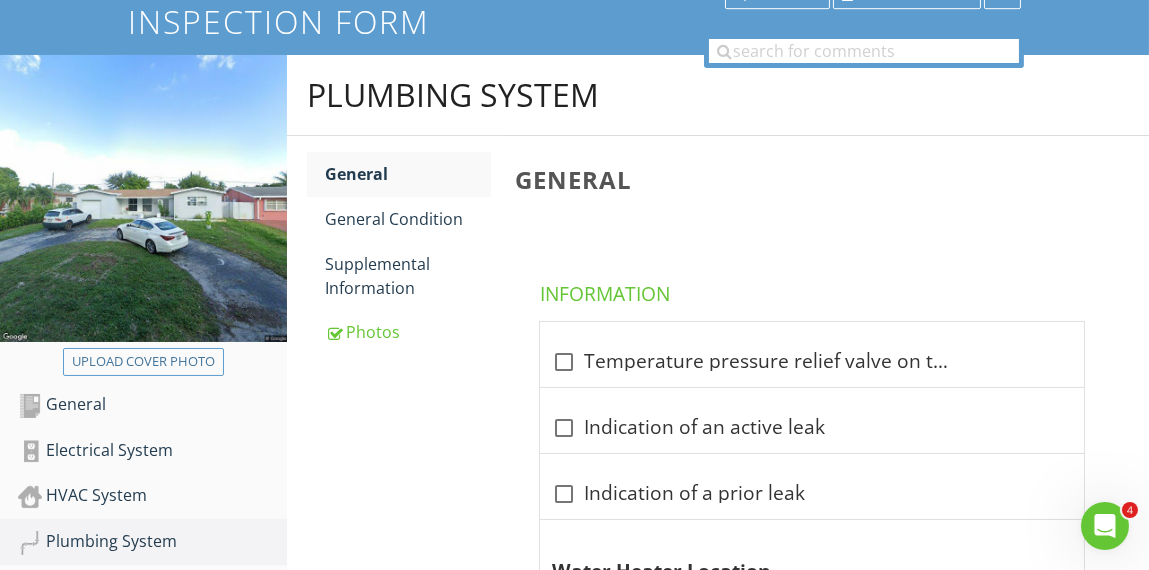 scroll, scrollTop: 199, scrollLeft: 0, axis: vertical 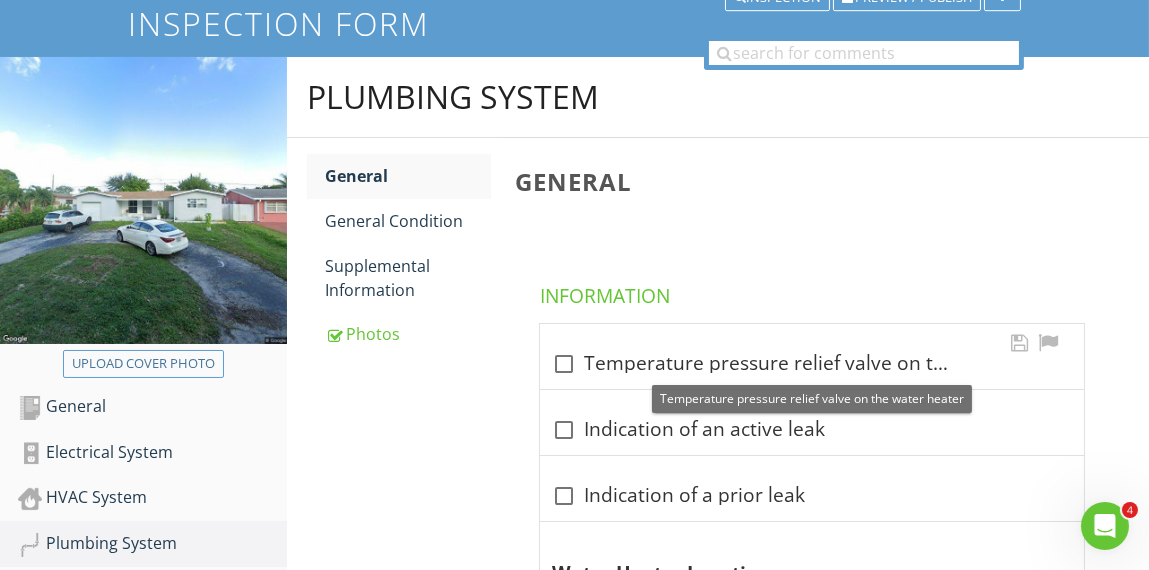 click at bounding box center [564, 364] 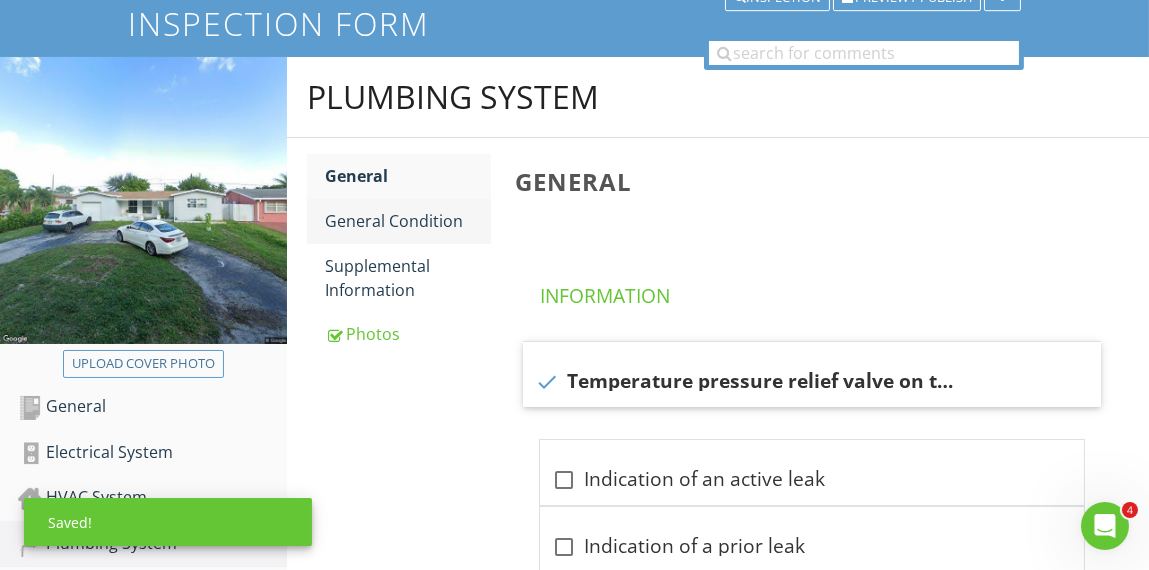 click on "General Condition" at bounding box center [407, 221] 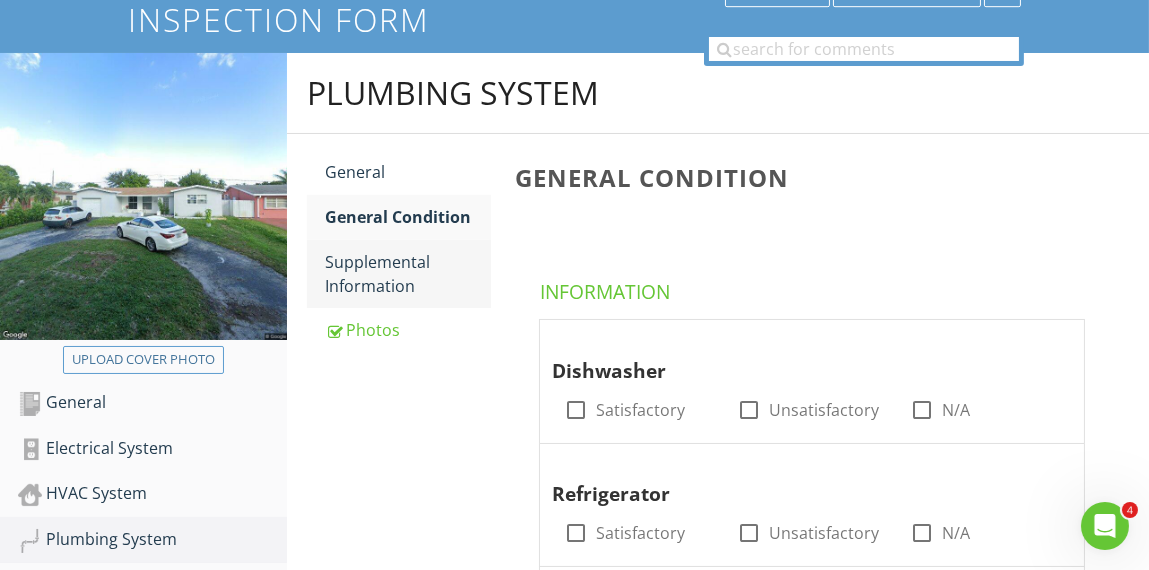 scroll, scrollTop: 199, scrollLeft: 0, axis: vertical 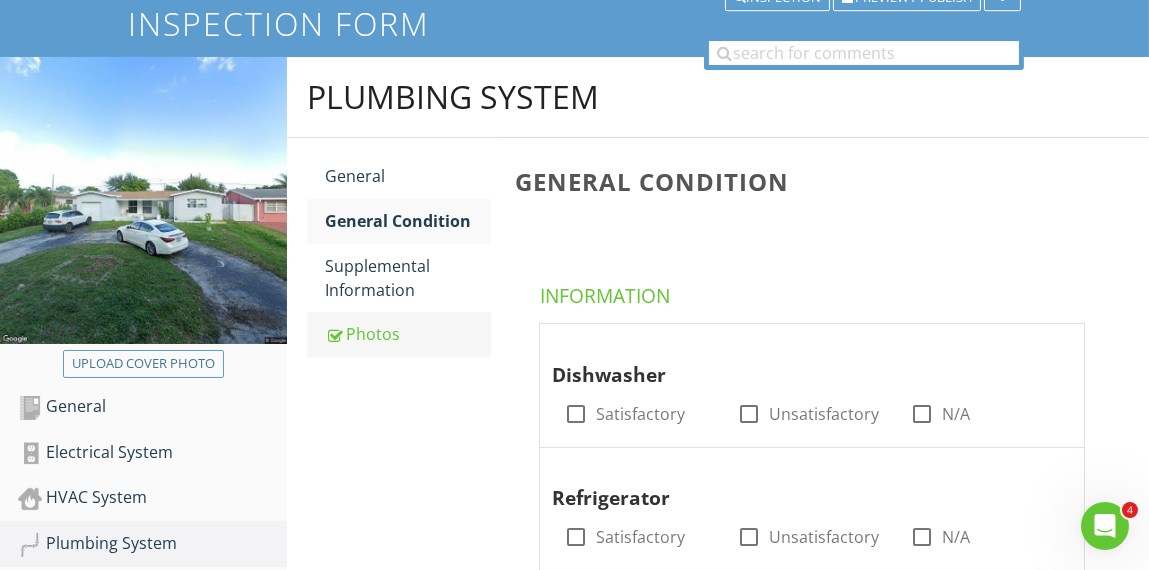 click on "Photos" at bounding box center [407, 334] 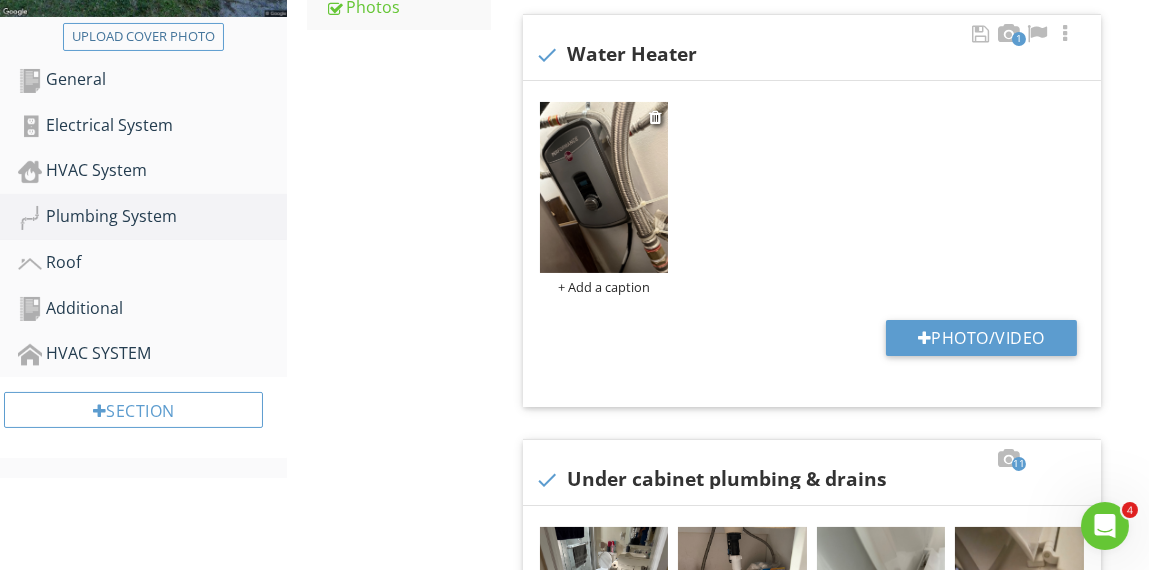 scroll, scrollTop: 499, scrollLeft: 0, axis: vertical 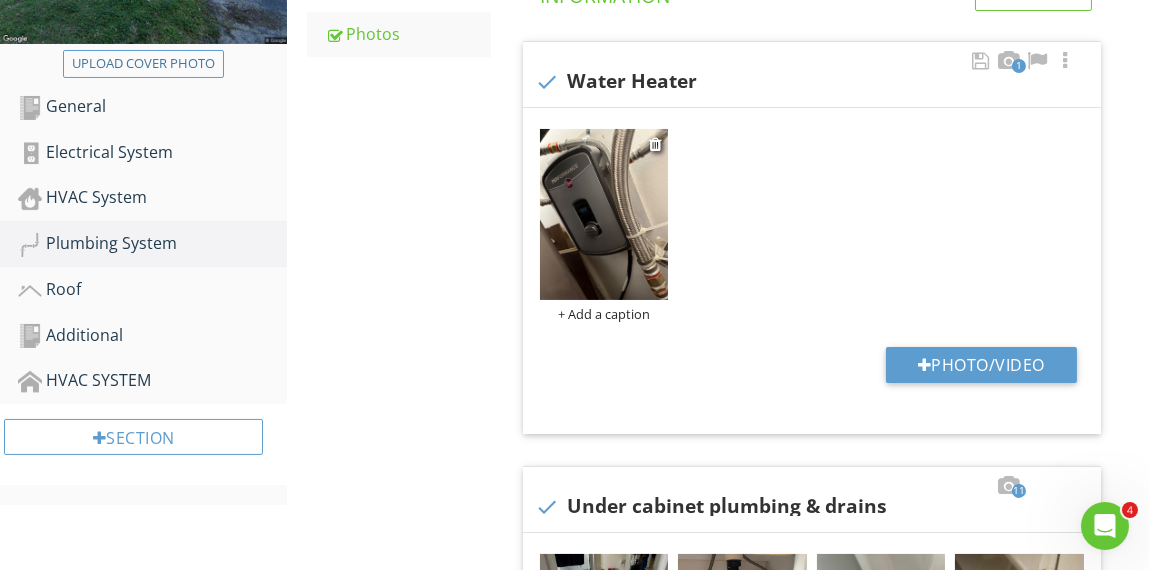 click on "+ Add a caption" at bounding box center [604, 314] 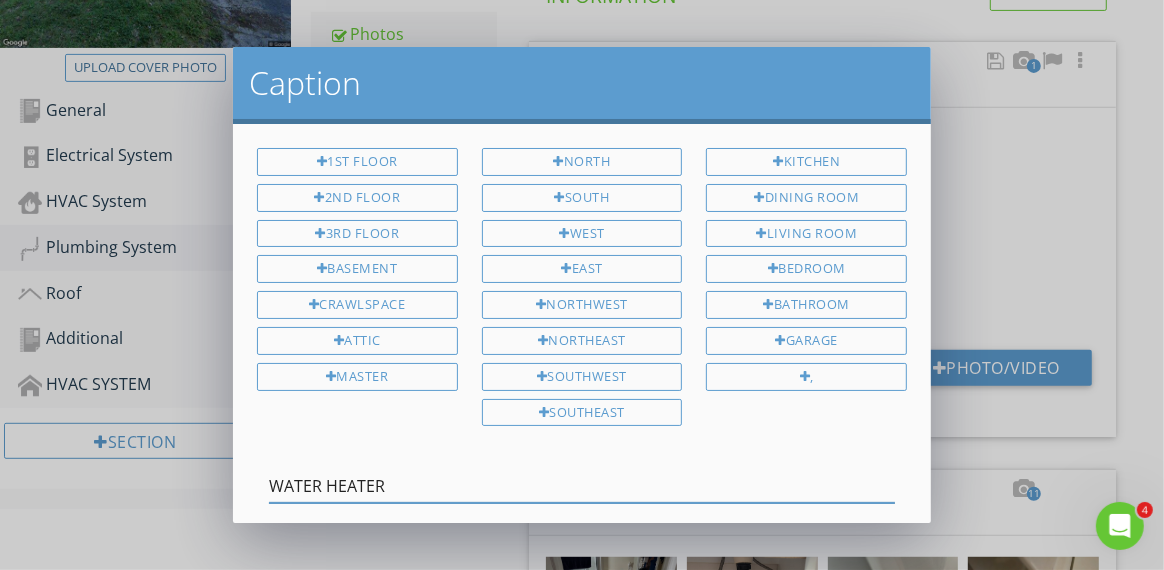 type on "WATER HEATER" 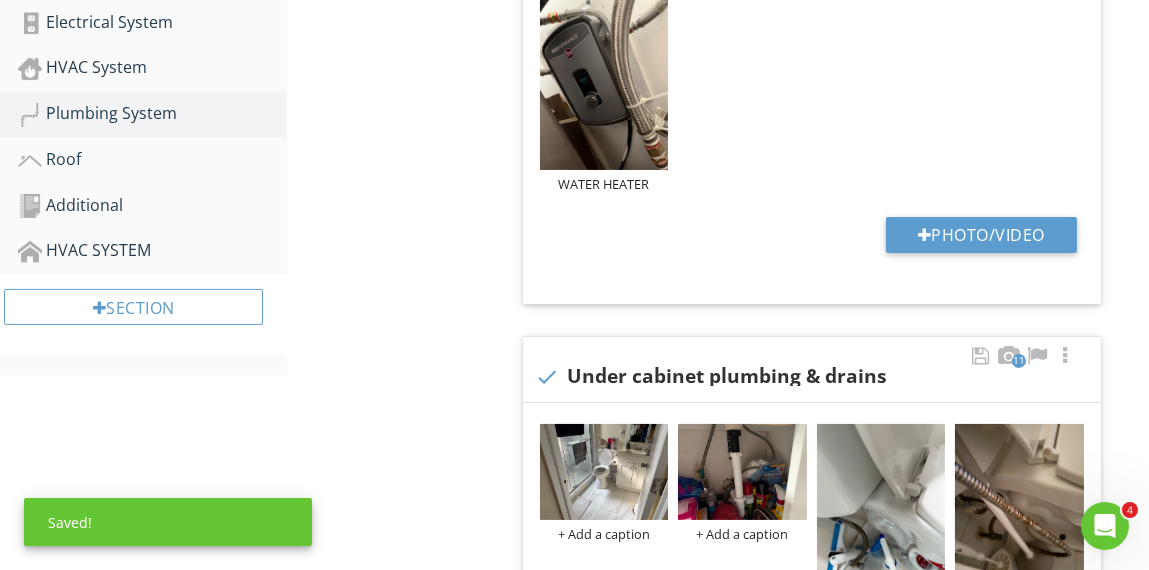 scroll, scrollTop: 799, scrollLeft: 0, axis: vertical 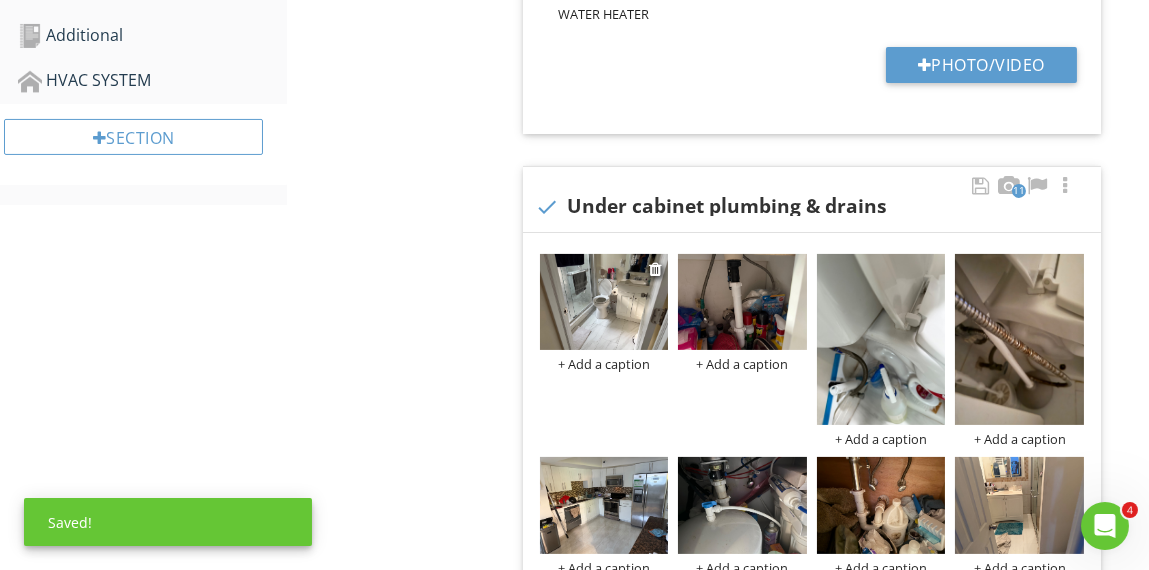 click on "+ Add a caption" at bounding box center (604, 364) 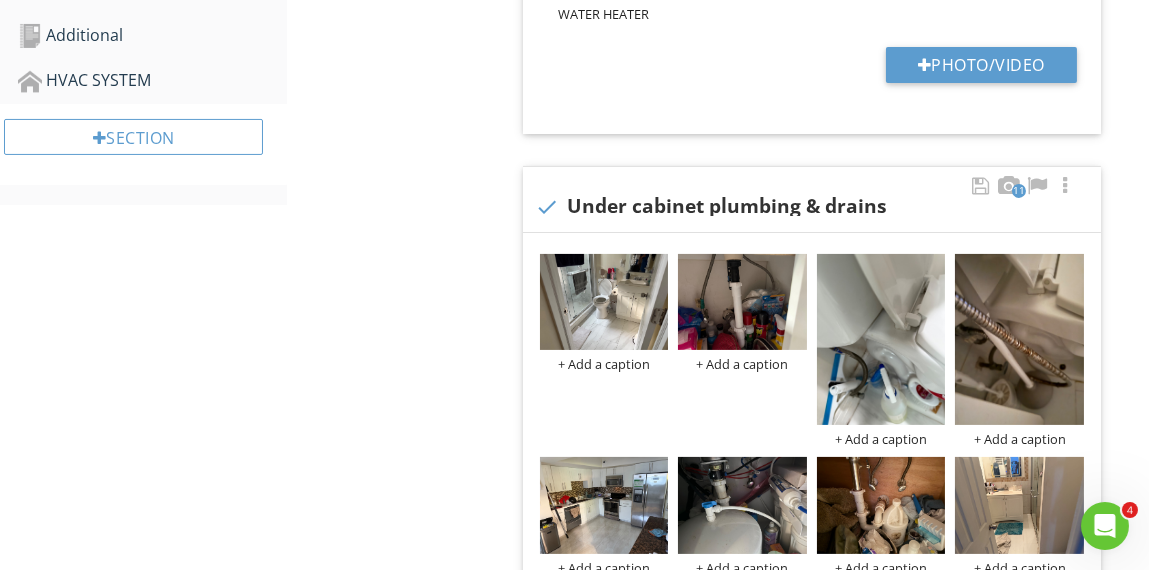 click at bounding box center (574, 285) 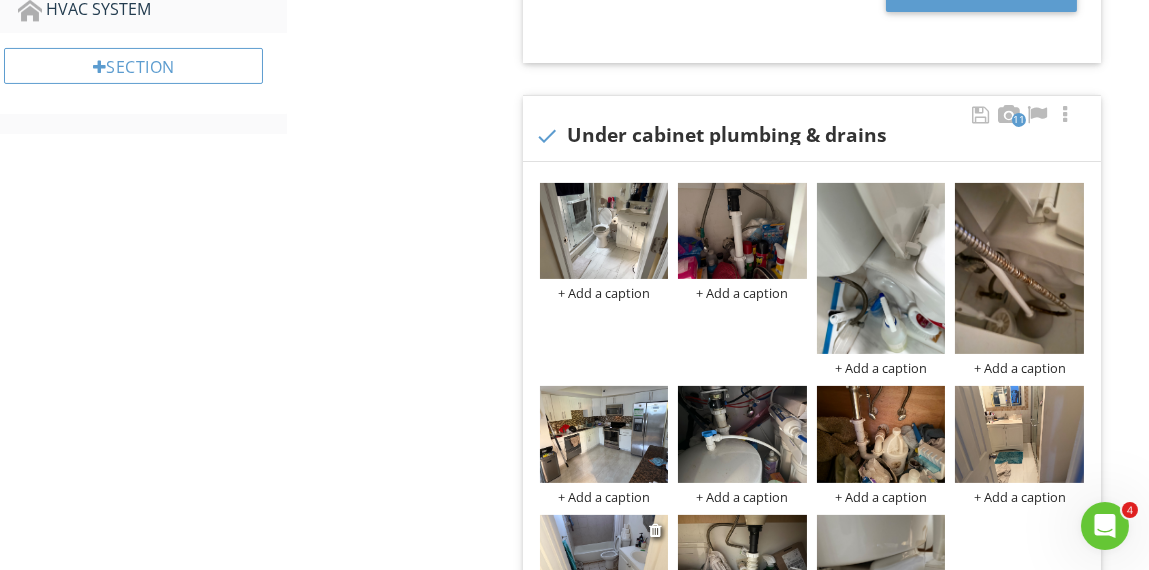 scroll, scrollTop: 899, scrollLeft: 0, axis: vertical 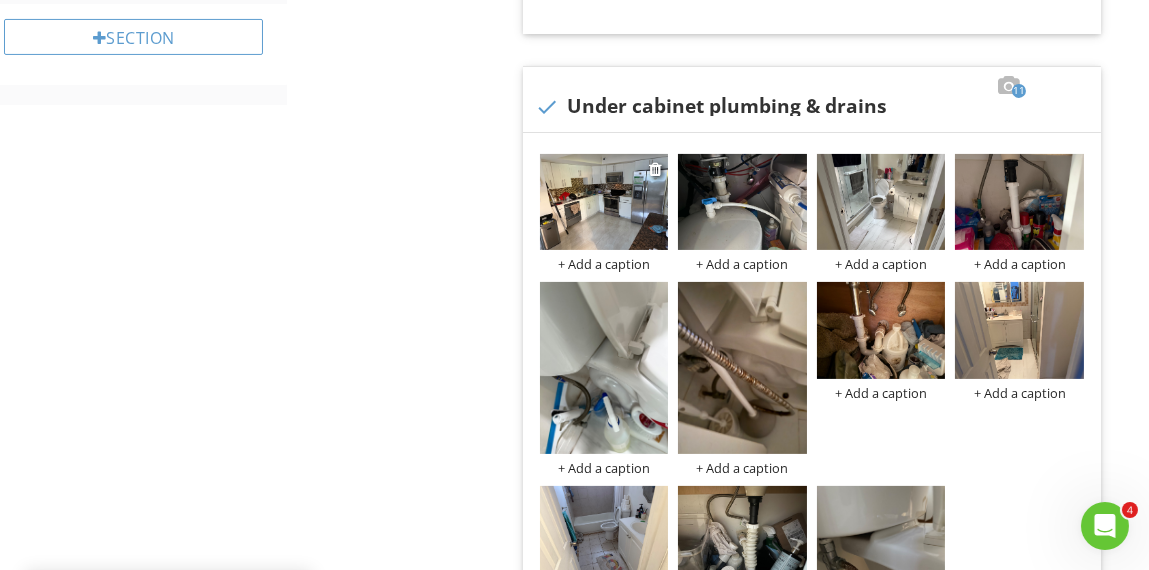 click at bounding box center (604, 202) 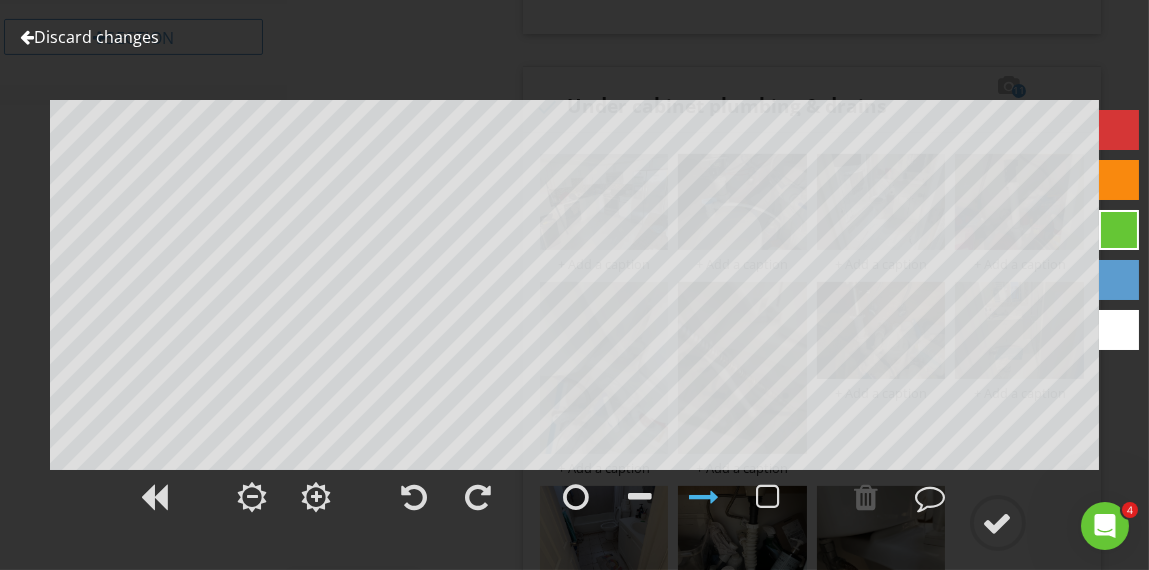 click on "Discard changes" at bounding box center (89, 37) 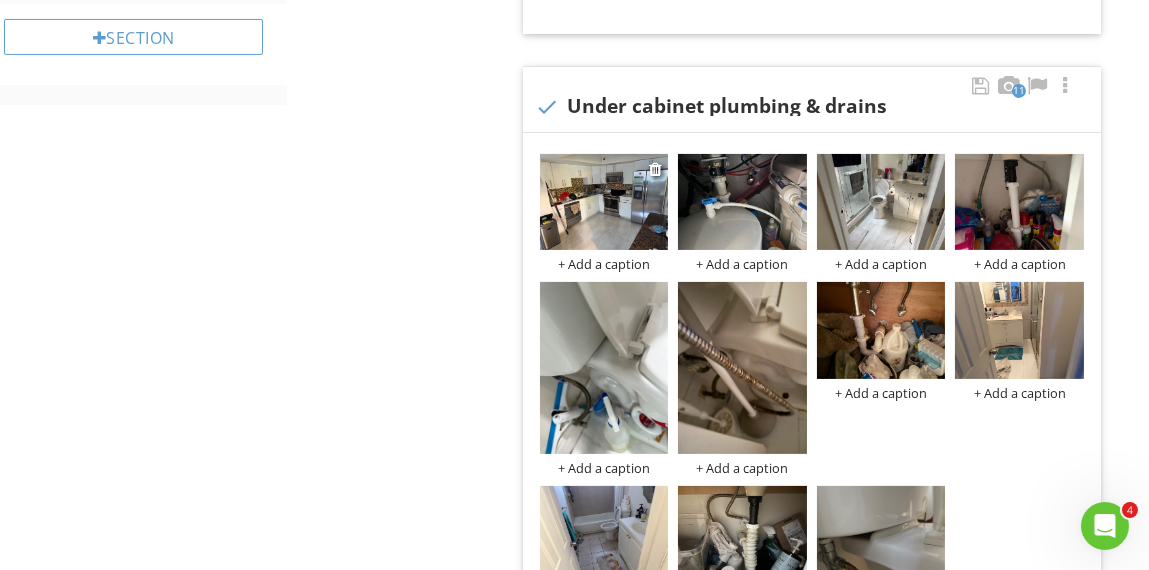 click on "+ Add a caption" at bounding box center [604, 264] 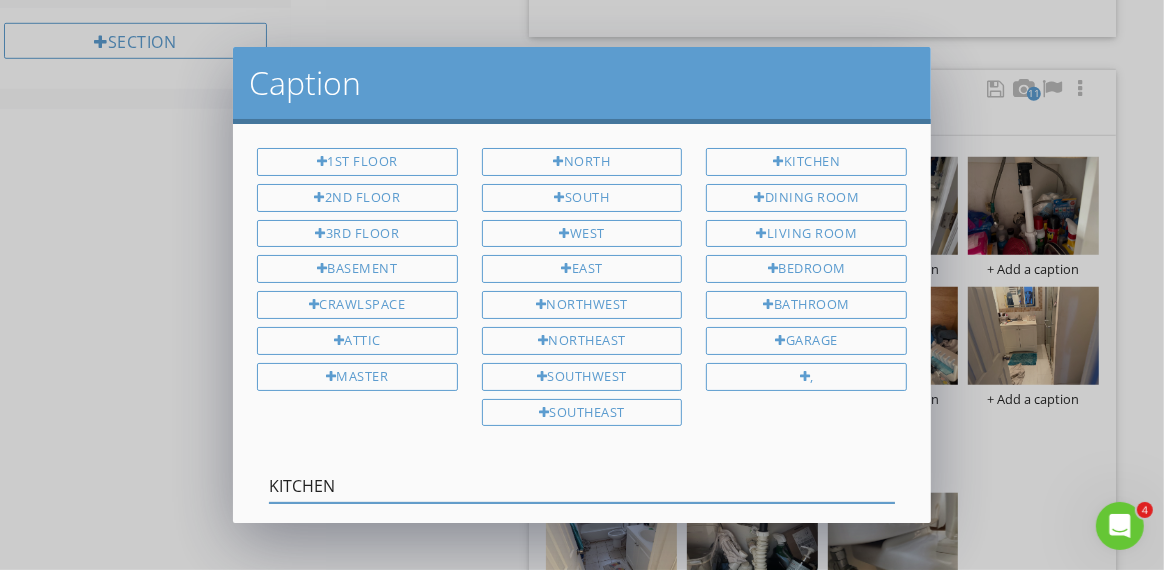 type on "KITCHEN" 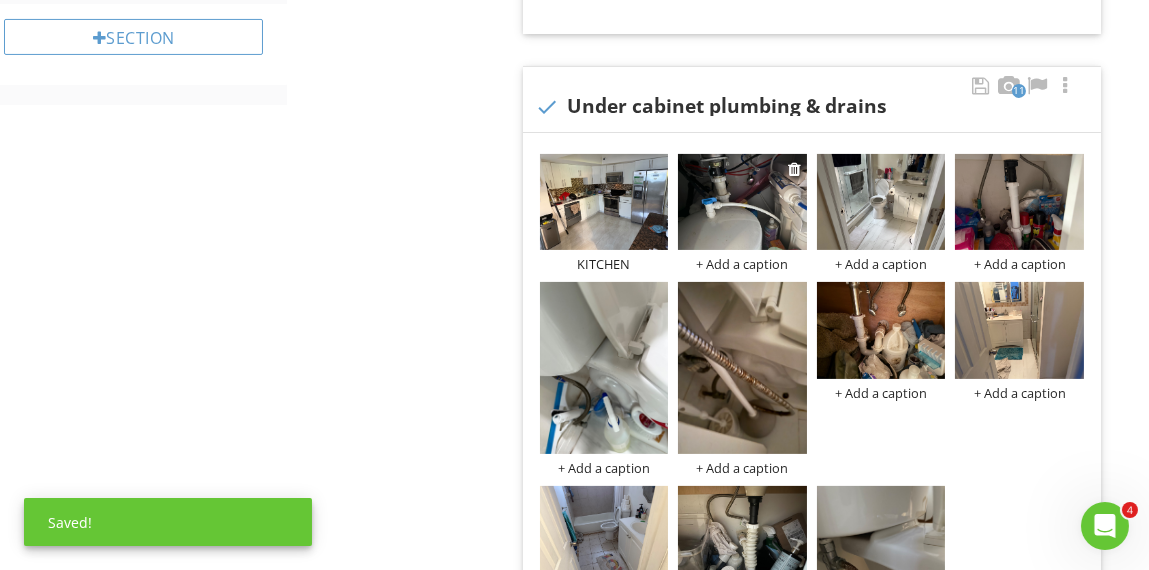 click on "+ Add a caption" at bounding box center (742, 264) 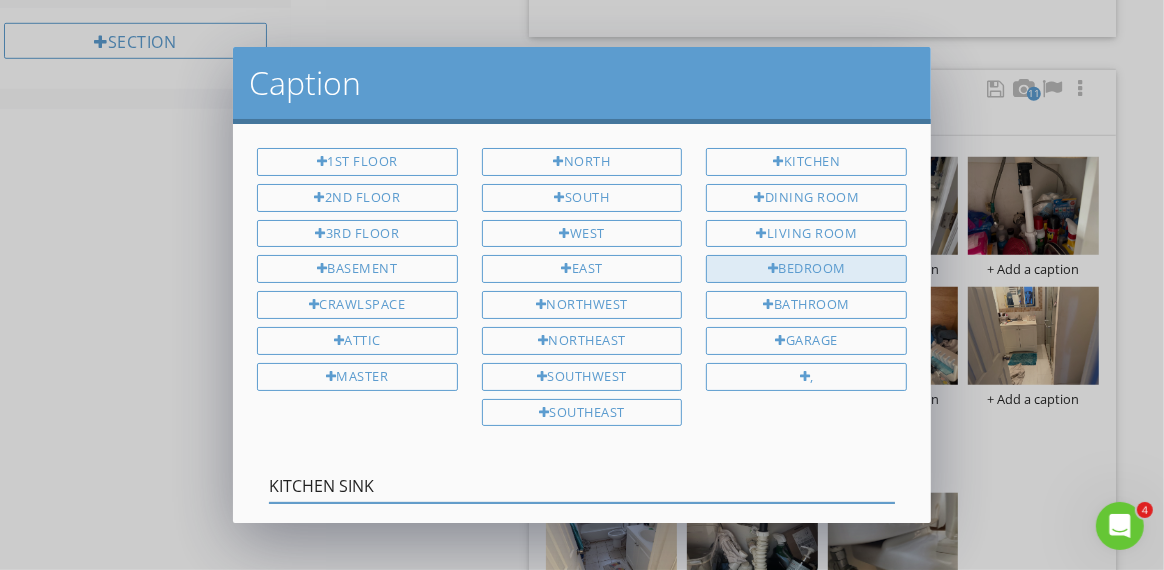 type on "KITCHEN SINK" 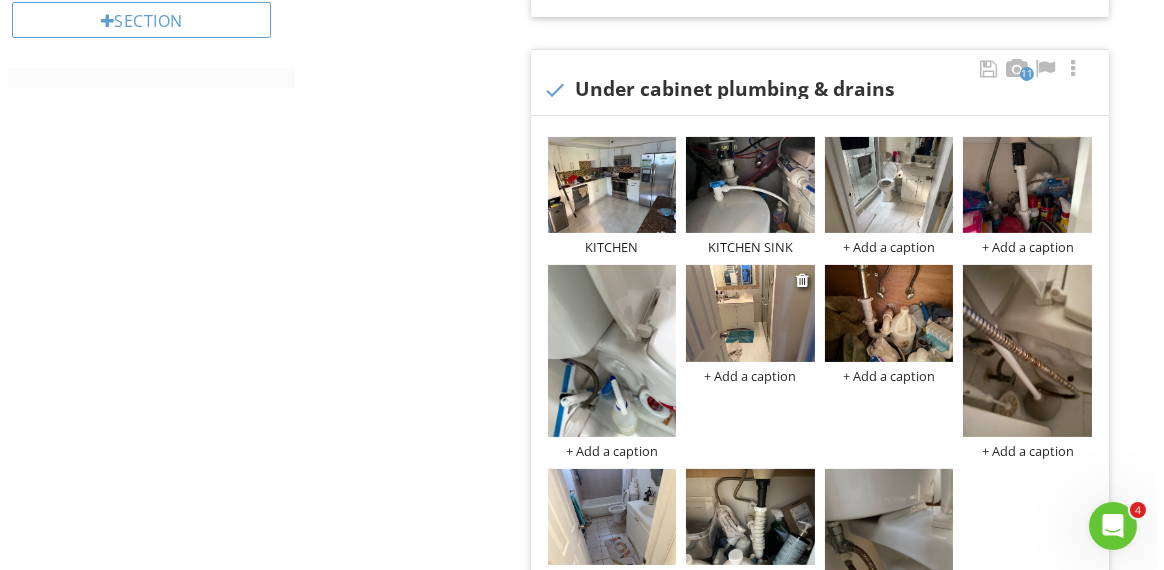 scroll, scrollTop: 899, scrollLeft: 0, axis: vertical 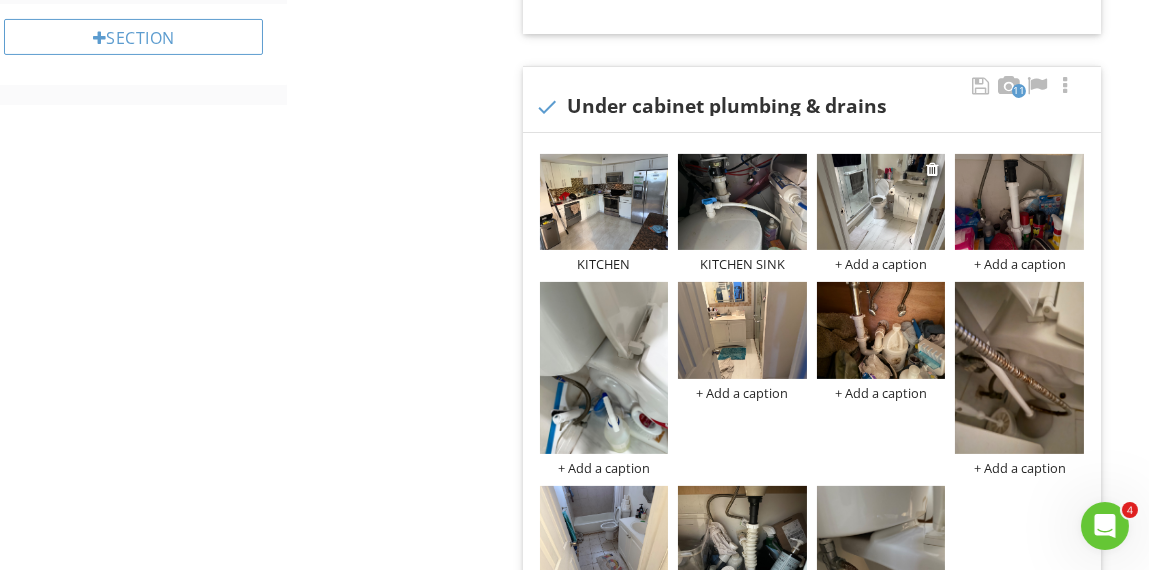 click on "+ Add a caption" at bounding box center [881, 264] 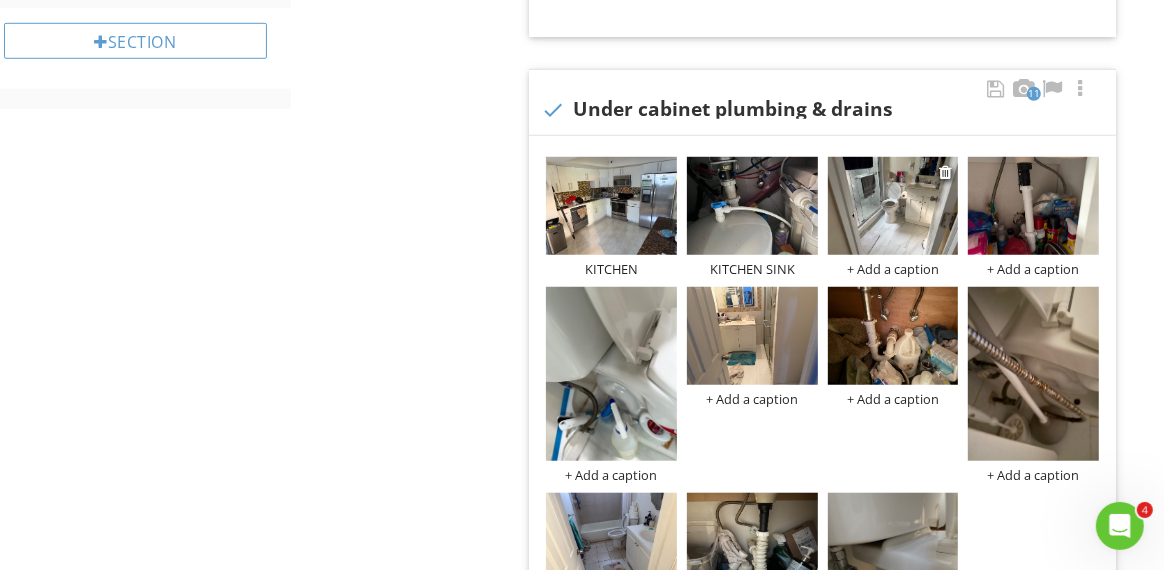 scroll, scrollTop: 0, scrollLeft: 0, axis: both 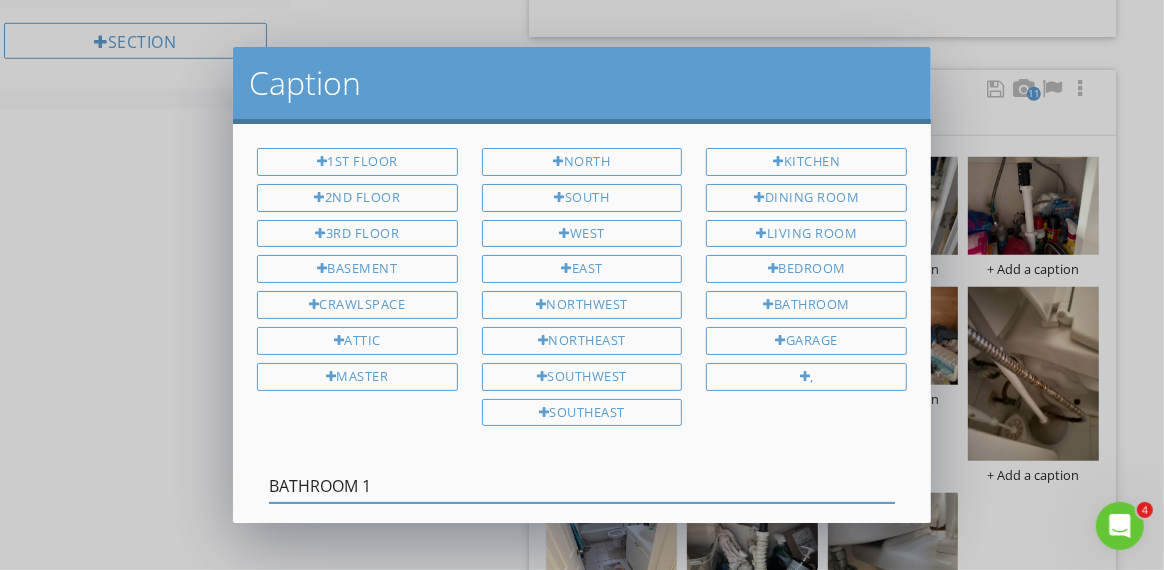 type on "BATHROOM 1" 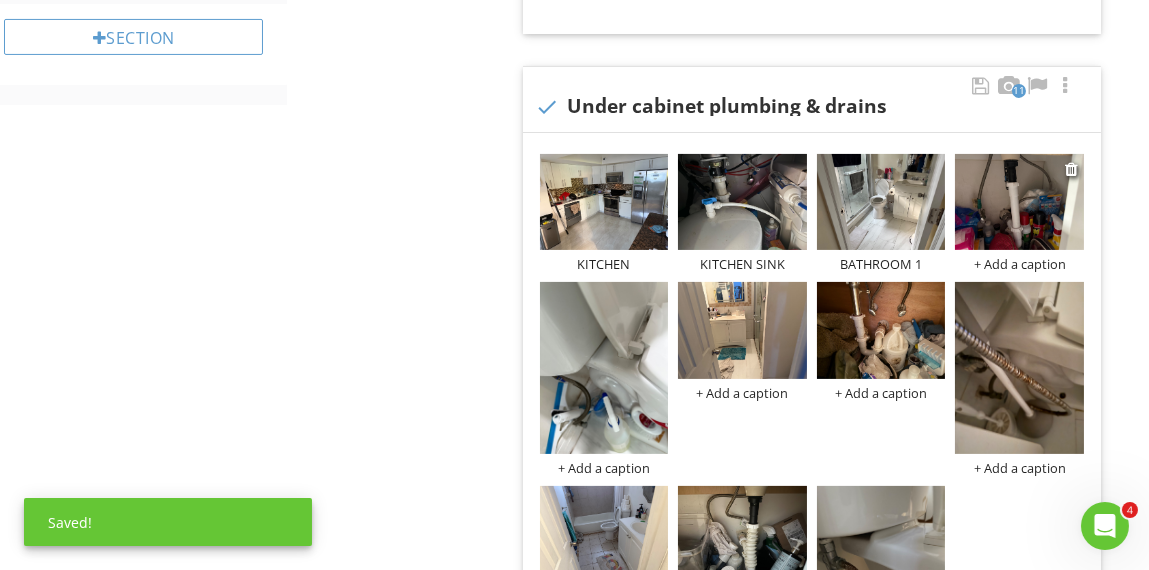 click on "+ Add a caption" at bounding box center (1019, 264) 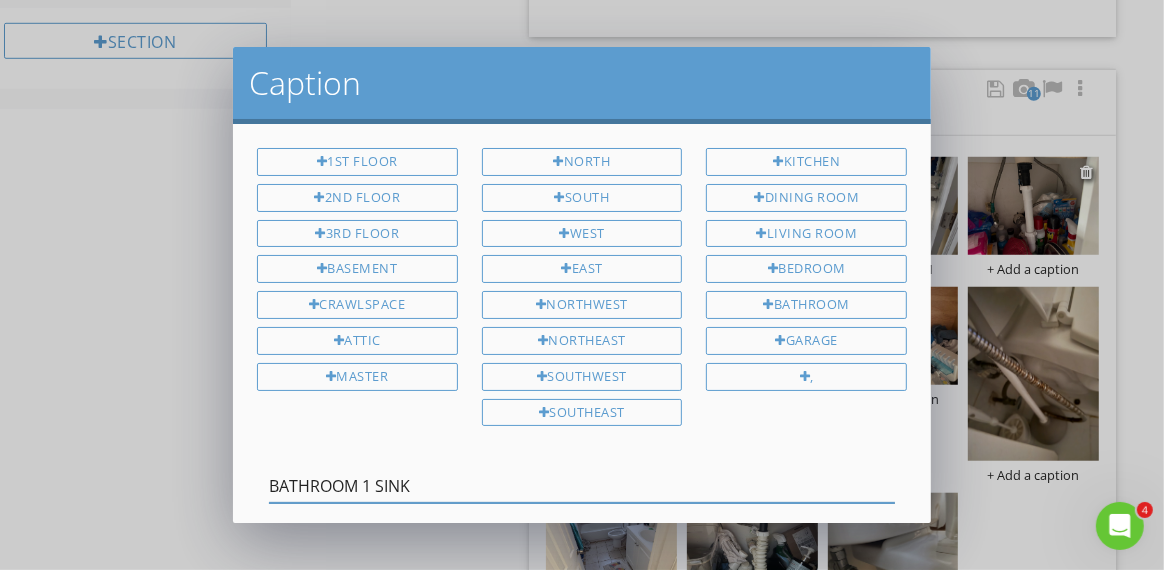 type on "BATHROOM 1 SINK" 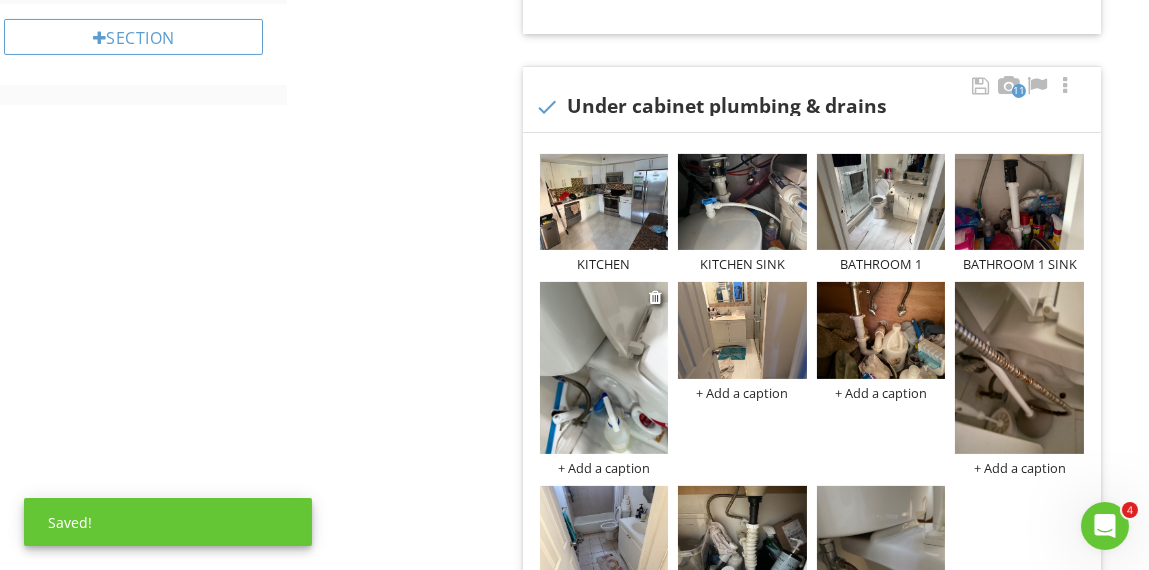 click on "+ Add a caption" at bounding box center (604, 468) 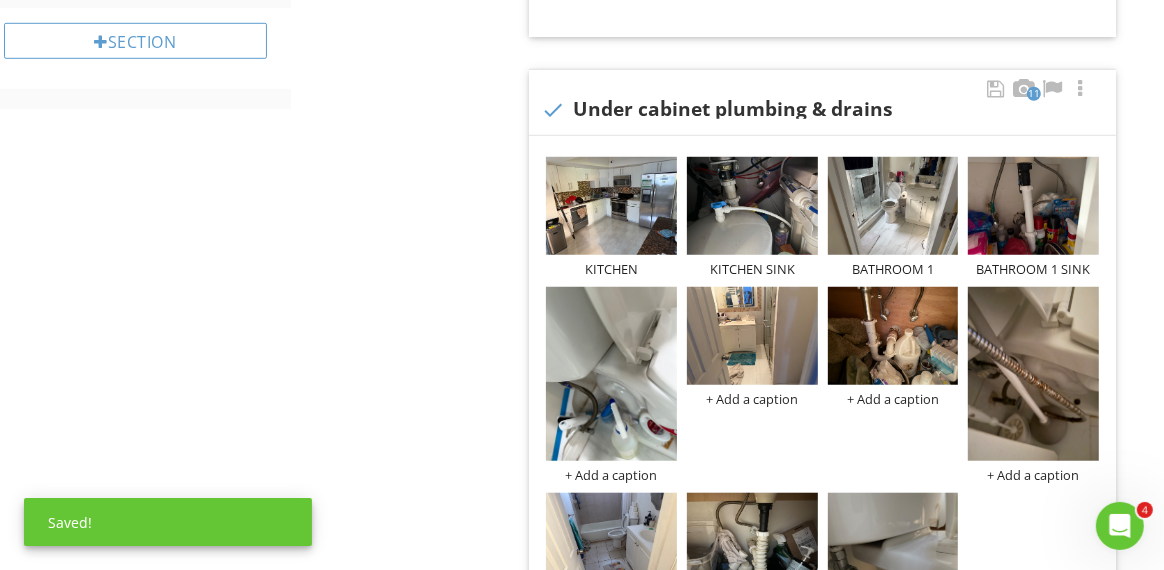 scroll, scrollTop: 0, scrollLeft: 0, axis: both 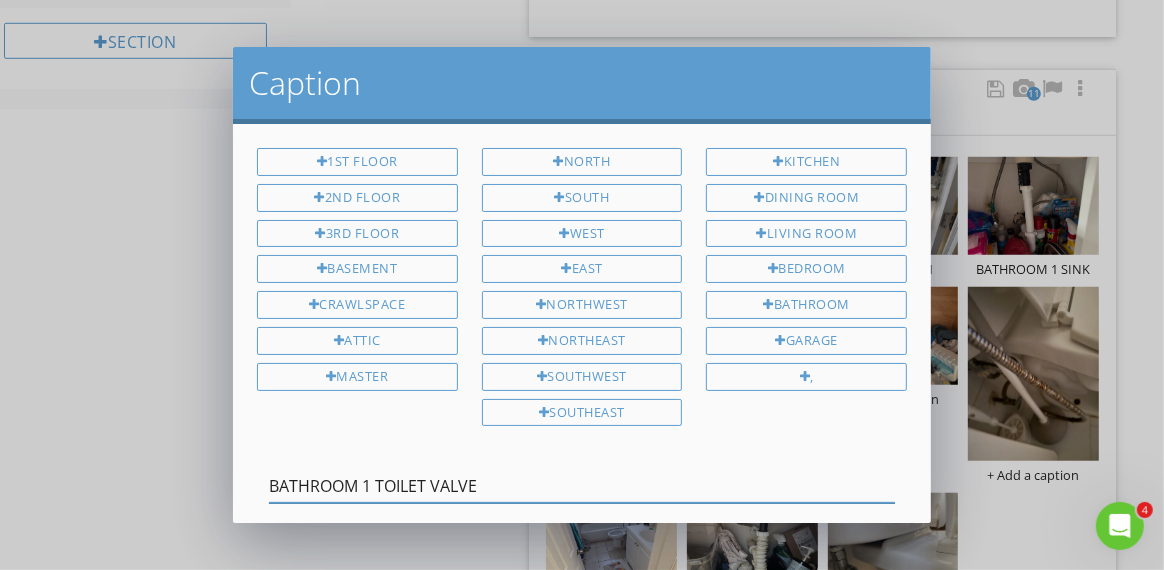 type on "BATHROOM 1 TOILET VALVE" 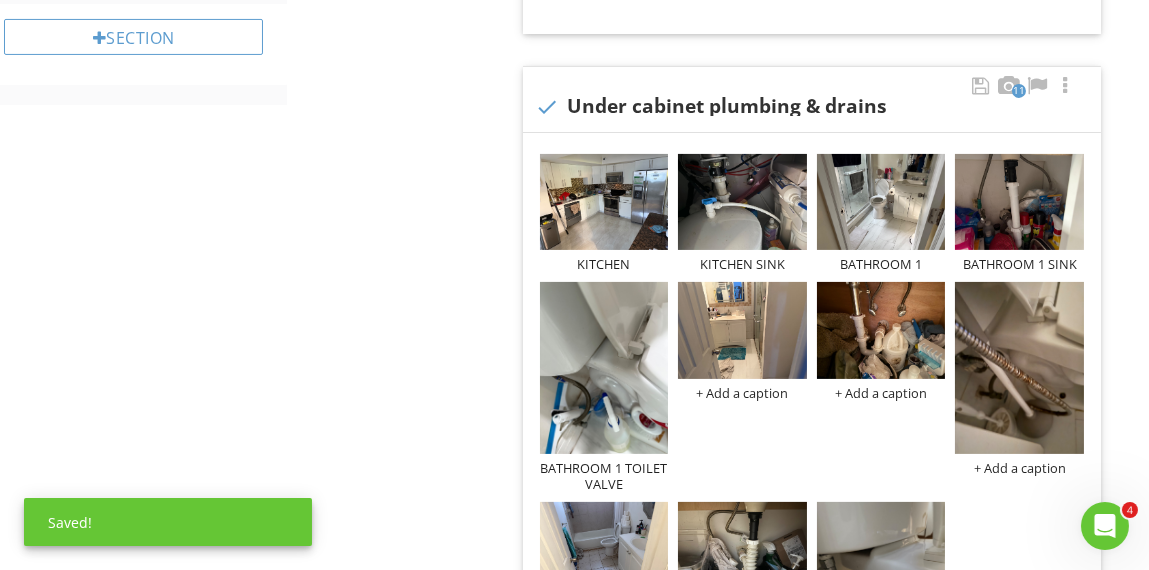 click on "KITCHEN
KITCHEN SINK
BATHROOM 1
BATHROOM 1 SINK
BATHROOM 1 TOILET VALVE
+ Add a caption         + Add a caption         + Add a caption         + Add a caption         + Add a caption         + Add a caption" at bounding box center (812, 424) 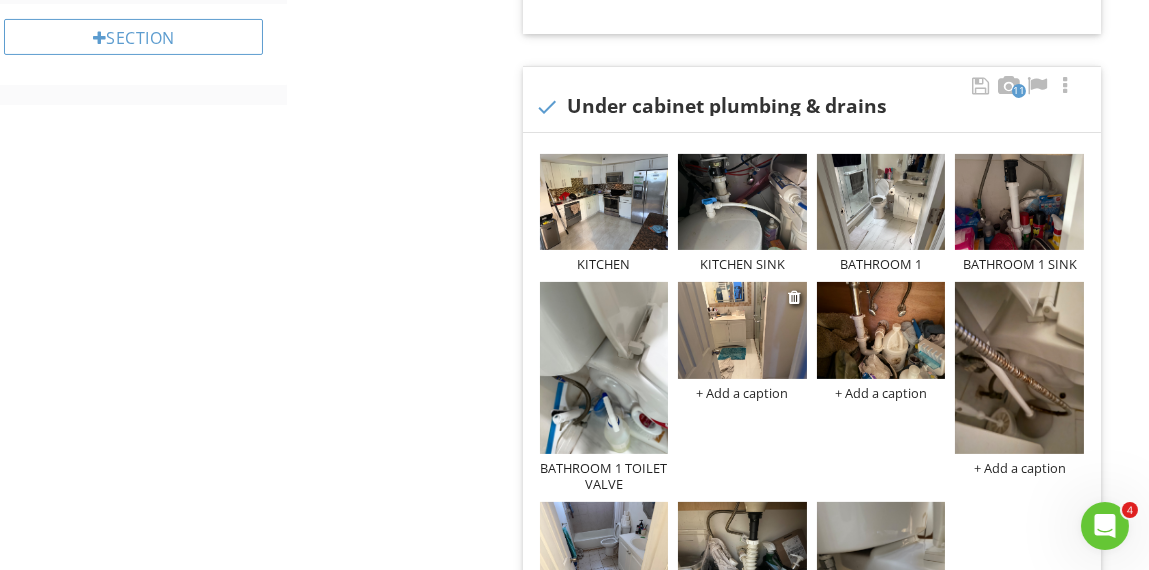 click on "+ Add a caption" at bounding box center (742, 393) 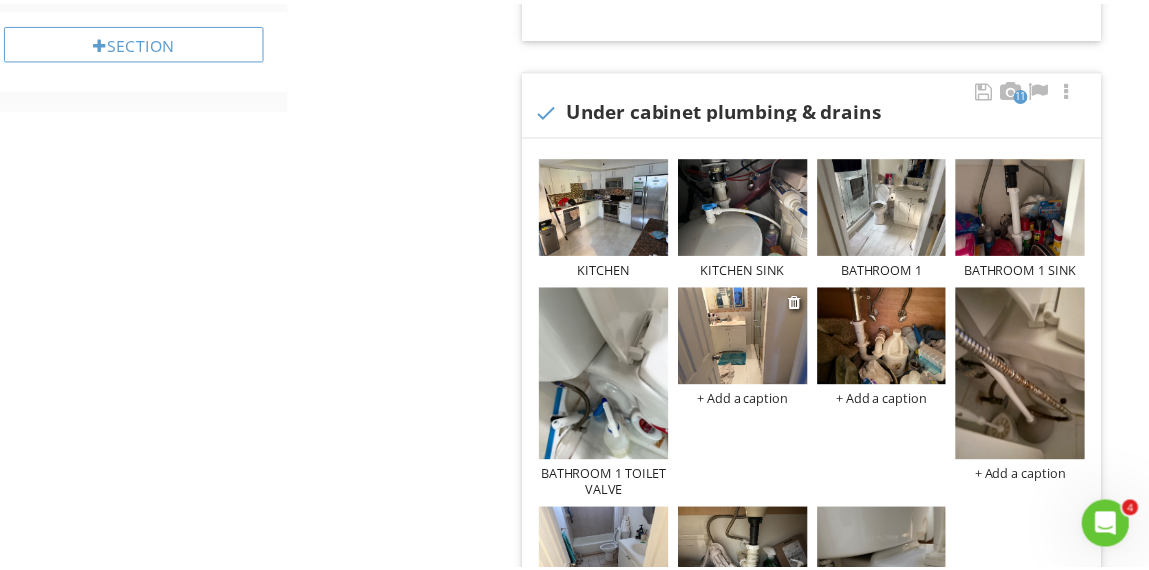 scroll, scrollTop: 0, scrollLeft: 0, axis: both 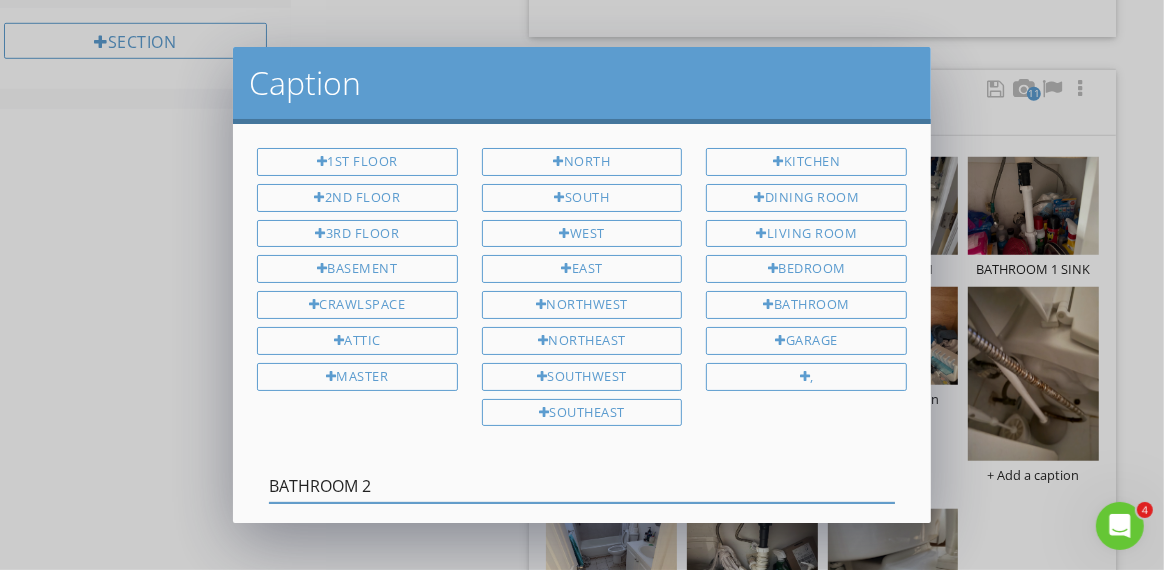 type on "BATHROOM 2" 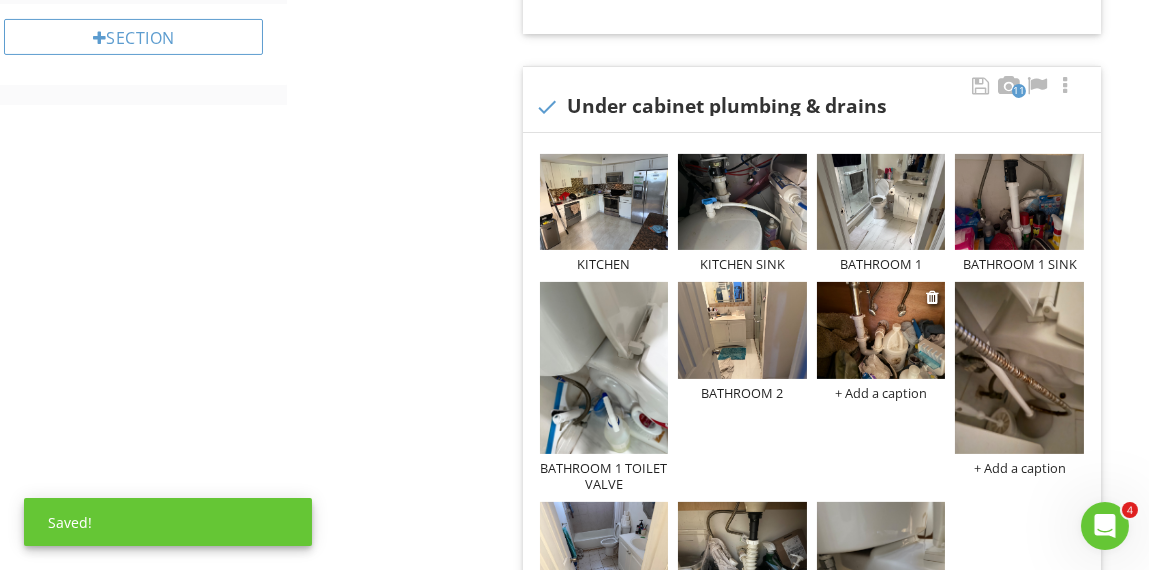 click on "+ Add a caption" at bounding box center (881, 393) 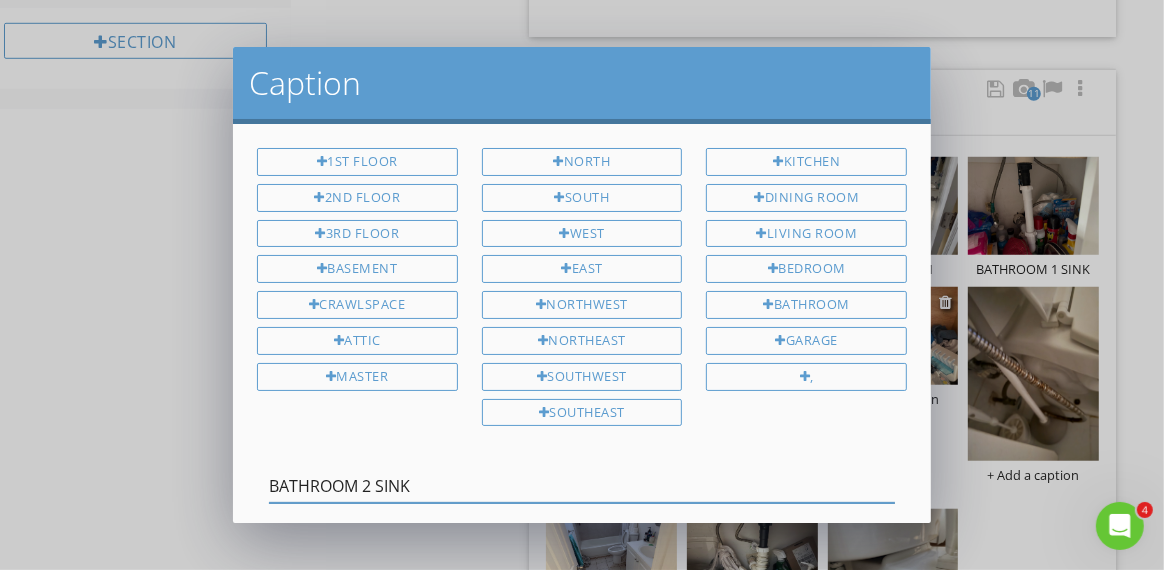 type on "BATHROOM 2 SINK" 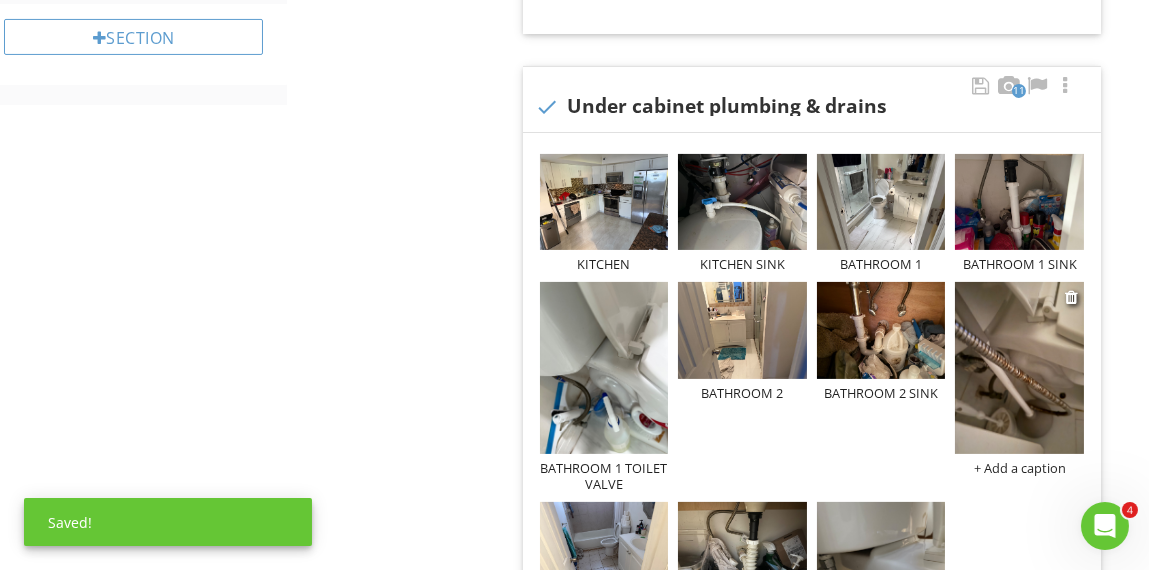 click on "+ Add a caption" at bounding box center (1019, 468) 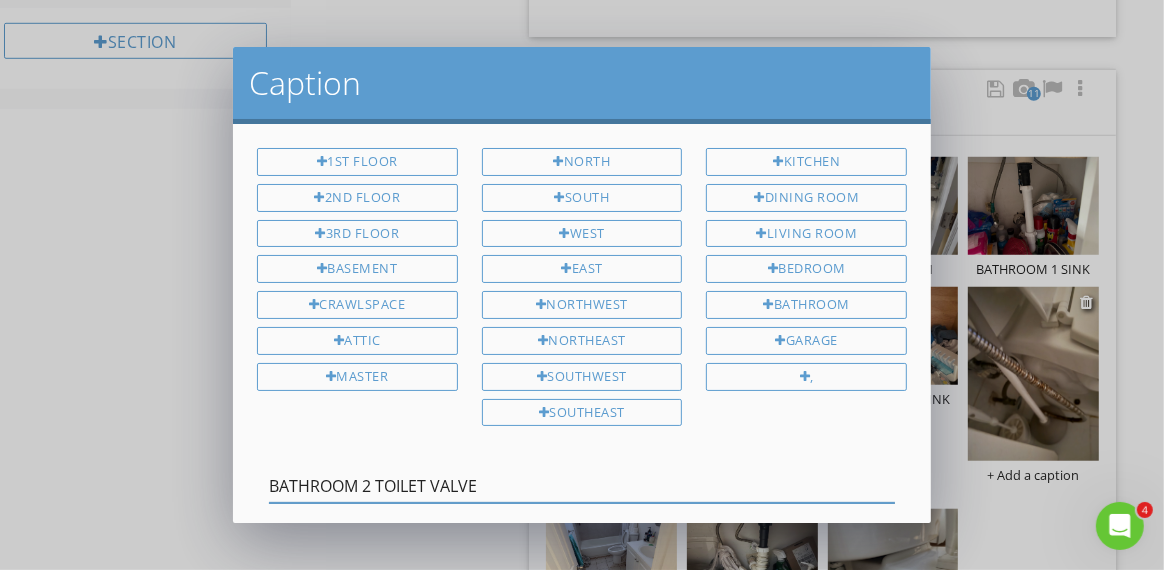 type on "BATHROOM 2 TOILET VALVE" 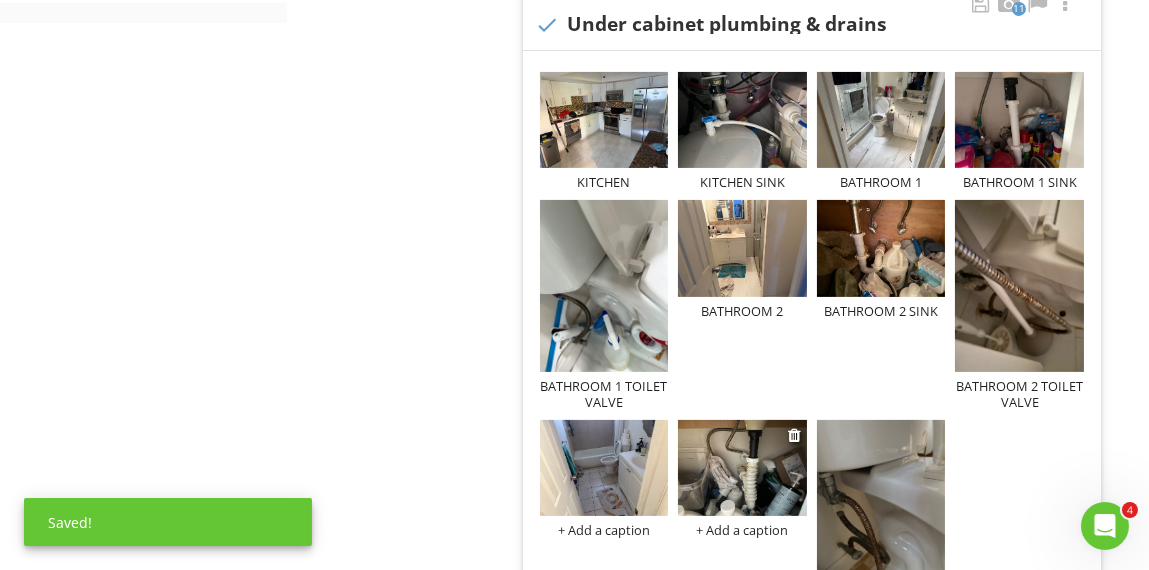 scroll, scrollTop: 1099, scrollLeft: 0, axis: vertical 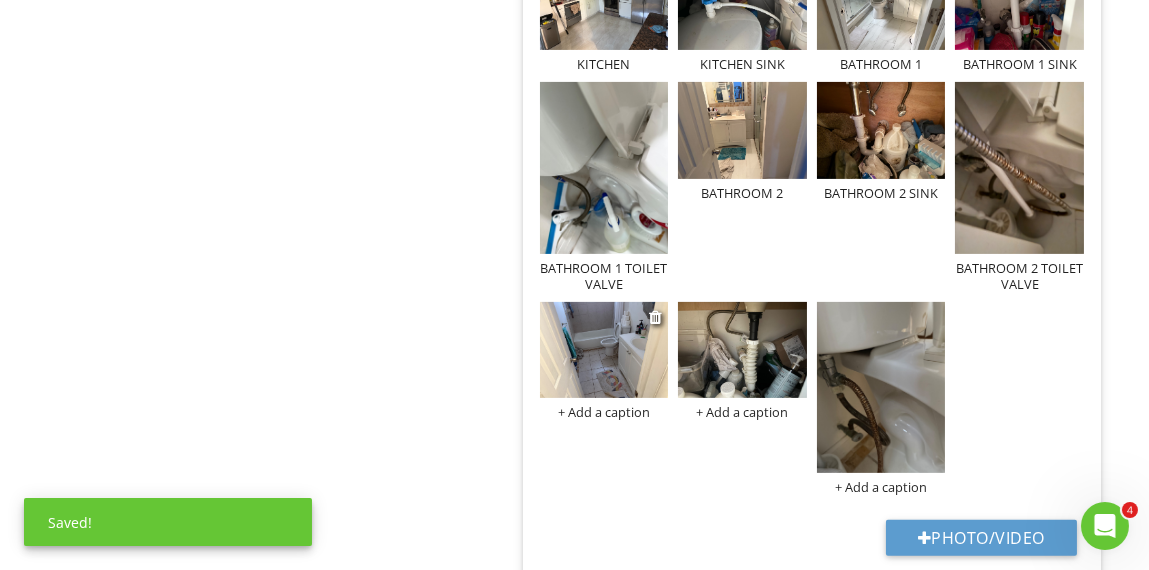click on "+ Add a caption" at bounding box center (604, 412) 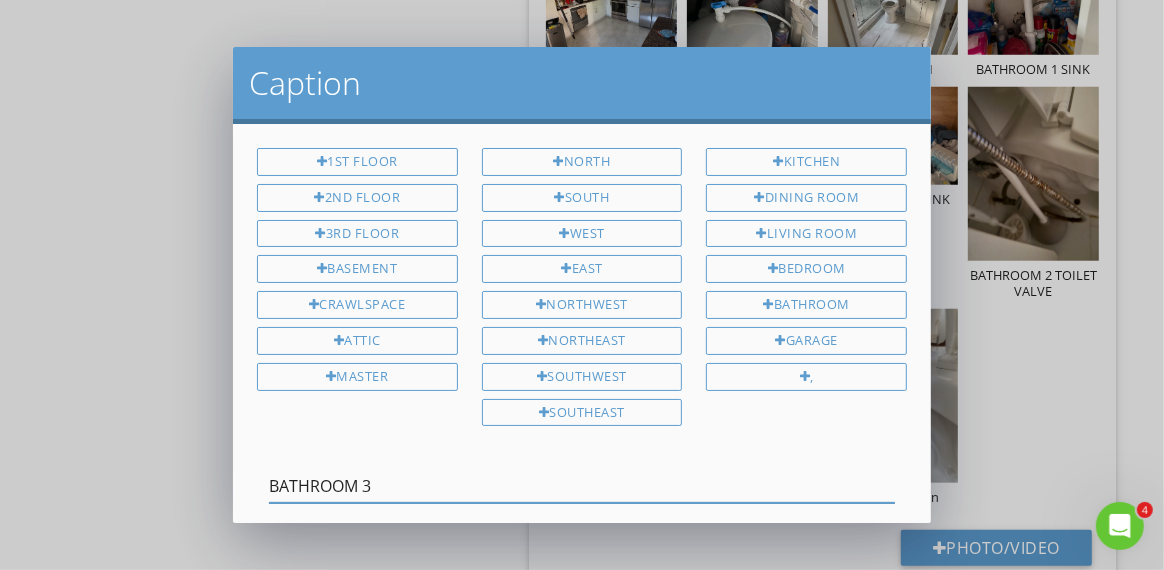 type on "BATHROOM 3" 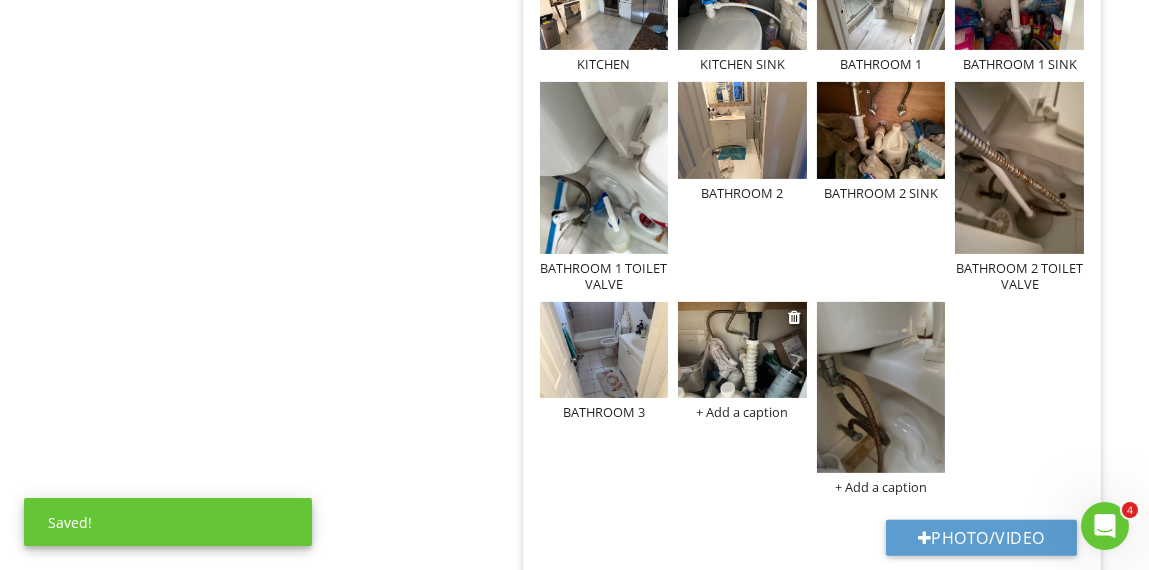 click on "+ Add a caption" at bounding box center [742, 412] 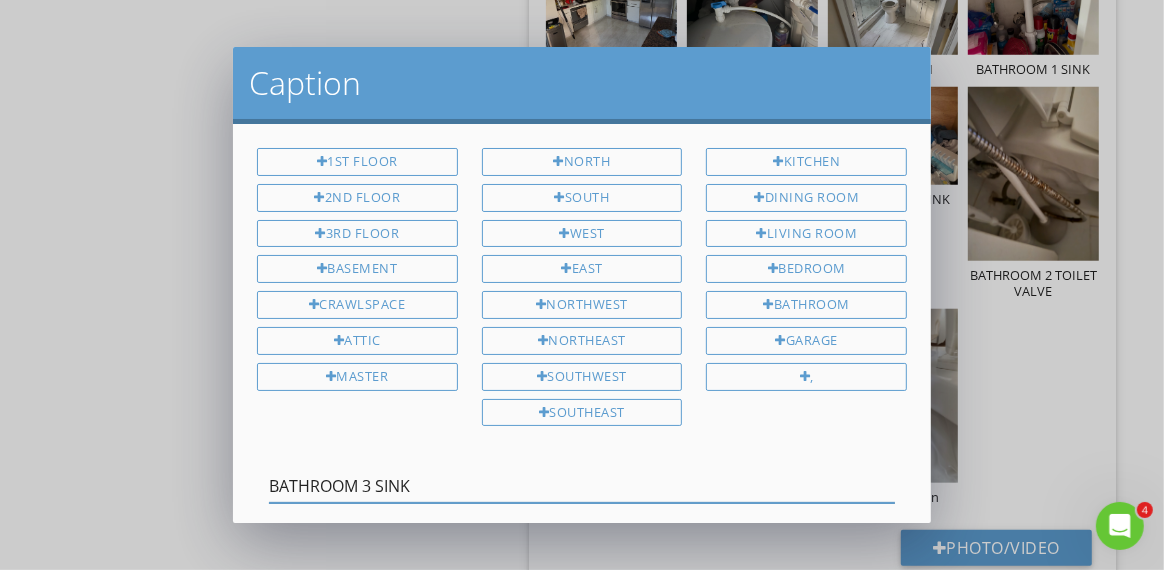 type on "BATHROOM 3 SINK" 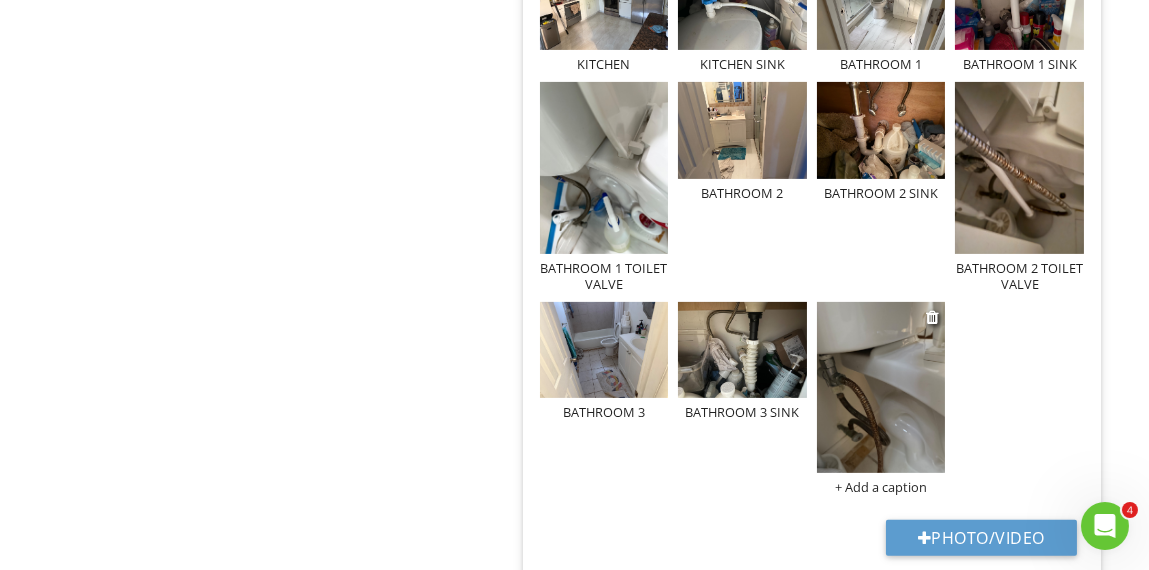 click on "+ Add a caption" at bounding box center [881, 487] 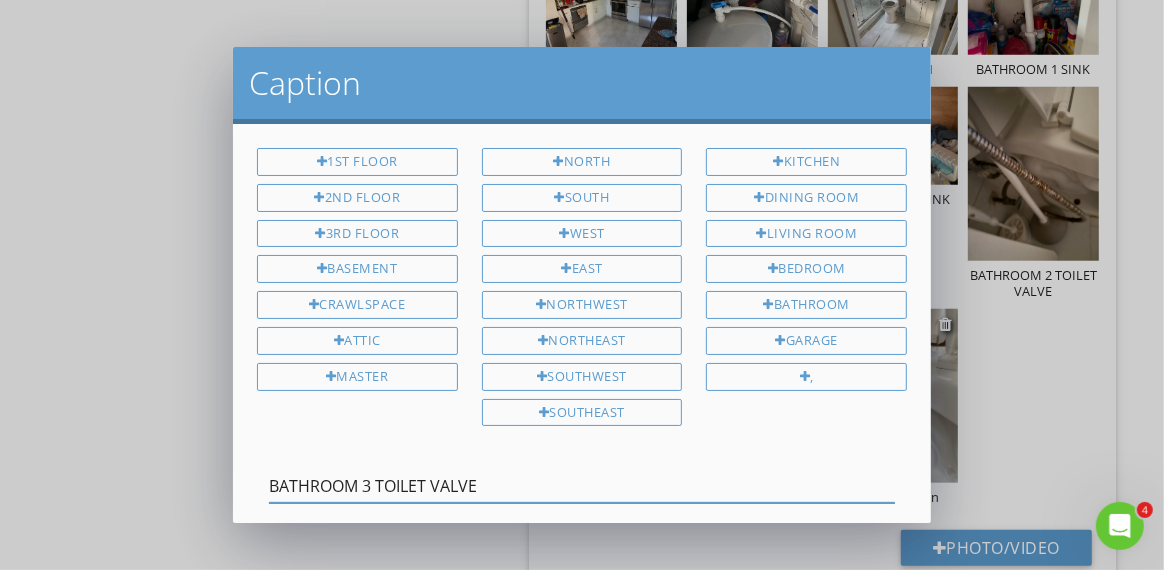 type on "BATHROOM 3 TOILET VALVE" 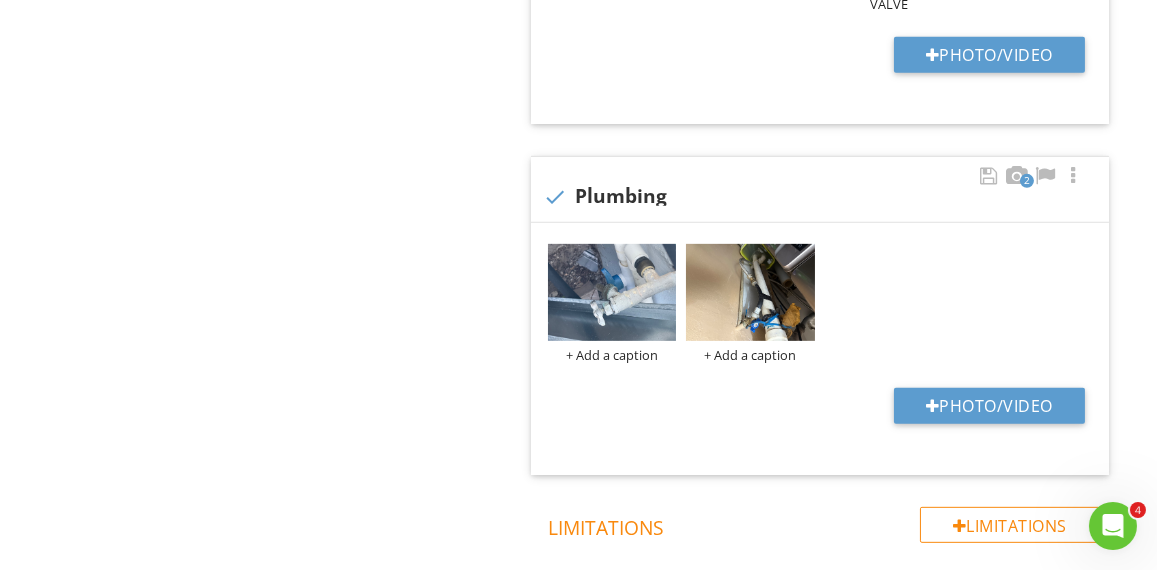 scroll, scrollTop: 1599, scrollLeft: 0, axis: vertical 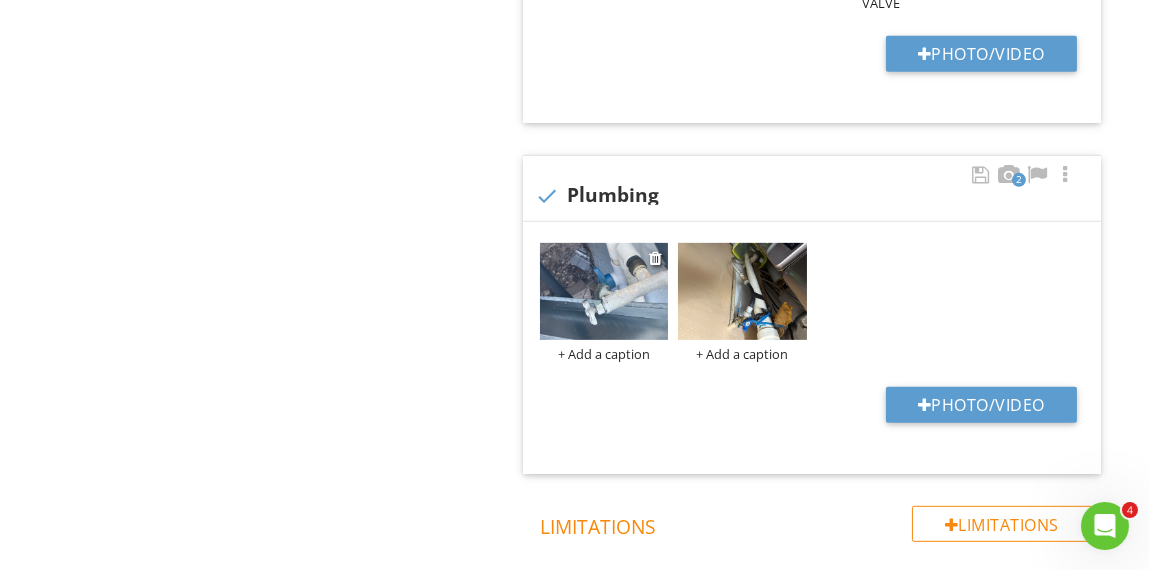 click on "+ Add a caption" at bounding box center (604, 354) 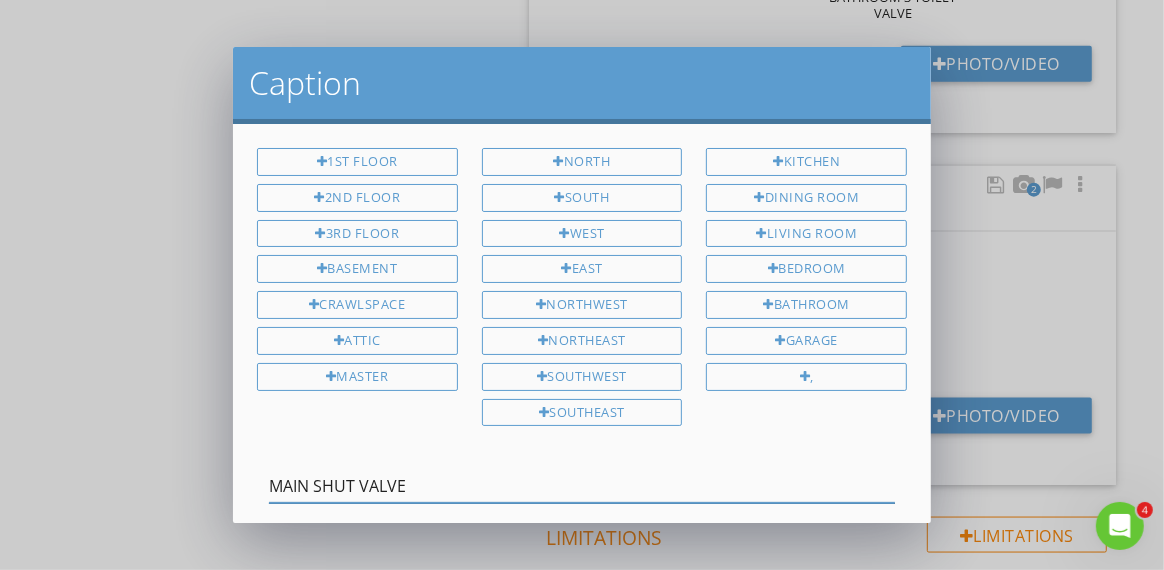 click on "MAIN SHUT VALVE" at bounding box center [582, 486] 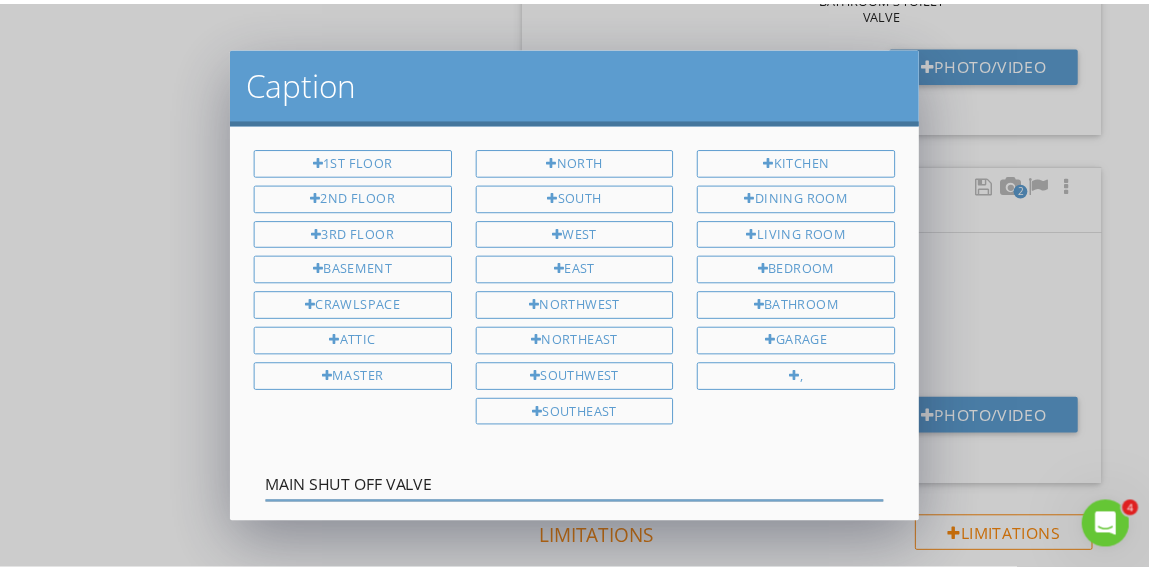 scroll, scrollTop: 99, scrollLeft: 0, axis: vertical 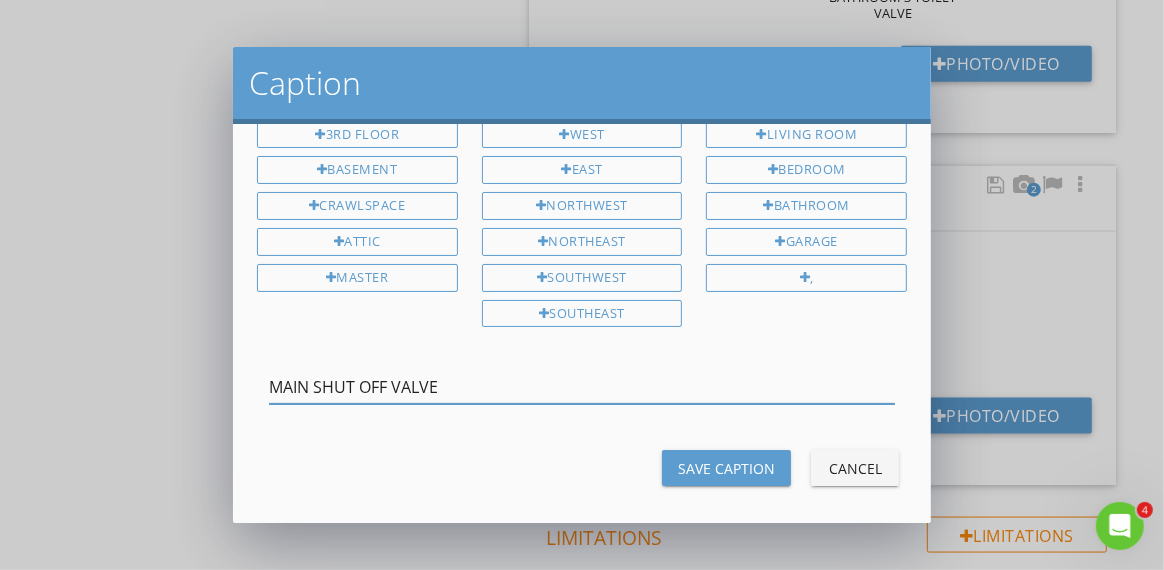 type on "MAIN SHUT OFF VALVE" 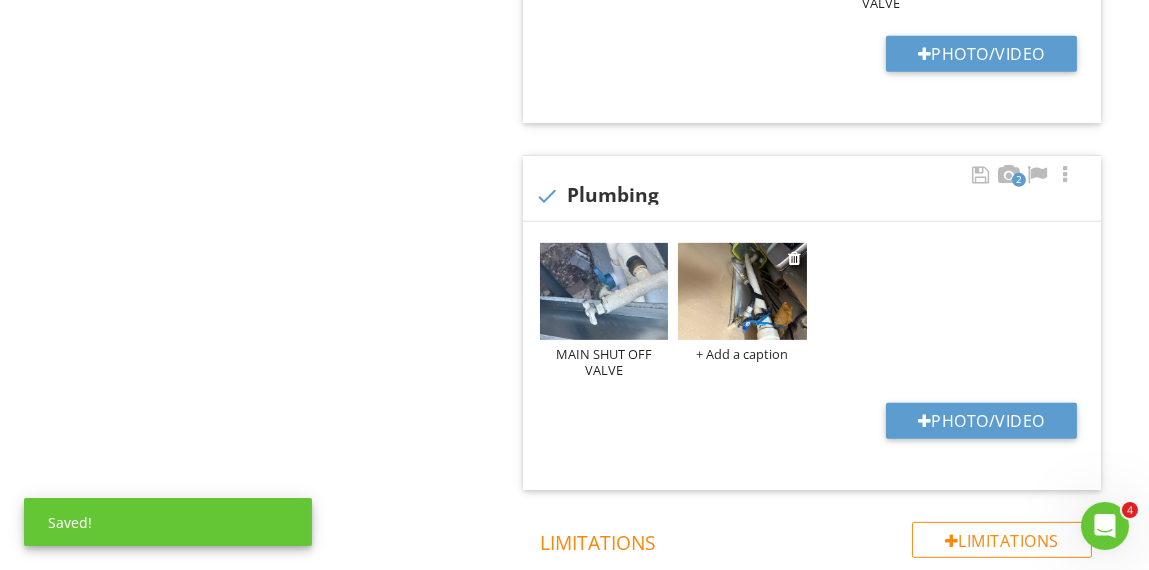 click on "+ Add a caption" at bounding box center [742, 354] 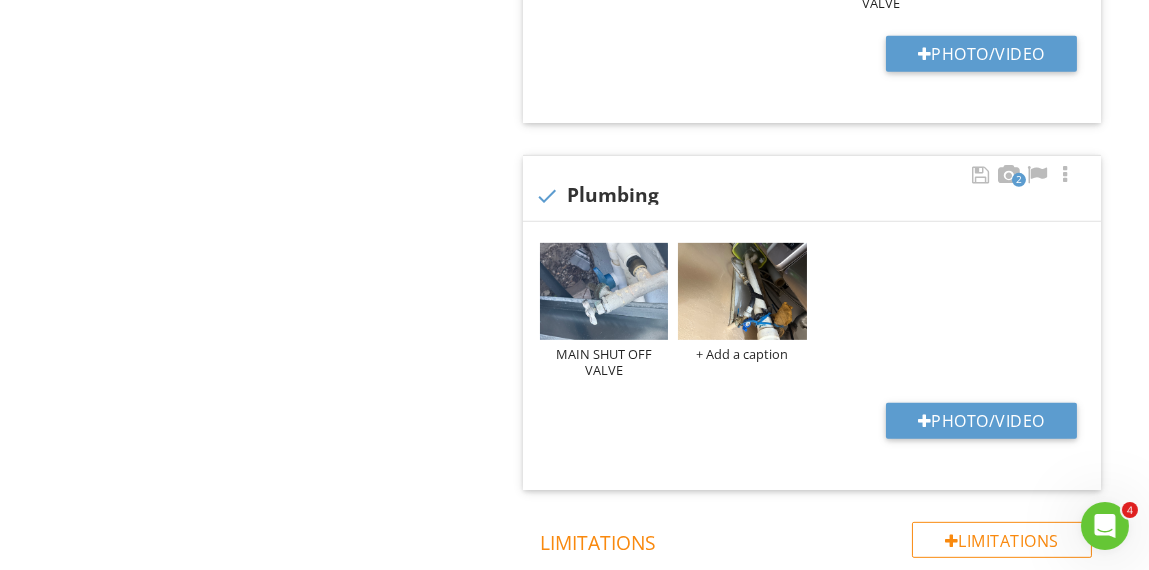 click at bounding box center [574, 285] 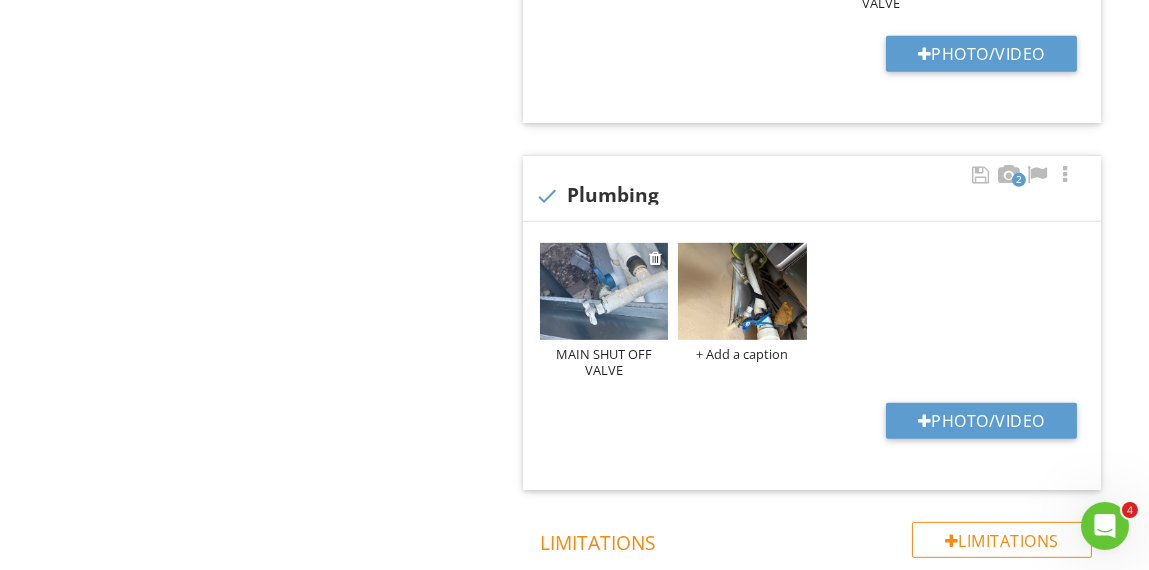 click at bounding box center (604, 291) 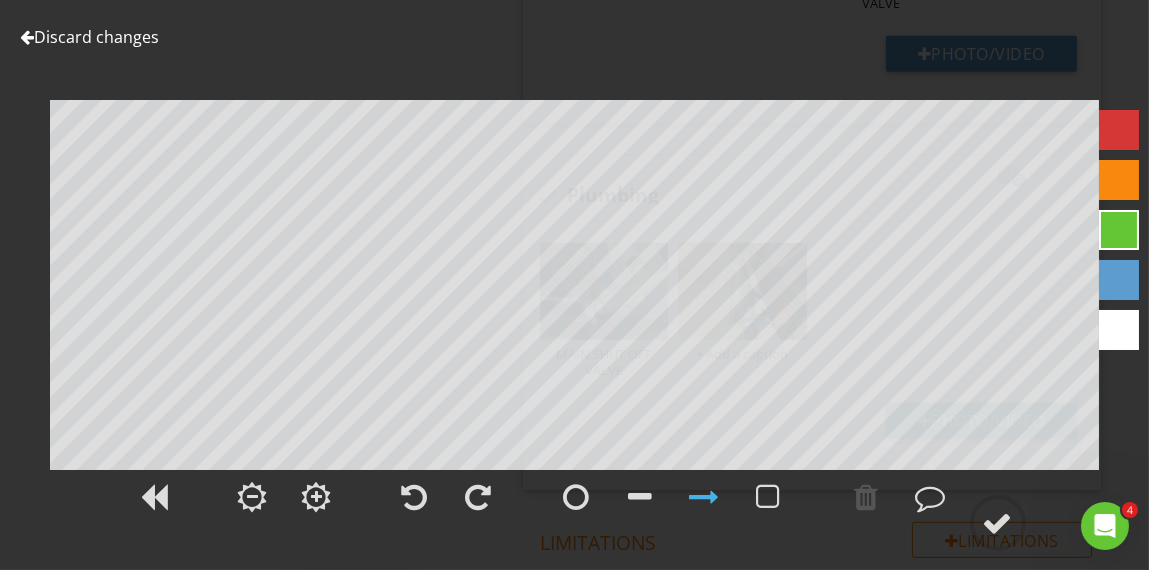 click on "Discard changes" at bounding box center (89, 37) 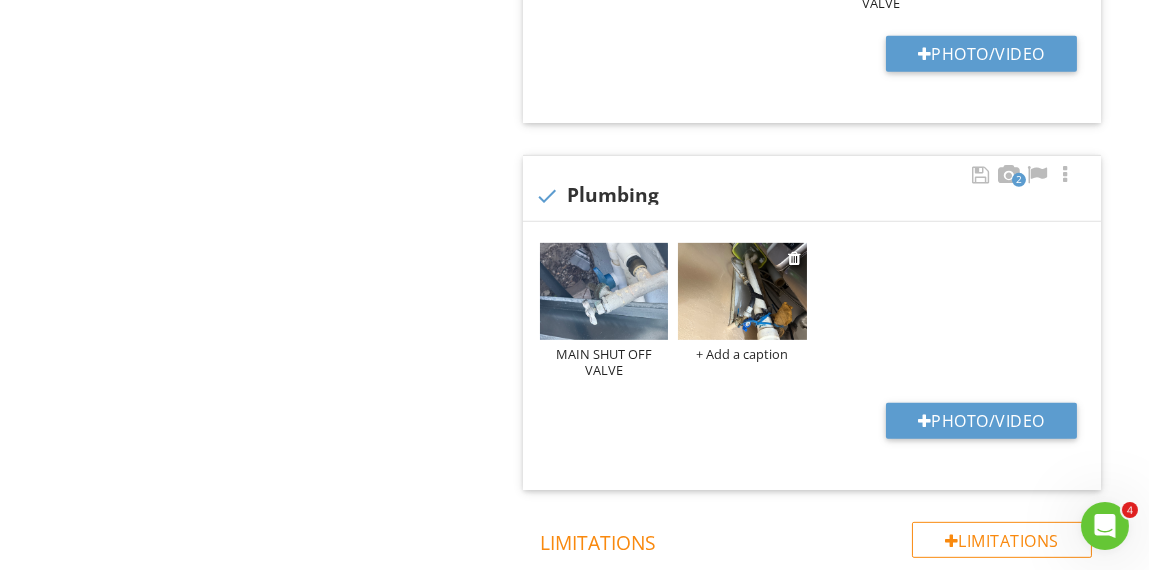 click at bounding box center [742, 291] 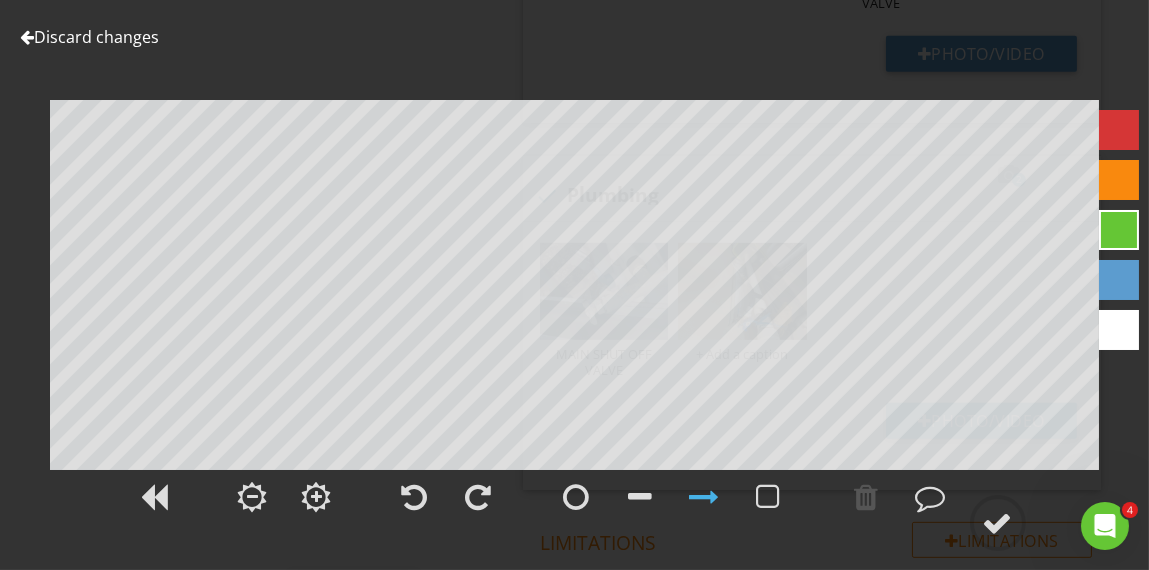 click on "Discard changes" at bounding box center [89, 37] 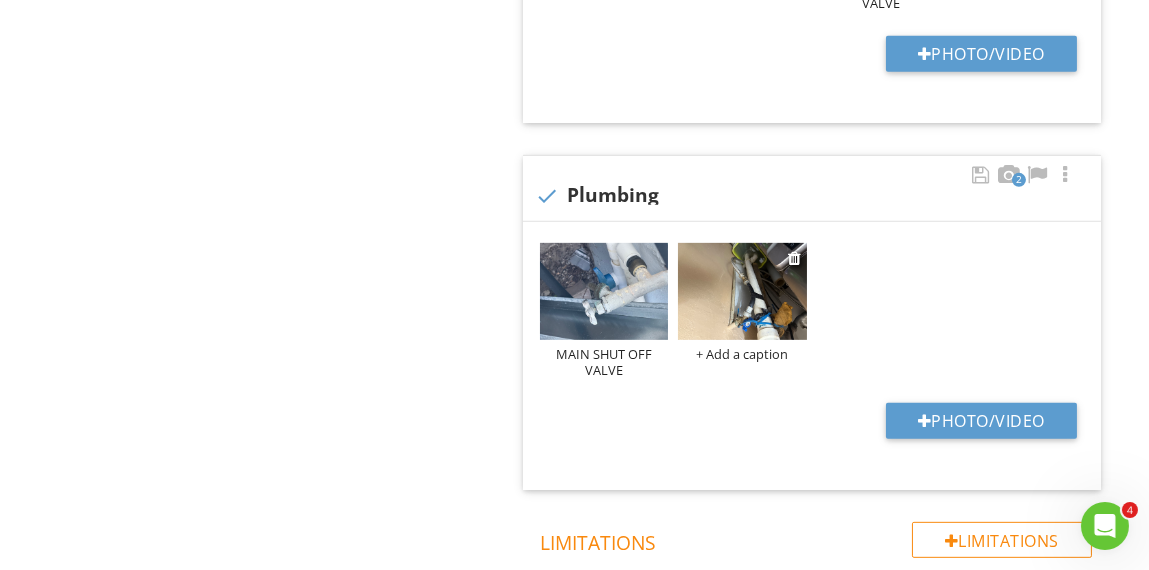 click on "+ Add a caption" at bounding box center (742, 354) 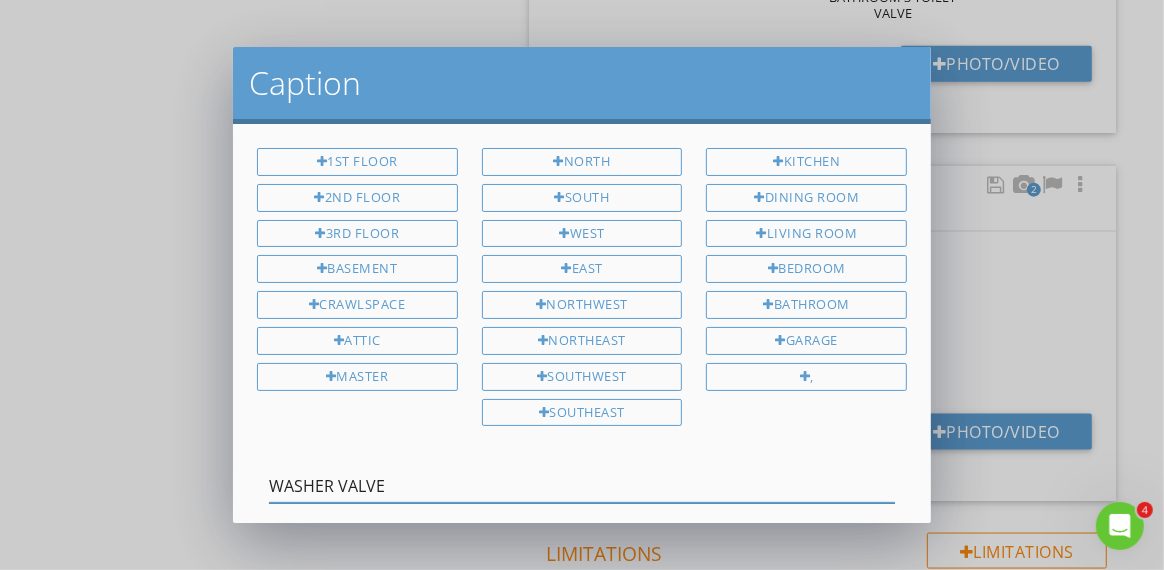 type on "WASHER VALVE" 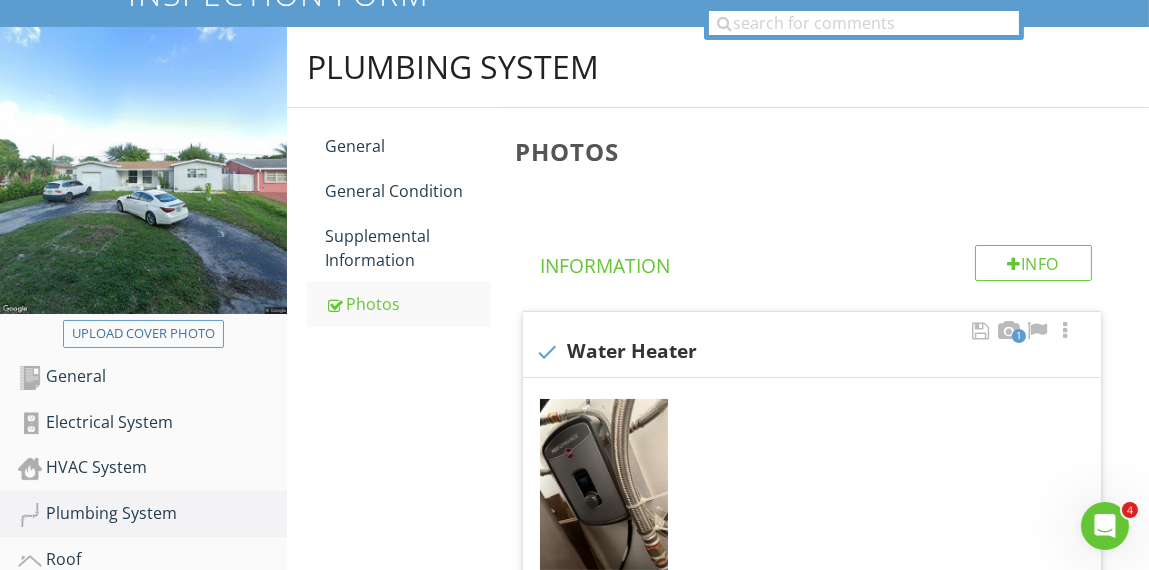 scroll, scrollTop: 199, scrollLeft: 0, axis: vertical 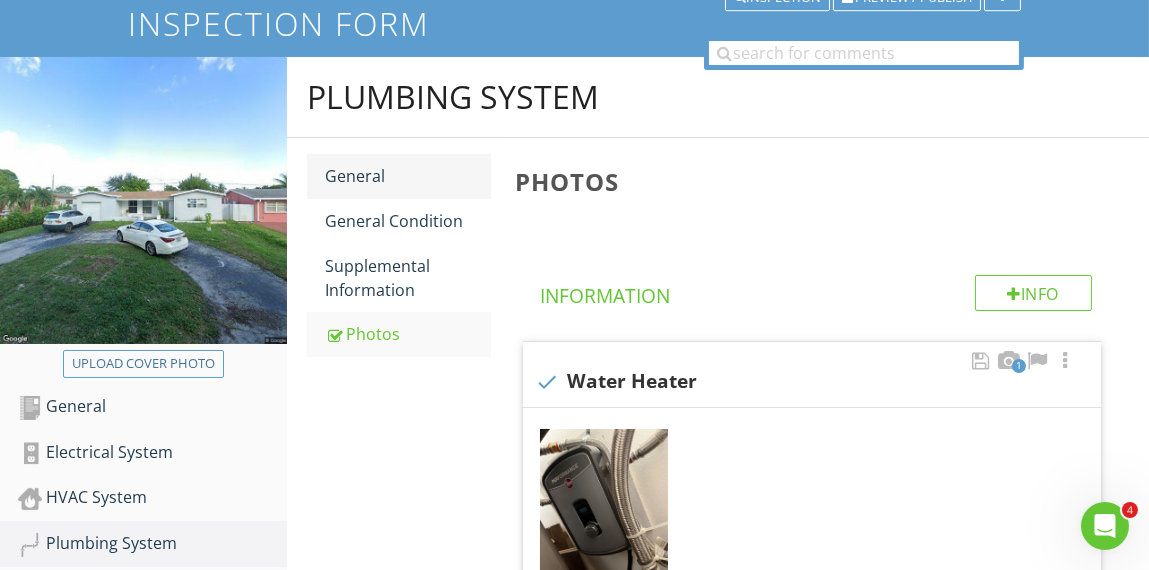 click on "General" at bounding box center [407, 176] 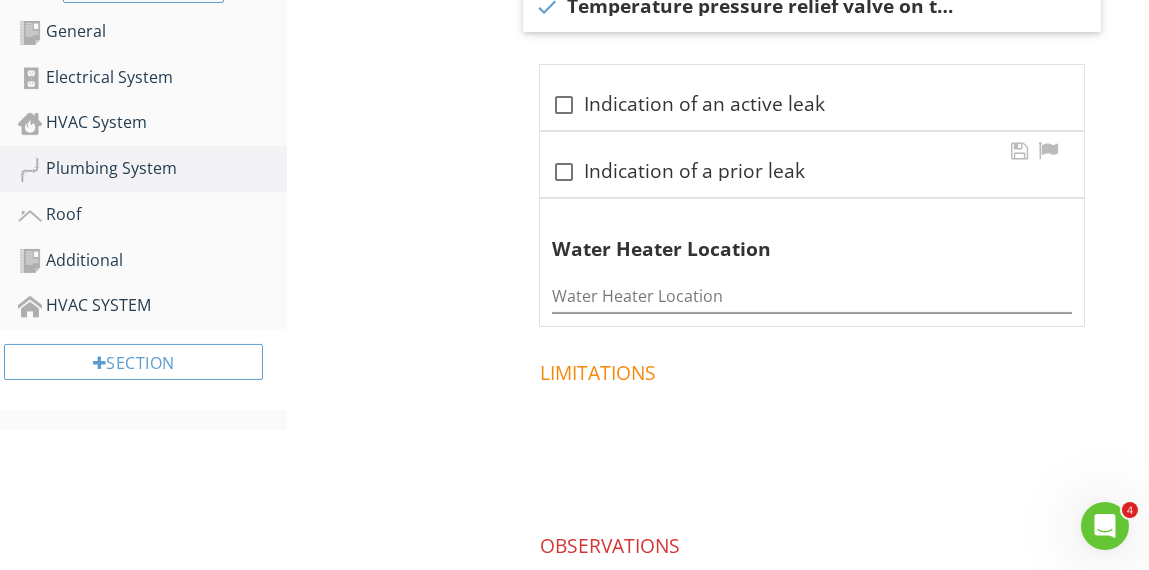 scroll, scrollTop: 599, scrollLeft: 0, axis: vertical 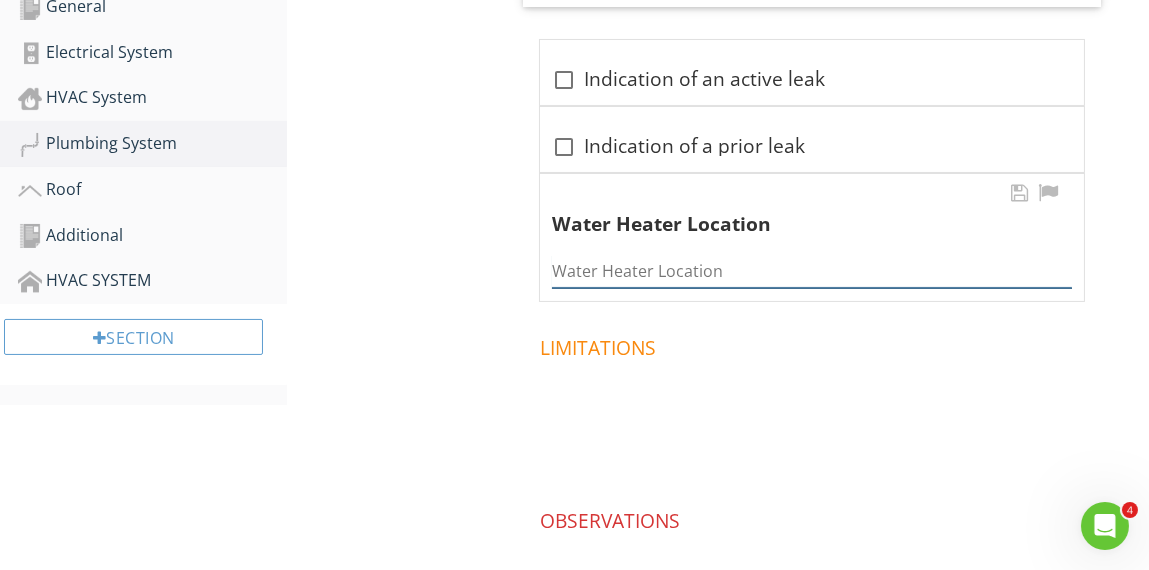 click at bounding box center (812, 271) 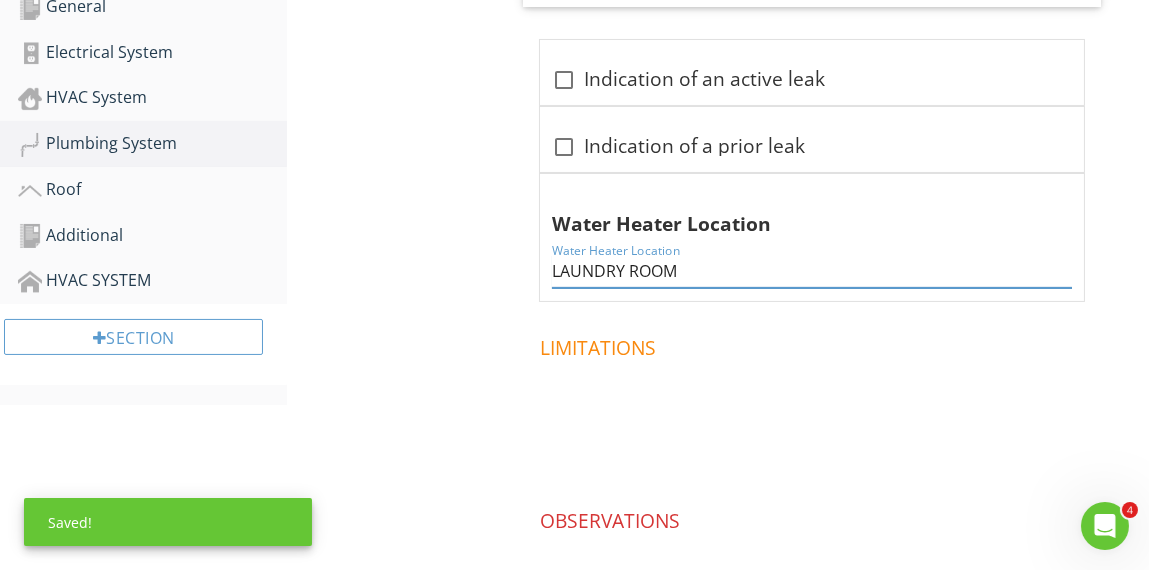 type on "LAUNDRY ROOM" 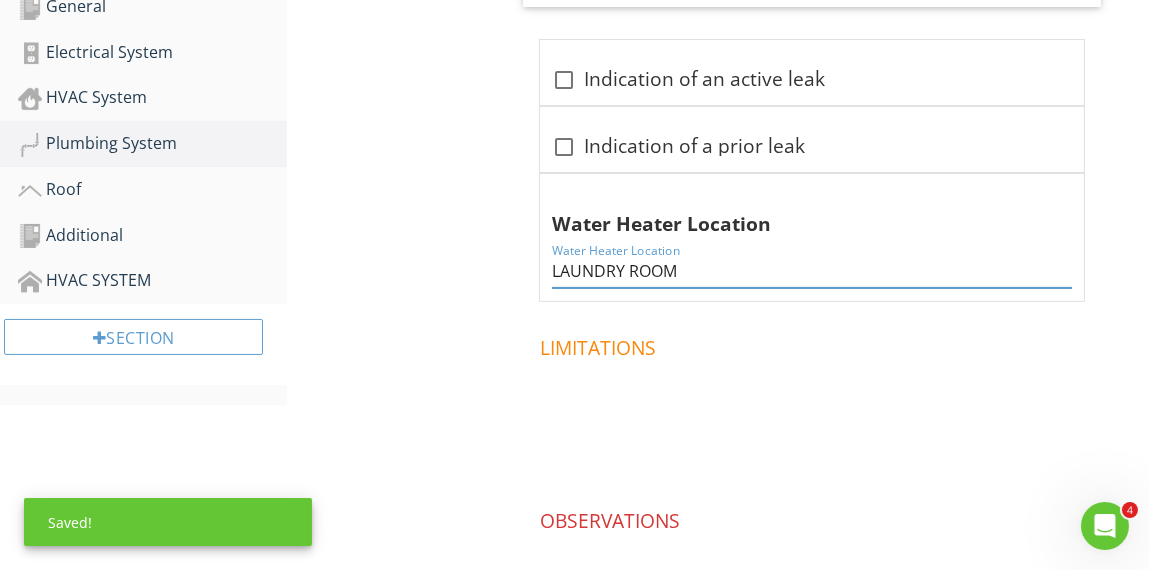 click on "Plumbing System
General
General Condition
Supplemental Information
Photos
General
Information                       check
Temperature pressure relief valve on the water heater
check_box_outline_blank
Indication of an active leak
check_box_outline_blank
Indication of a prior leak
Water Heater Location
Water Heater Location LAUNDRY ROOM               Limitations
Observations" at bounding box center [718, 178] 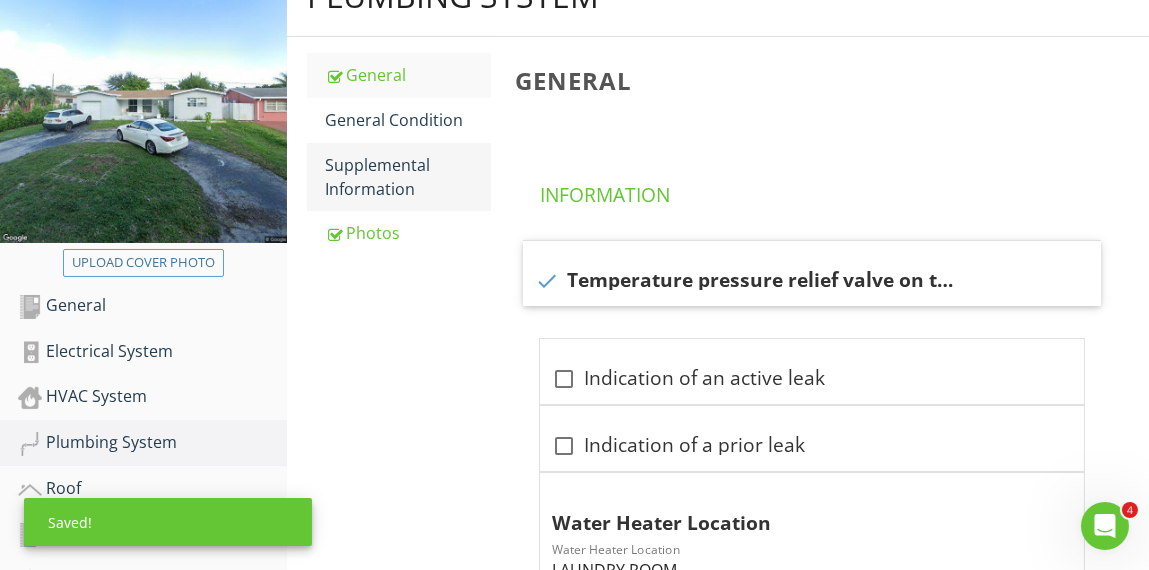 scroll, scrollTop: 299, scrollLeft: 0, axis: vertical 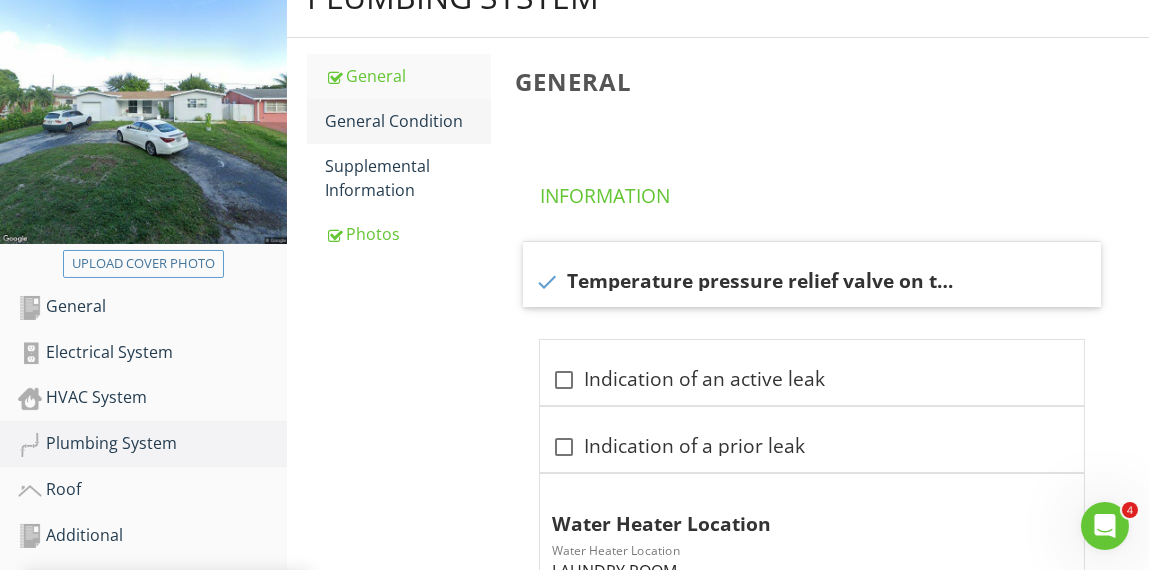 click on "General Condition" at bounding box center [407, 121] 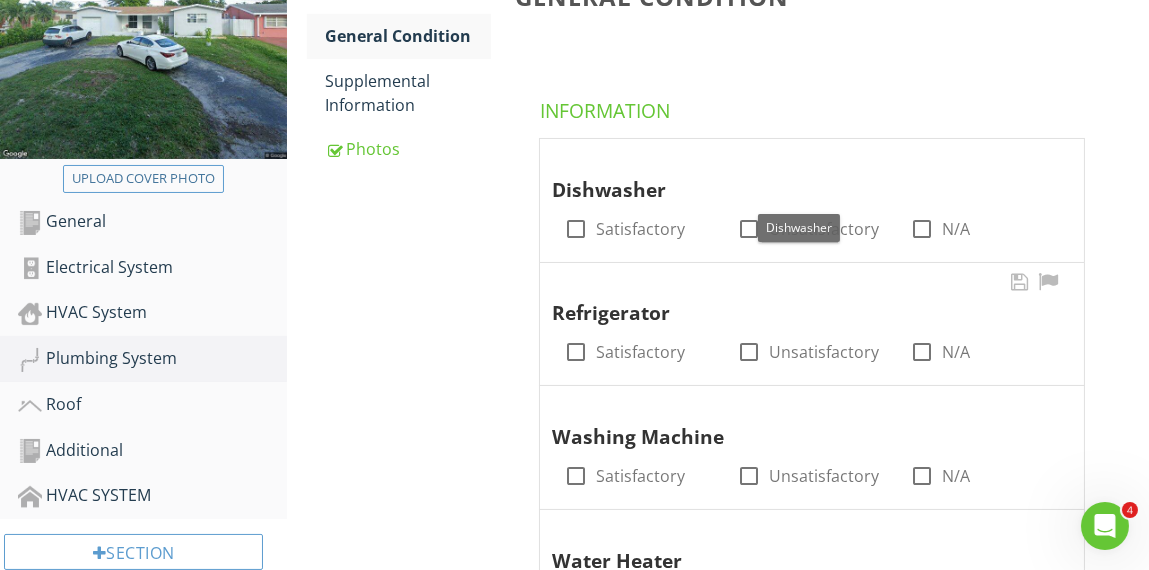 scroll, scrollTop: 399, scrollLeft: 0, axis: vertical 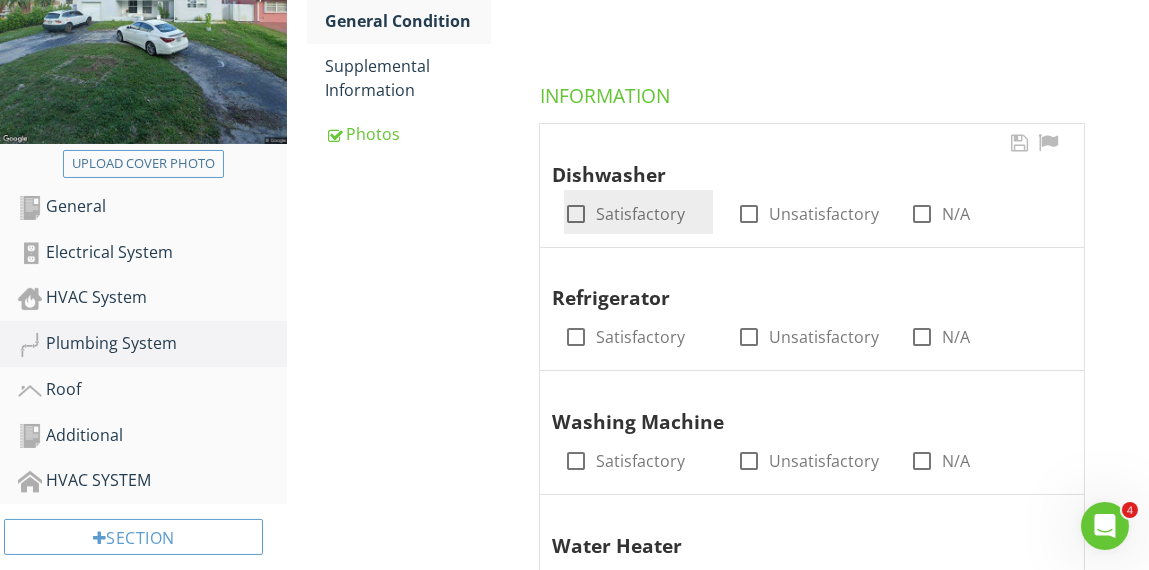 click at bounding box center [576, 214] 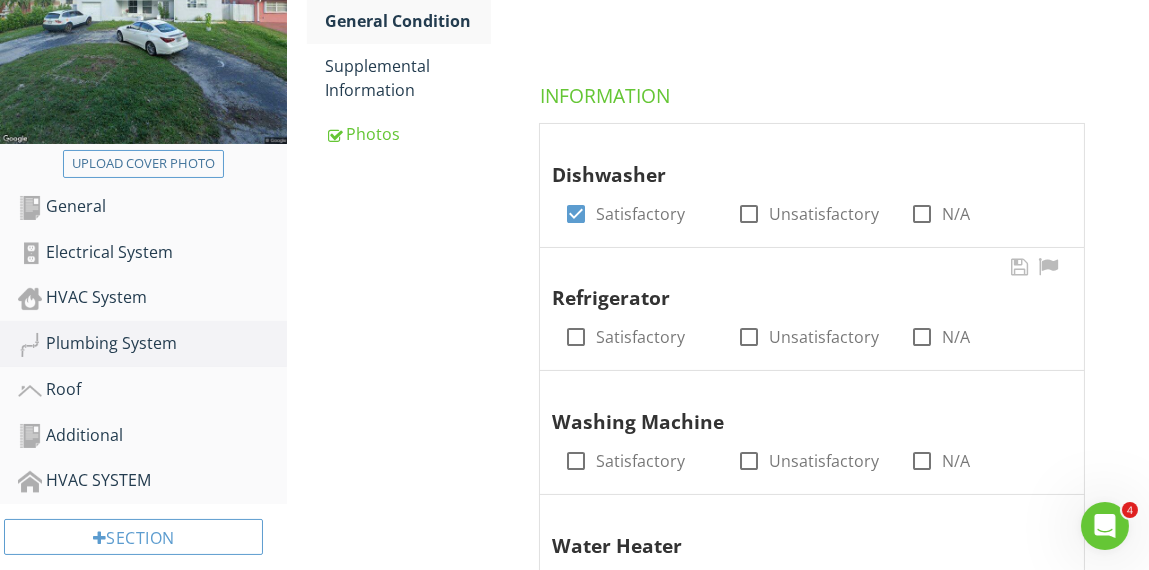 drag, startPoint x: 570, startPoint y: 329, endPoint x: 575, endPoint y: 360, distance: 31.400637 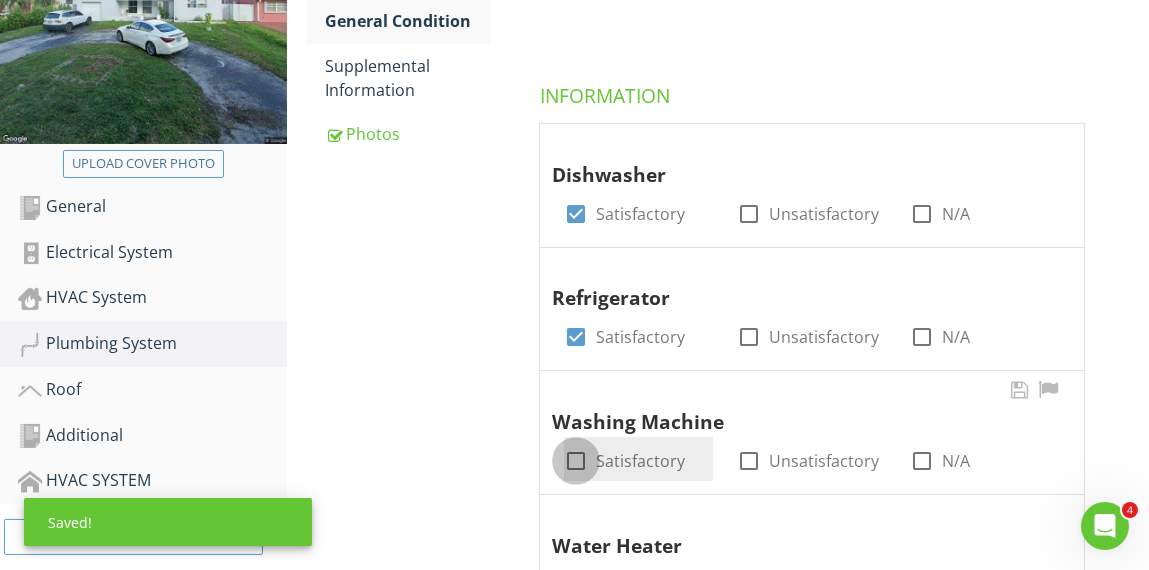 click at bounding box center (576, 461) 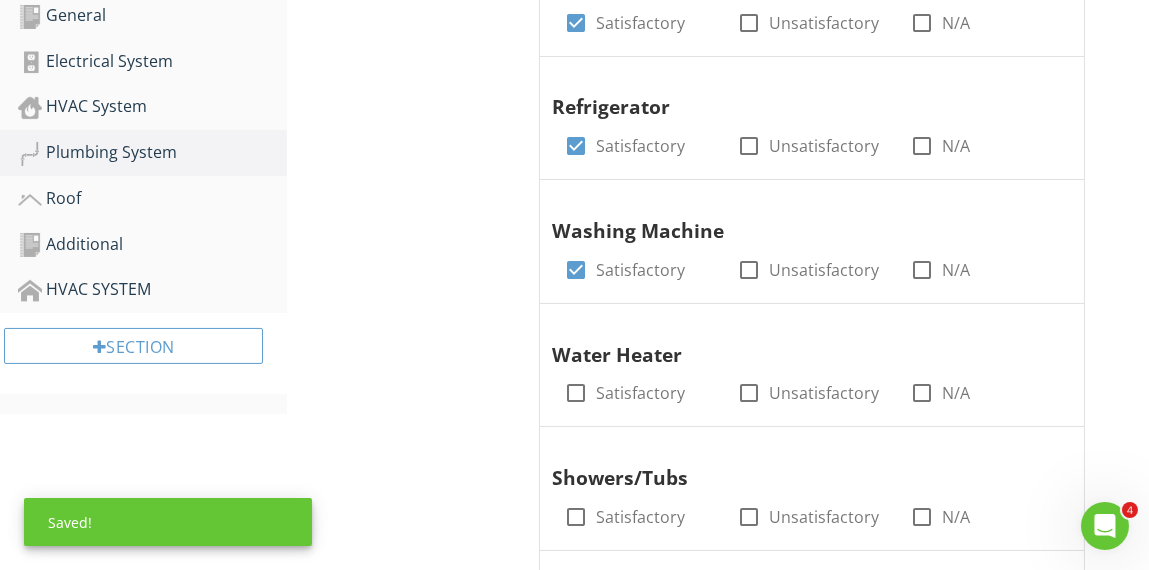 scroll, scrollTop: 699, scrollLeft: 0, axis: vertical 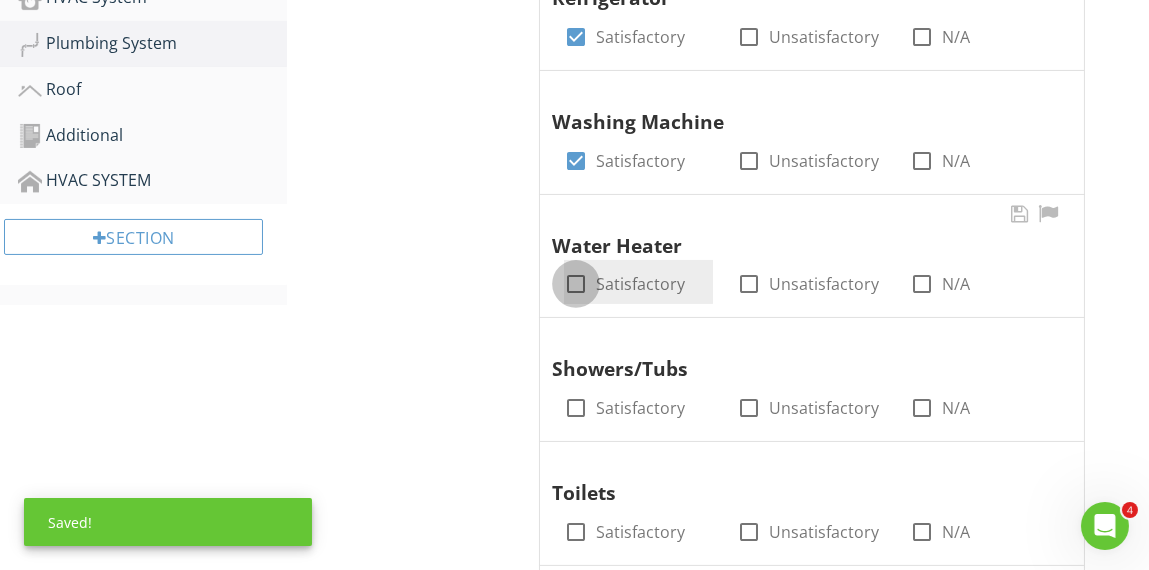 click at bounding box center (576, 284) 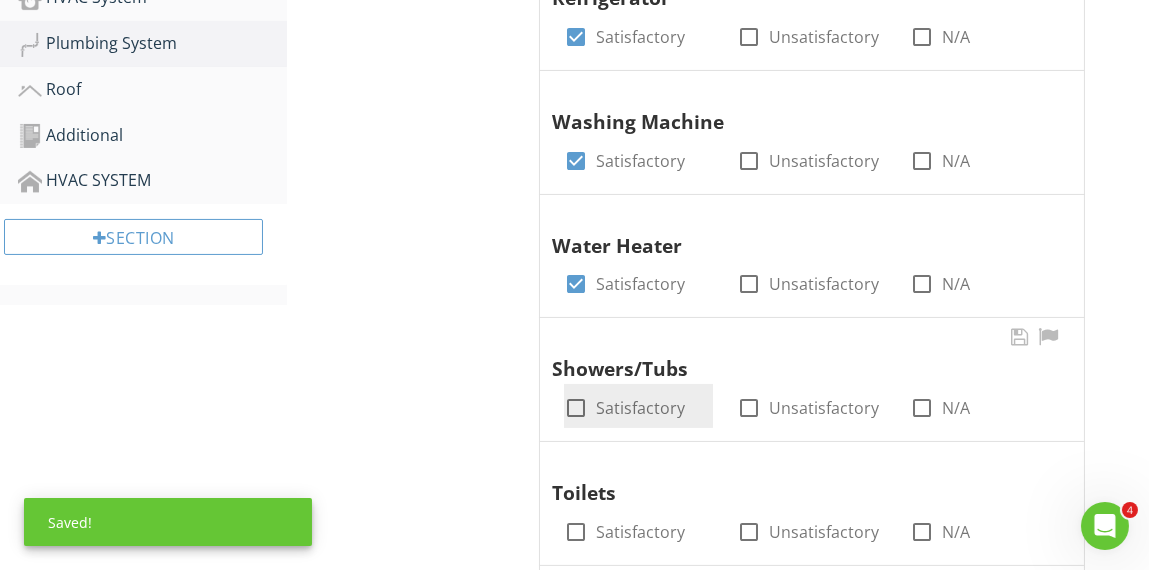 click at bounding box center [576, 408] 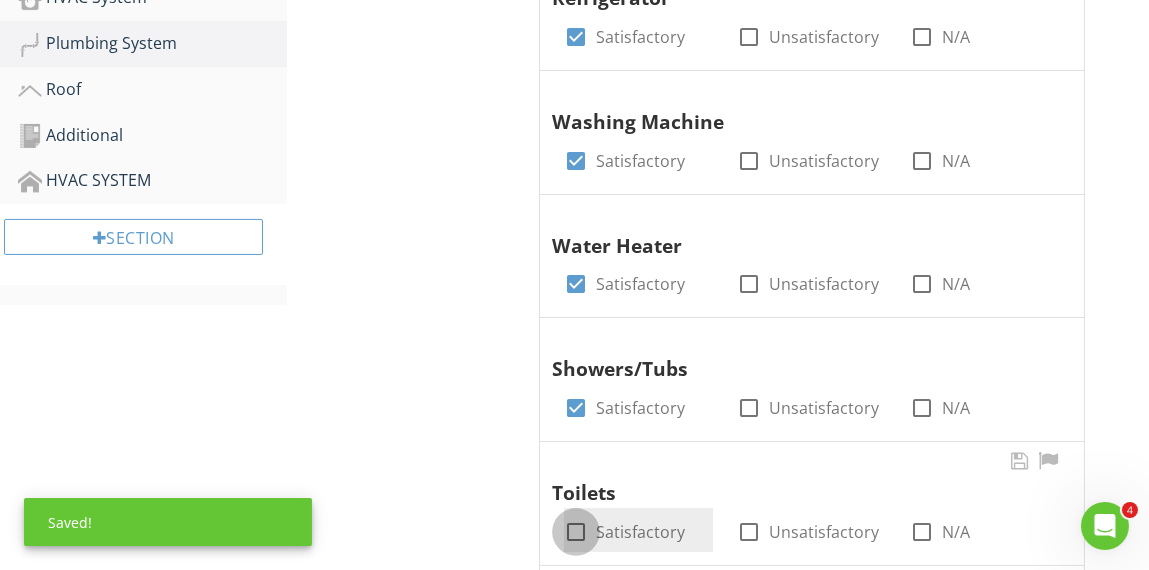 click at bounding box center (576, 532) 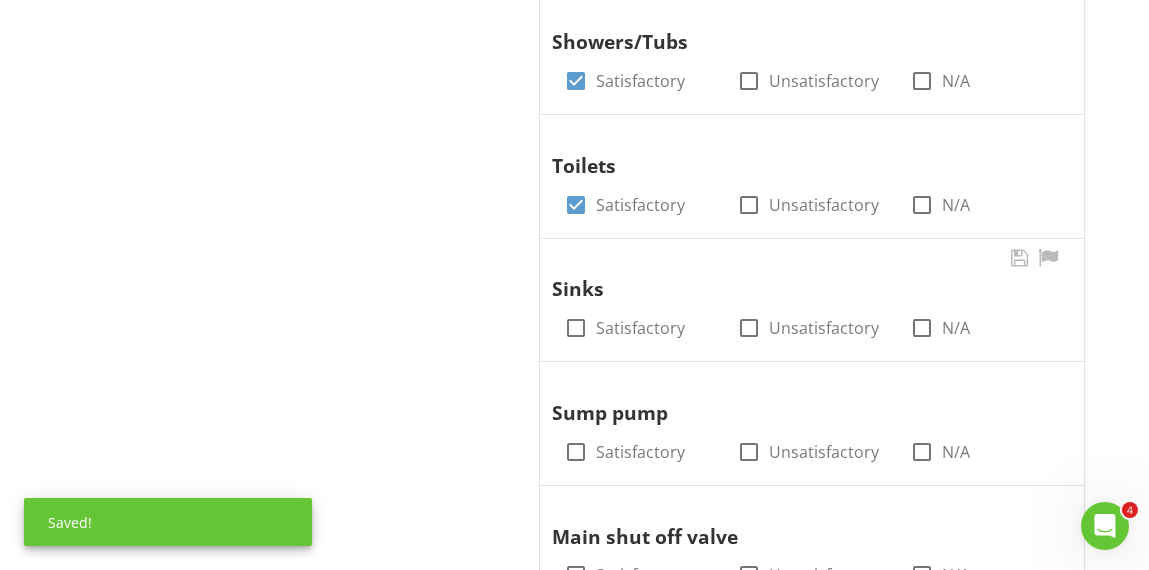 scroll, scrollTop: 1099, scrollLeft: 0, axis: vertical 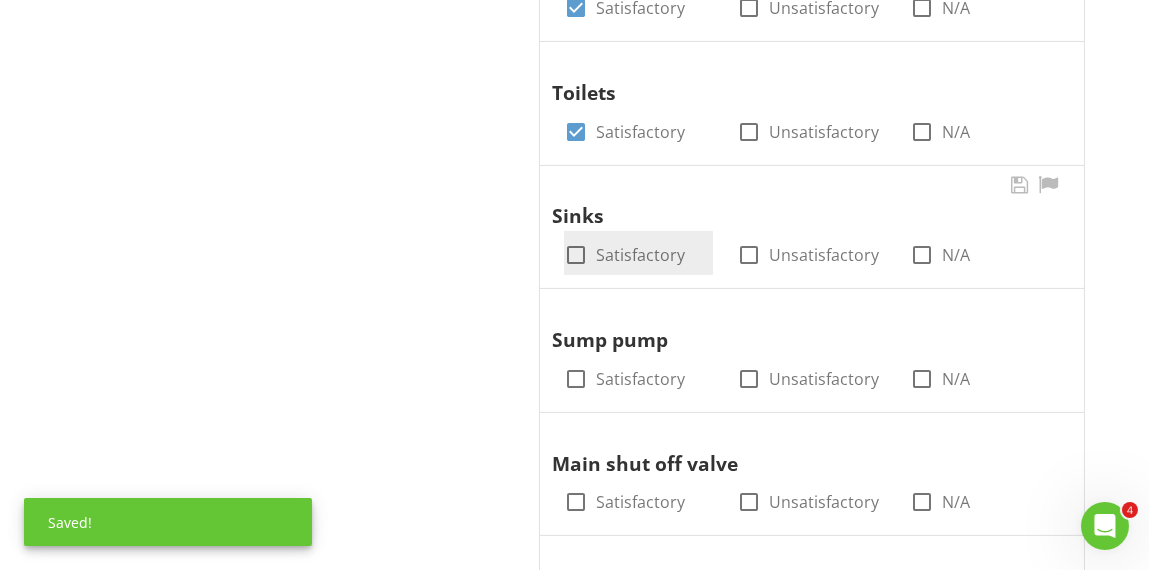click at bounding box center [576, 255] 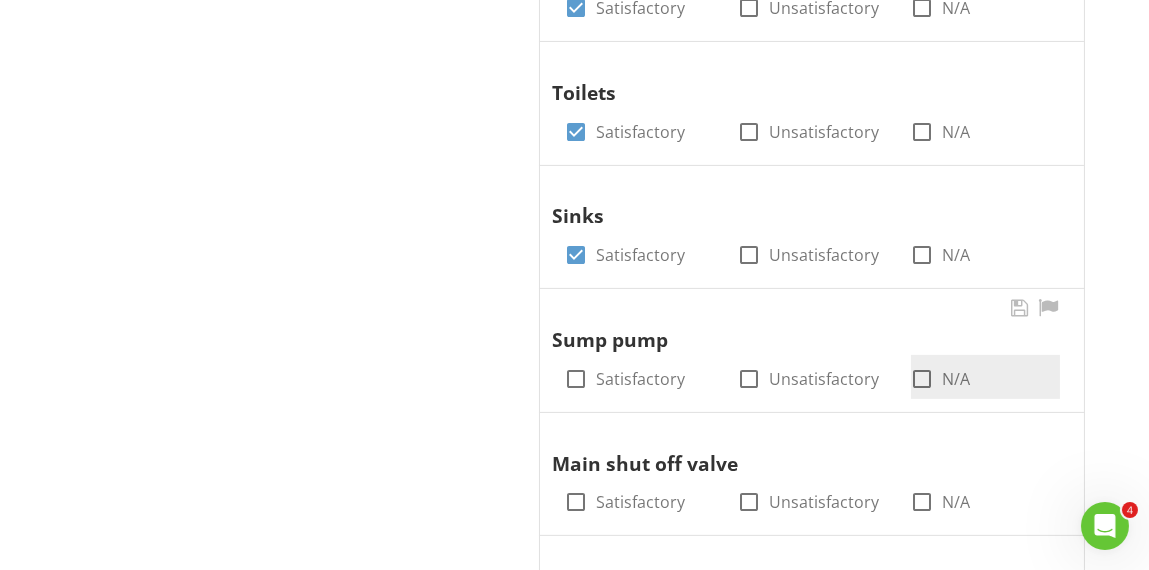 click at bounding box center [923, 379] 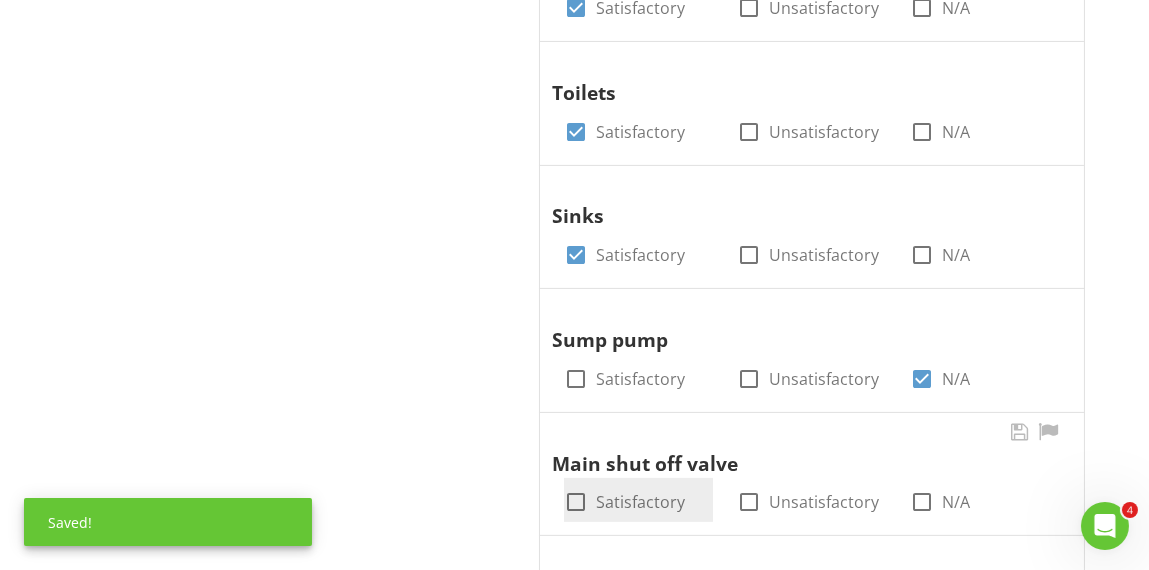 click at bounding box center (576, 502) 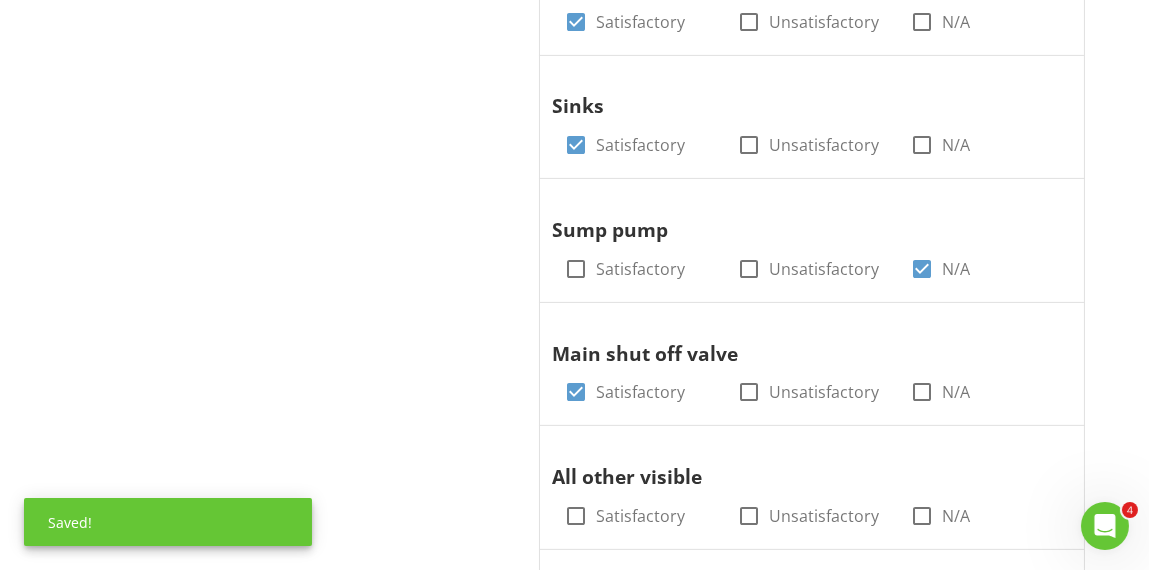 scroll, scrollTop: 1399, scrollLeft: 0, axis: vertical 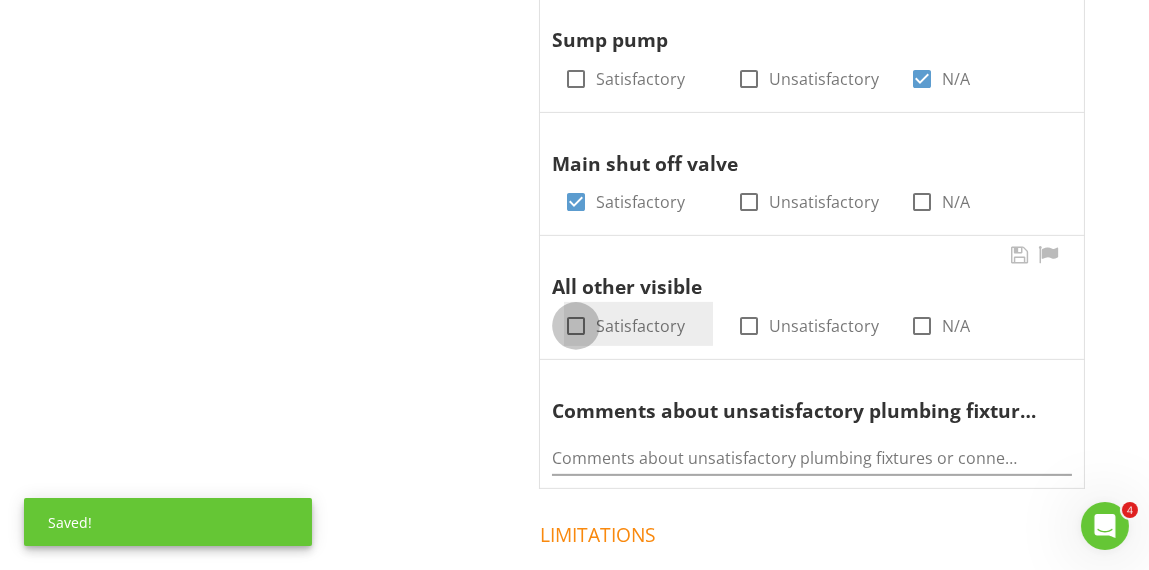 click at bounding box center [576, 326] 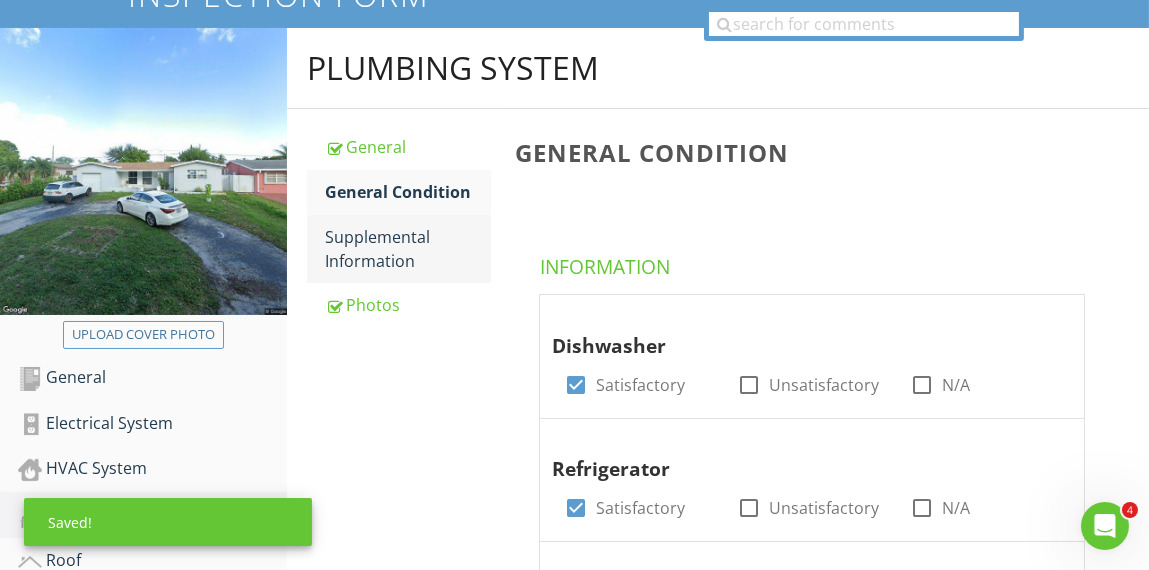 scroll, scrollTop: 199, scrollLeft: 0, axis: vertical 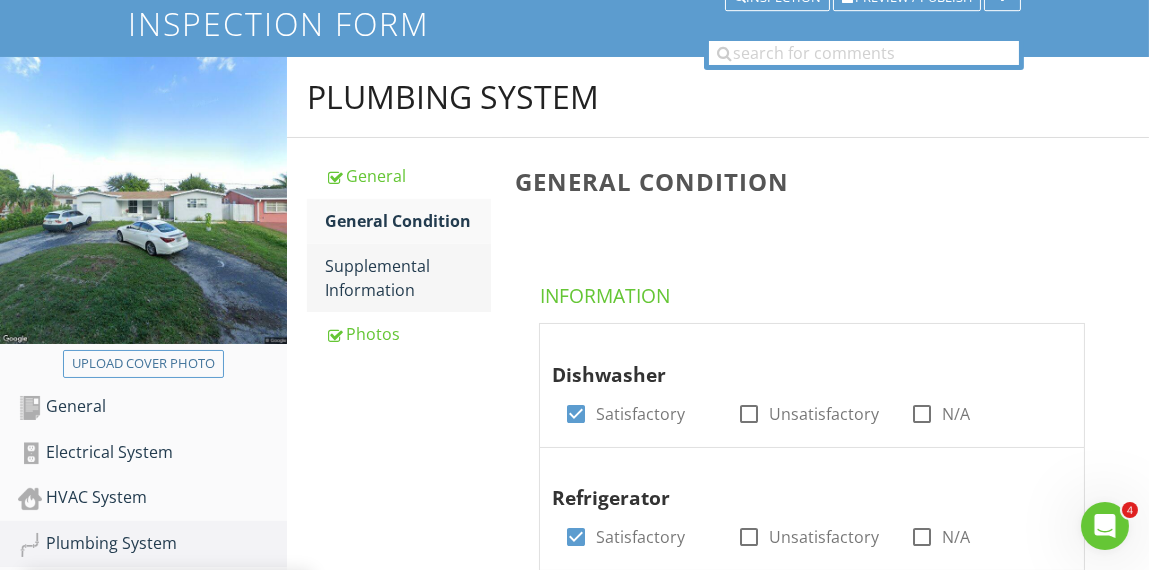 click on "Supplemental Information" at bounding box center [407, 278] 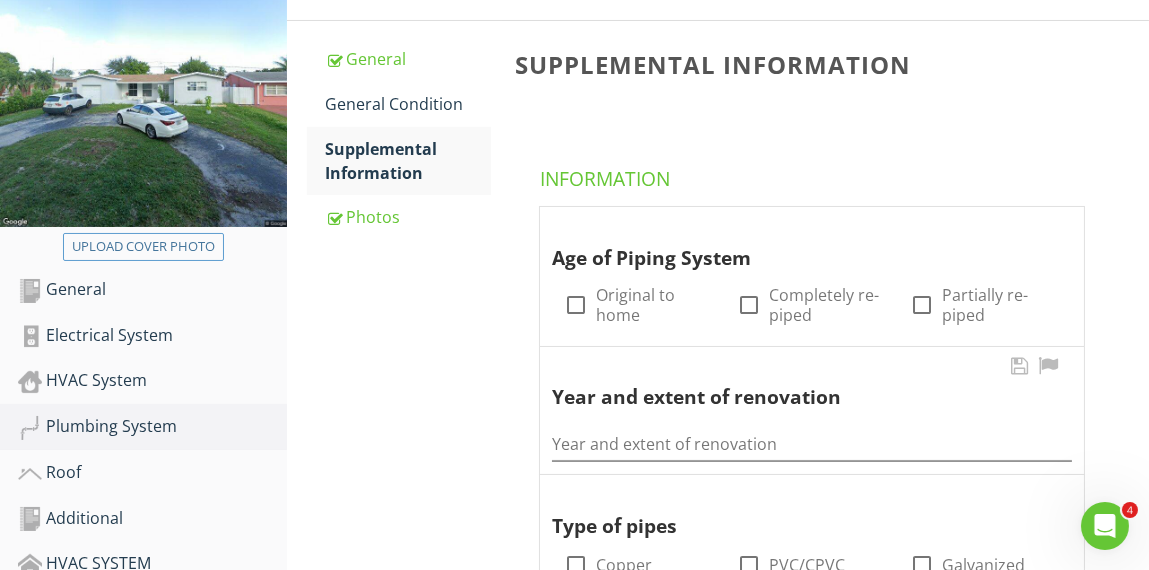 scroll, scrollTop: 399, scrollLeft: 0, axis: vertical 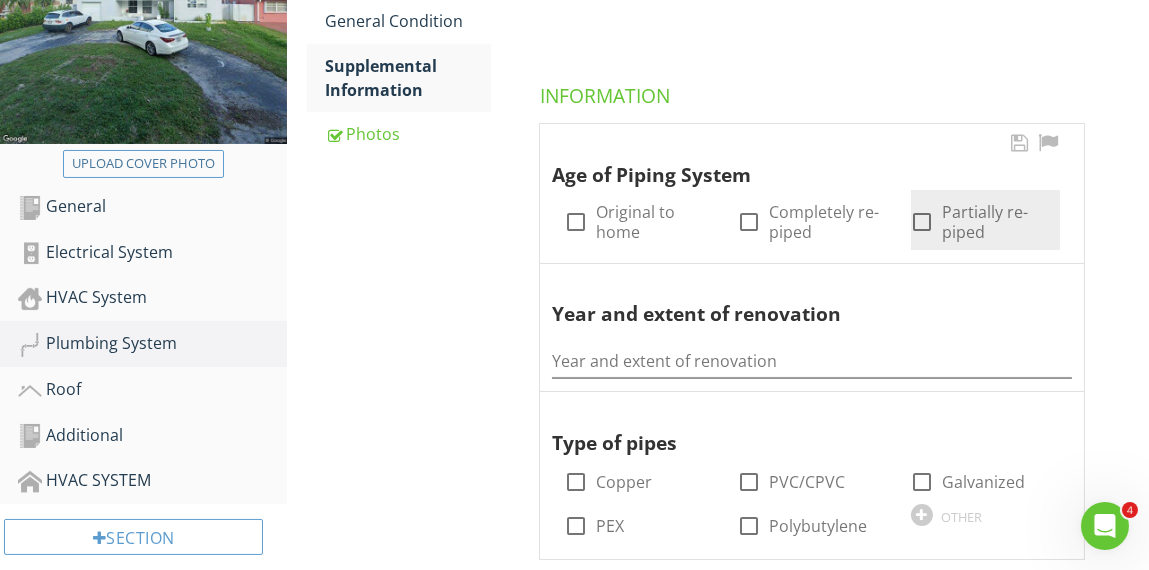 click at bounding box center (923, 222) 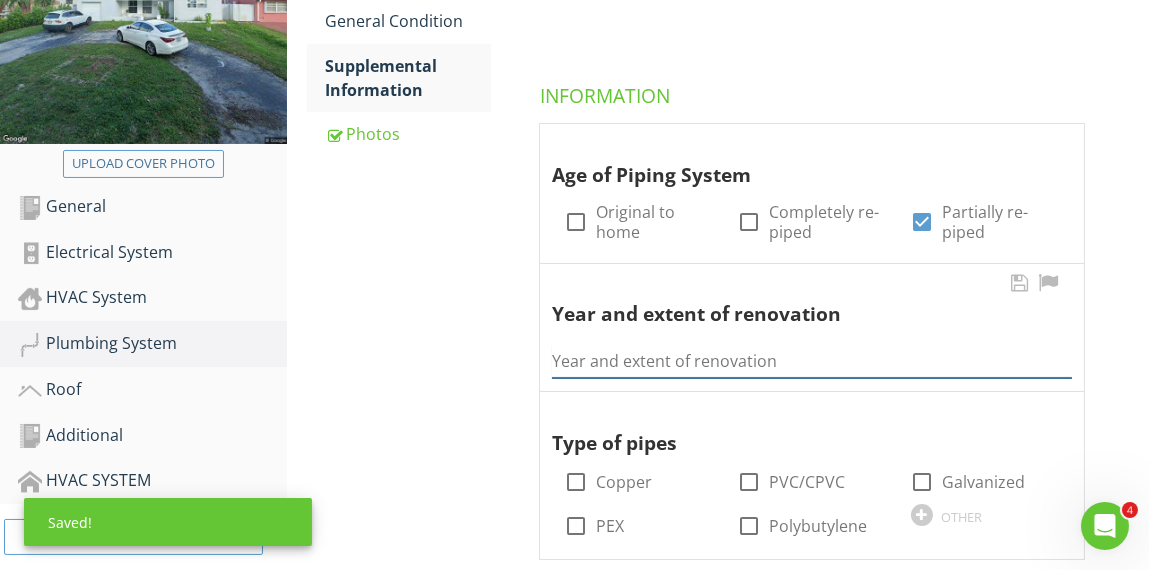 click at bounding box center (812, 361) 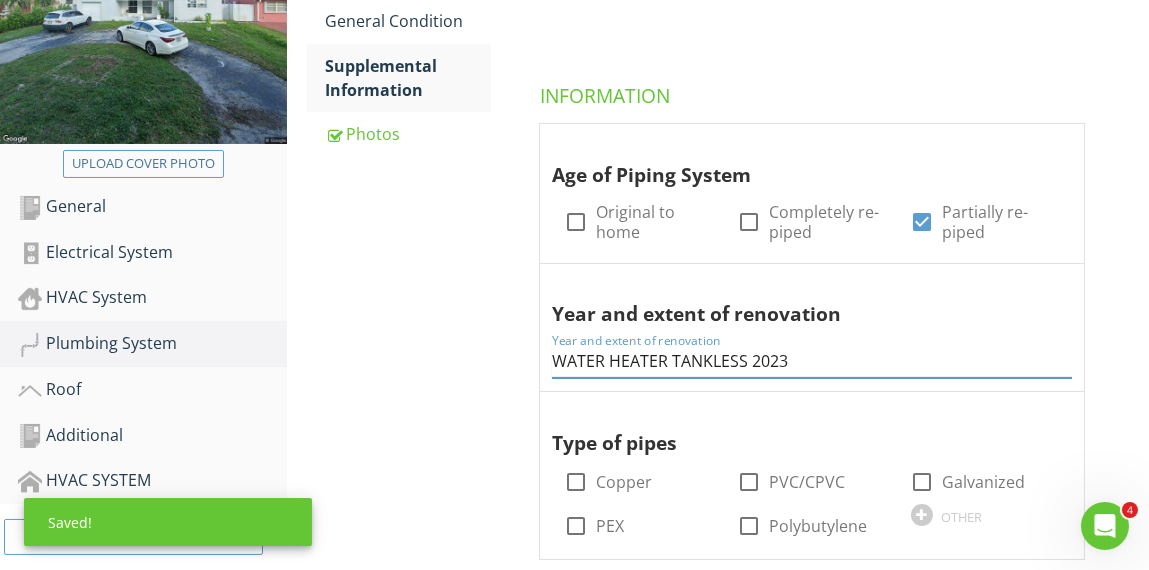 type on "WATER HEATER TANKLESS 2023" 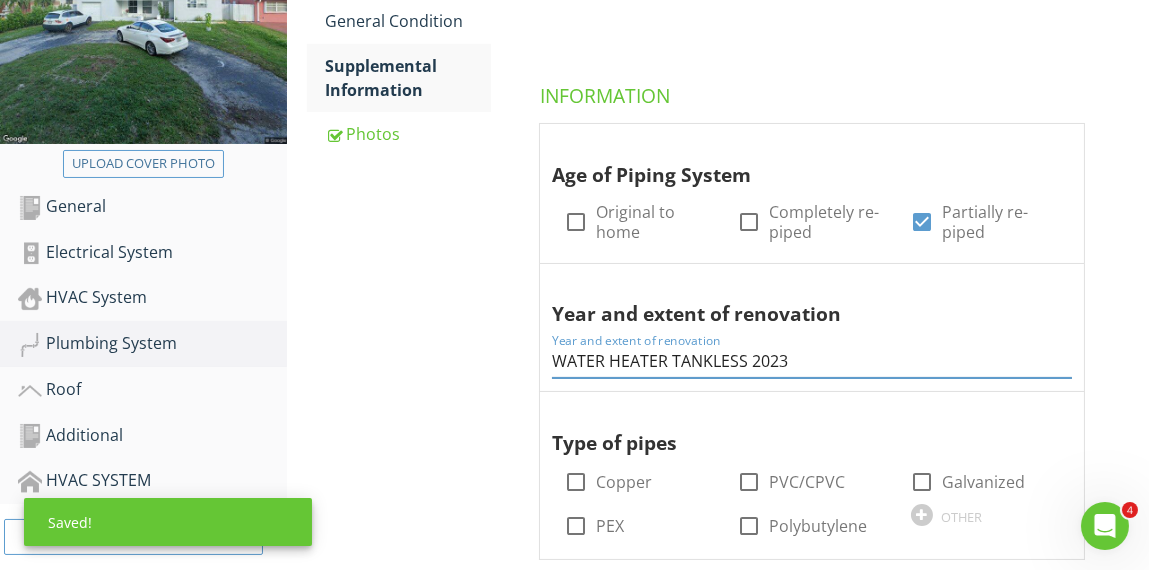 click on "Plumbing System
General
General Condition
Supplemental Information
Photos
Supplemental Information
Information
Age of Piping System
check_box_outline_blank Original to home   check_box_outline_blank Completely re-piped   check_box Partially re-piped
Year and extent of renovation
Year and extent of renovation WATER HEATER TANKLESS 2023
Type of pipes
check_box_outline_blank Copper   check_box_outline_blank PVC/CPVC   check_box_outline_blank Galvanized   check_box_outline_blank PEX   check_box_outline_blank Polybutylene         OTHER                   Limitations
Observations" at bounding box center [718, 407] 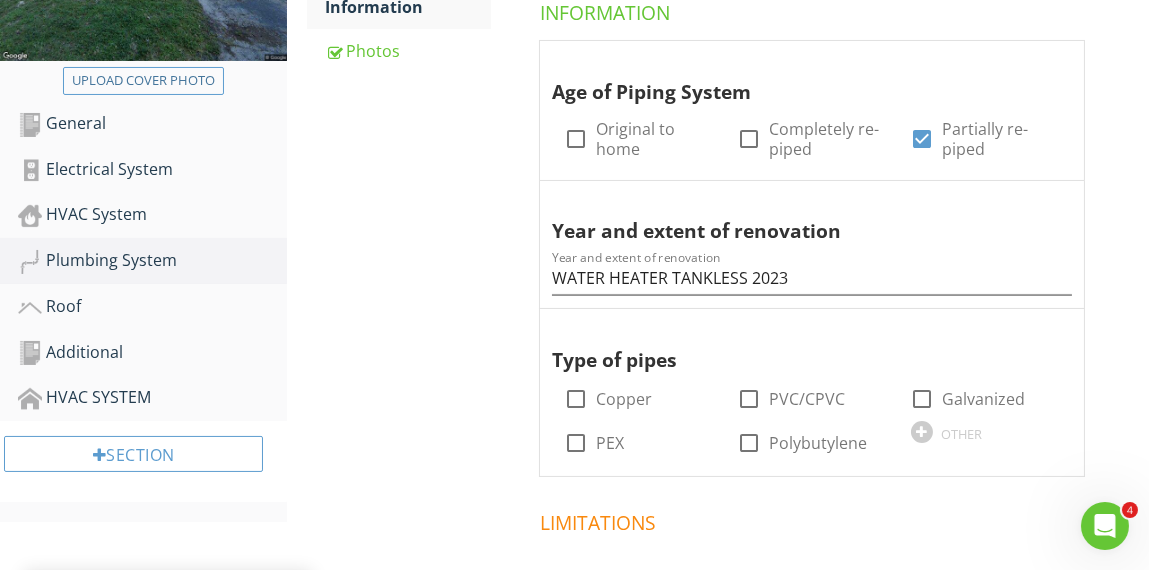 scroll, scrollTop: 599, scrollLeft: 0, axis: vertical 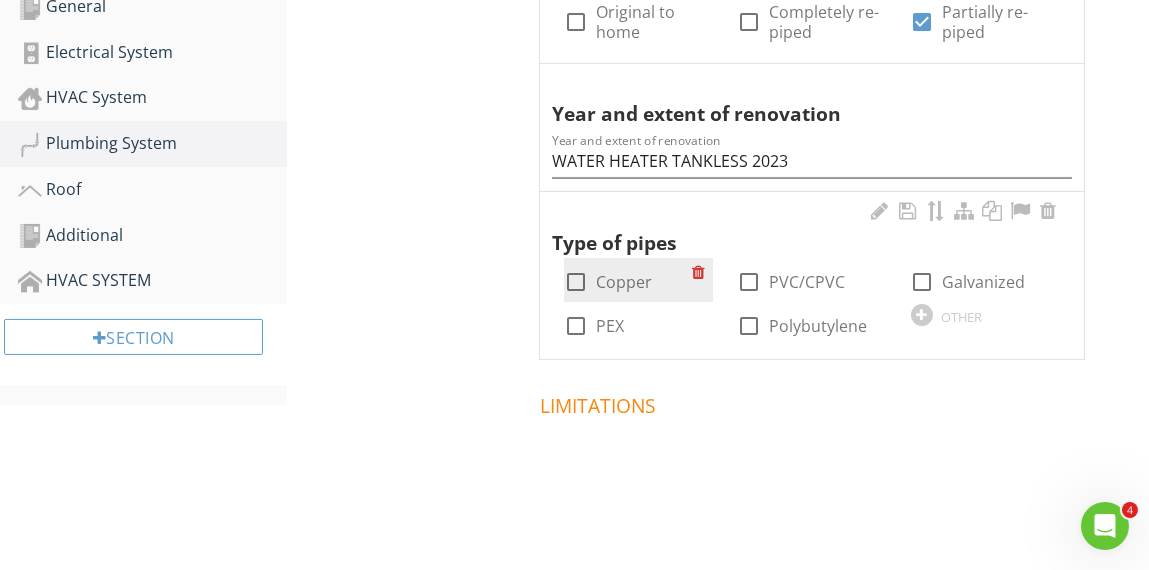click at bounding box center (576, 282) 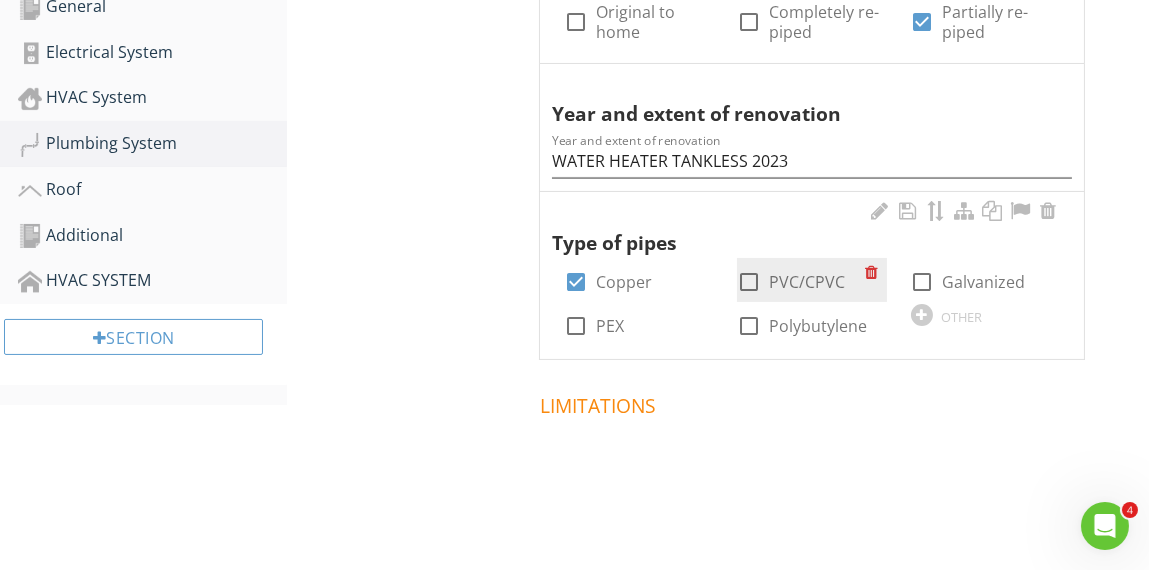 click at bounding box center (749, 282) 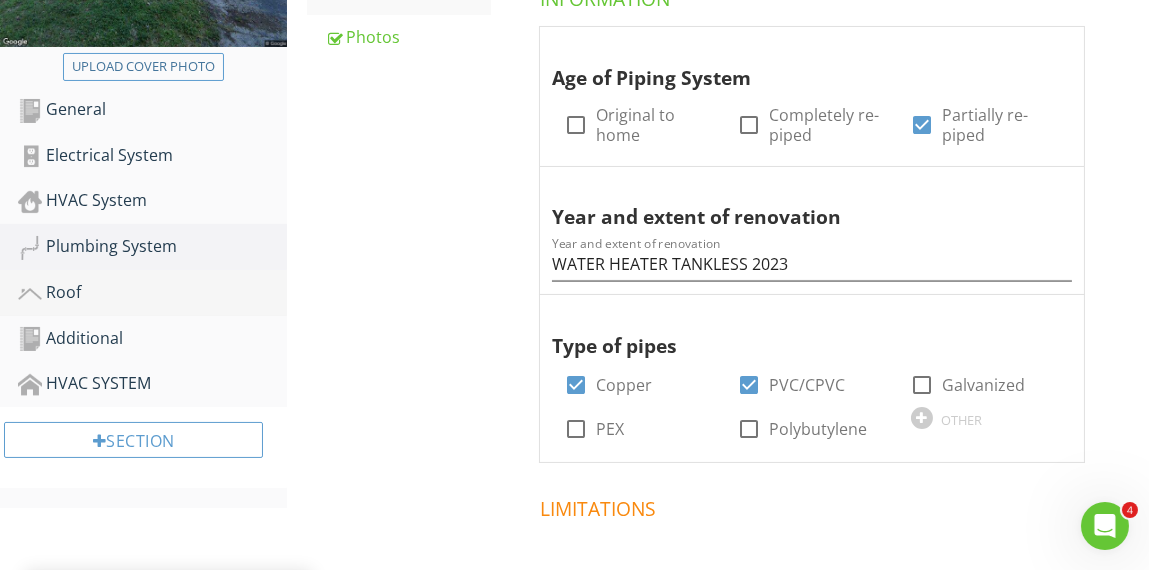 scroll, scrollTop: 499, scrollLeft: 0, axis: vertical 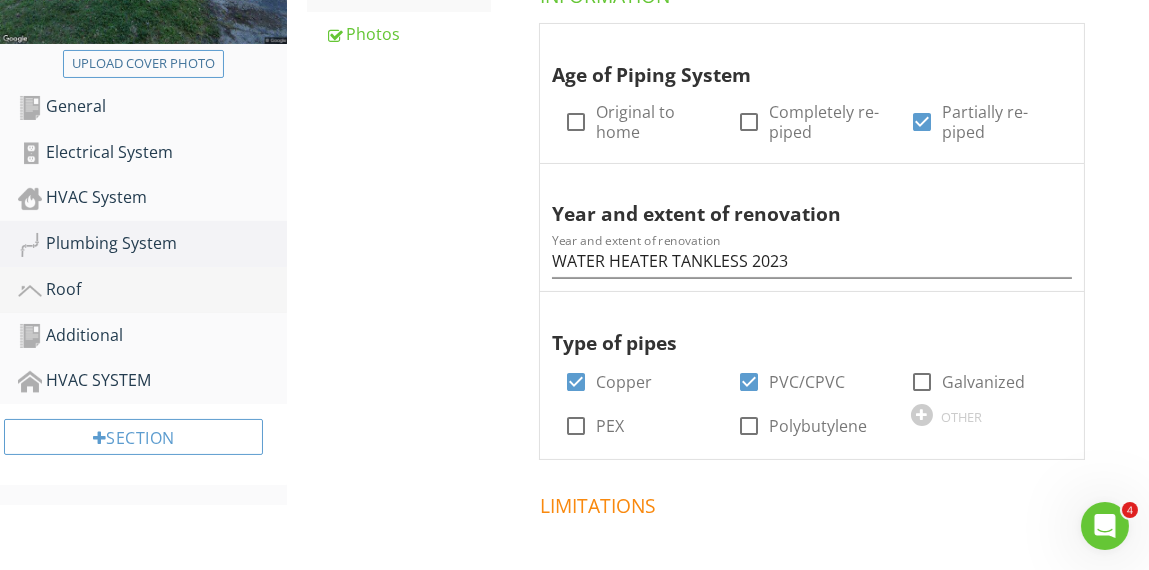 click on "Roof" at bounding box center (152, 290) 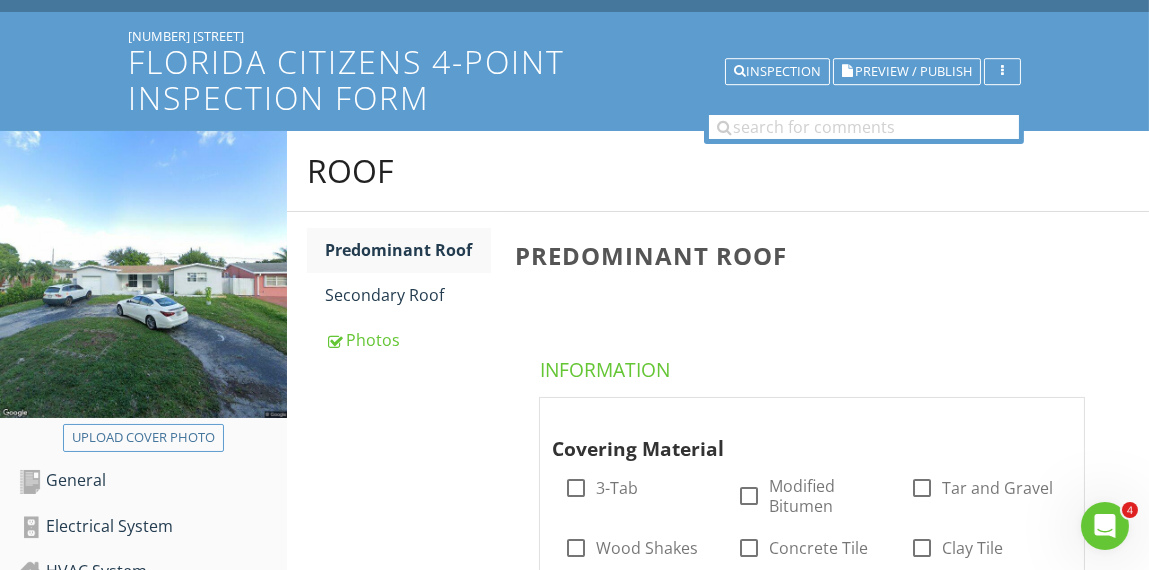 scroll, scrollTop: 115, scrollLeft: 0, axis: vertical 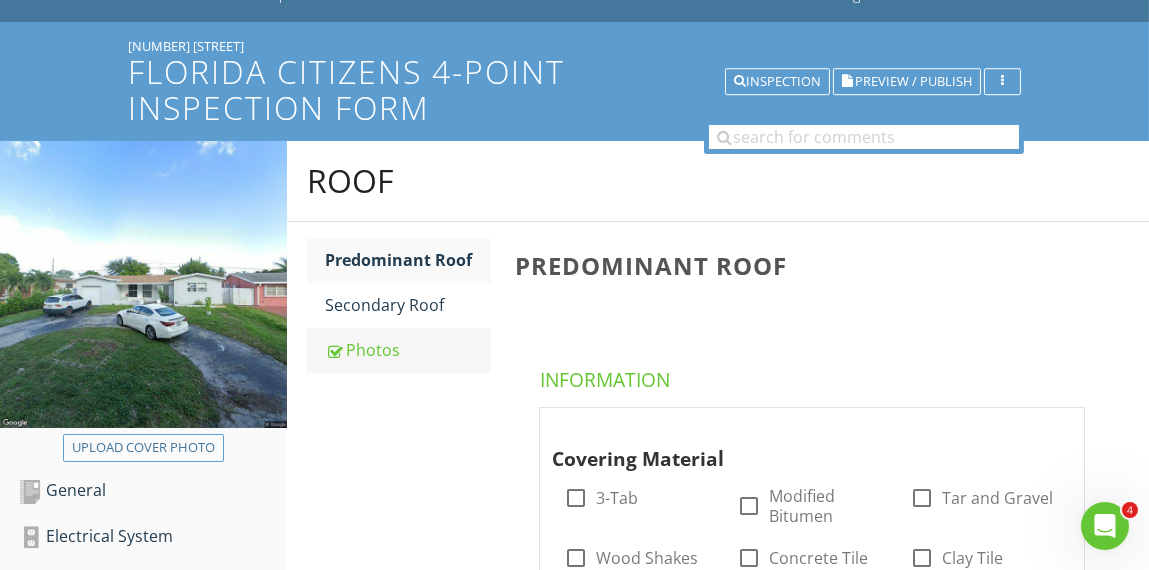 click on "Photos" at bounding box center [407, 350] 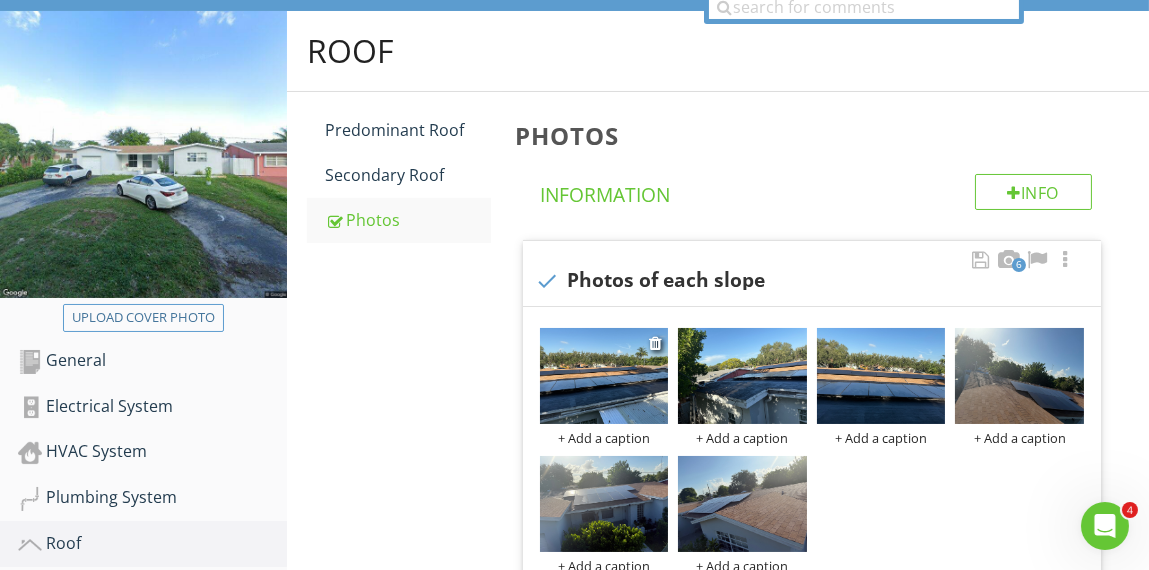 scroll, scrollTop: 415, scrollLeft: 0, axis: vertical 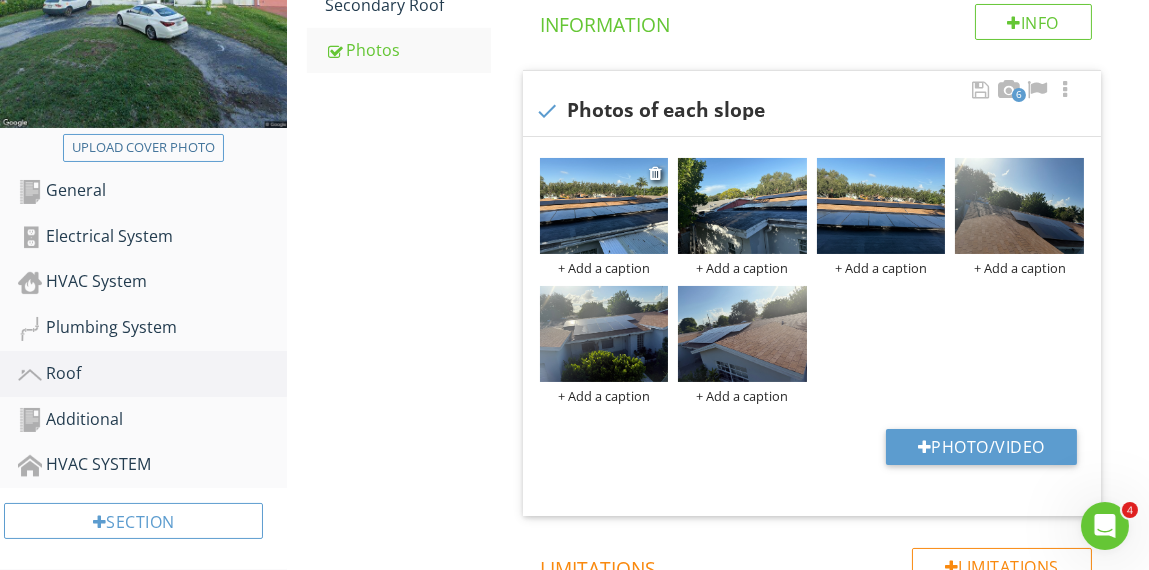 click at bounding box center [604, 206] 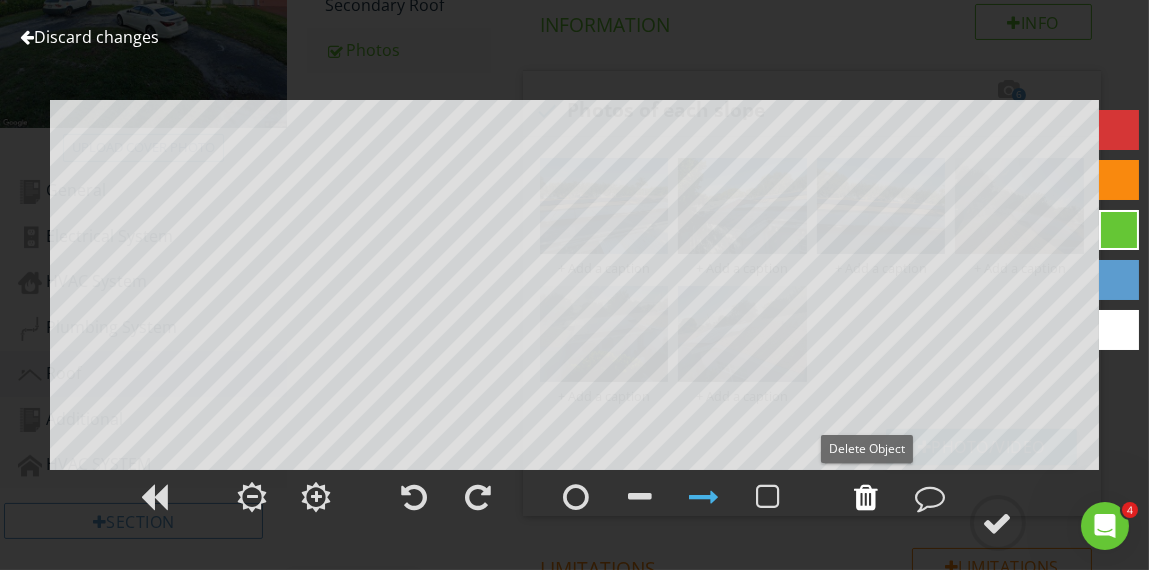 click at bounding box center [867, 497] 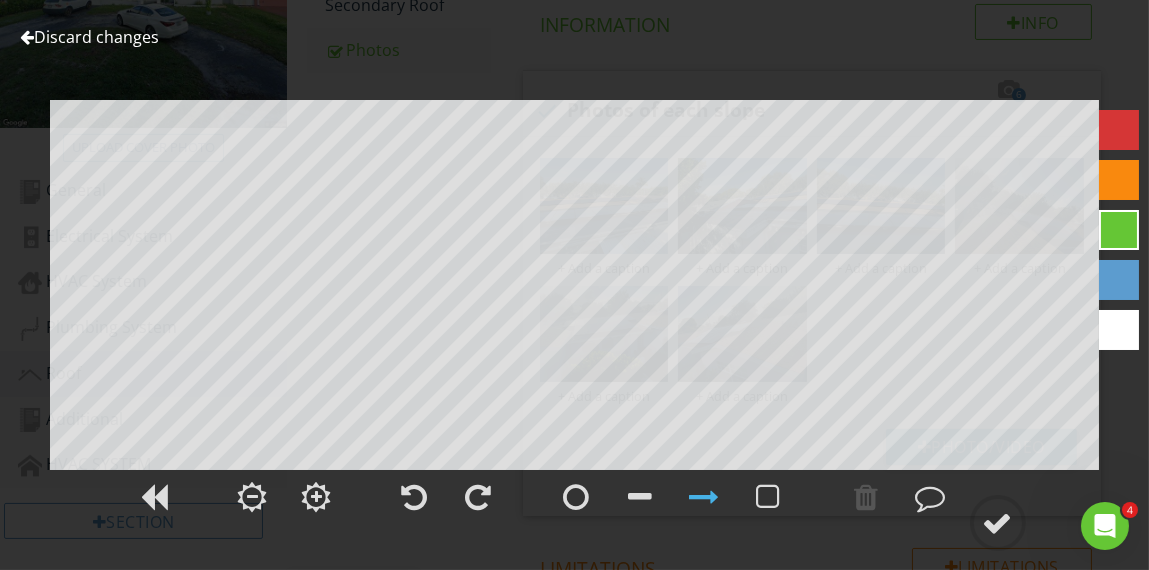 click on "Discard changes" at bounding box center (89, 37) 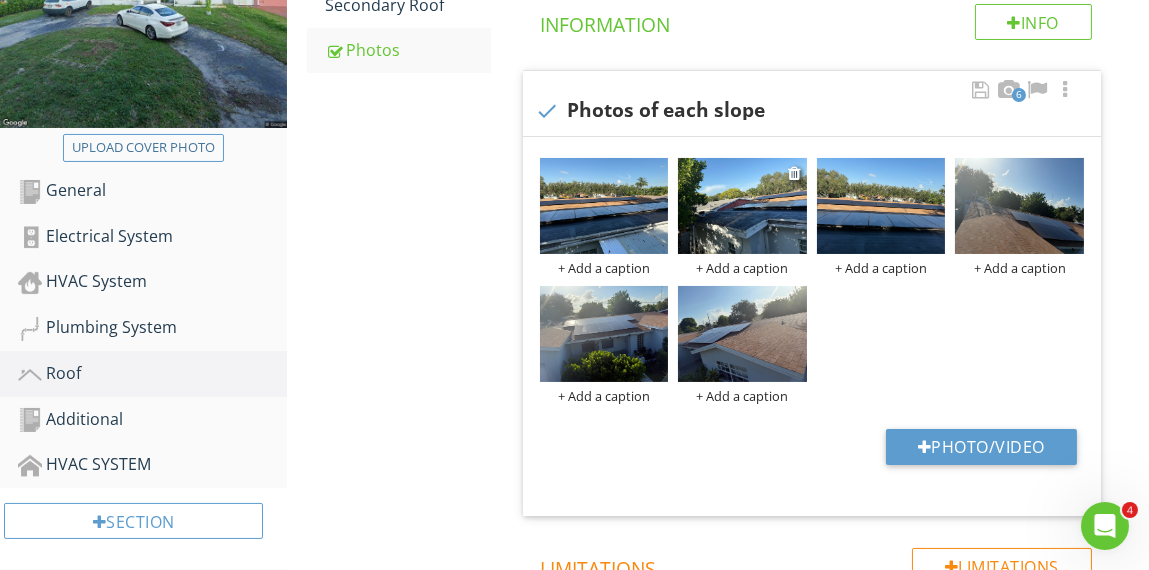 click at bounding box center (742, 206) 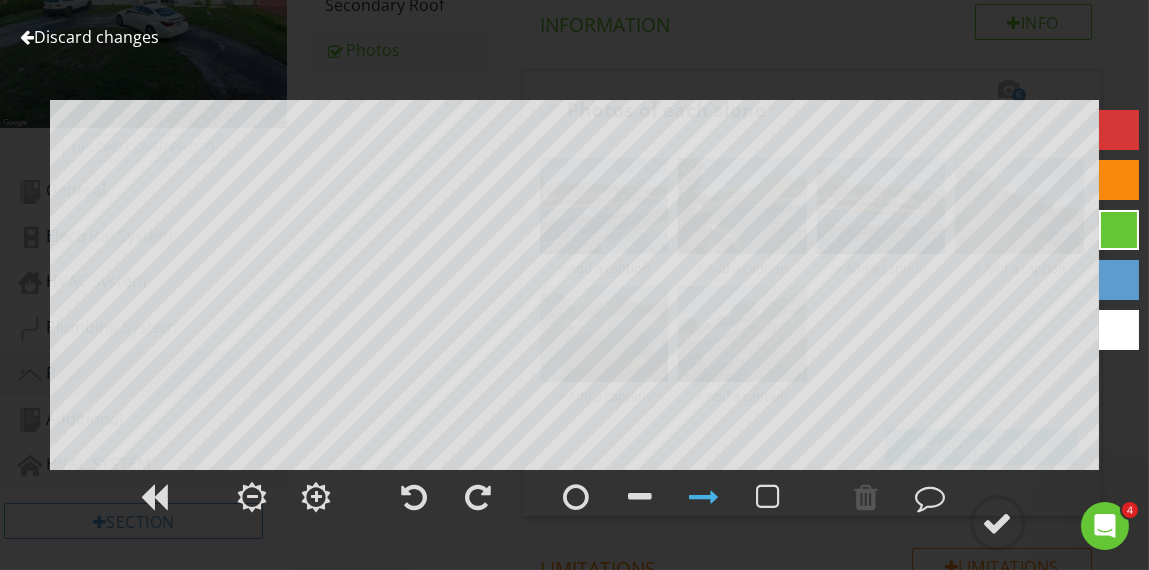 click on "Discard changes" at bounding box center (89, 37) 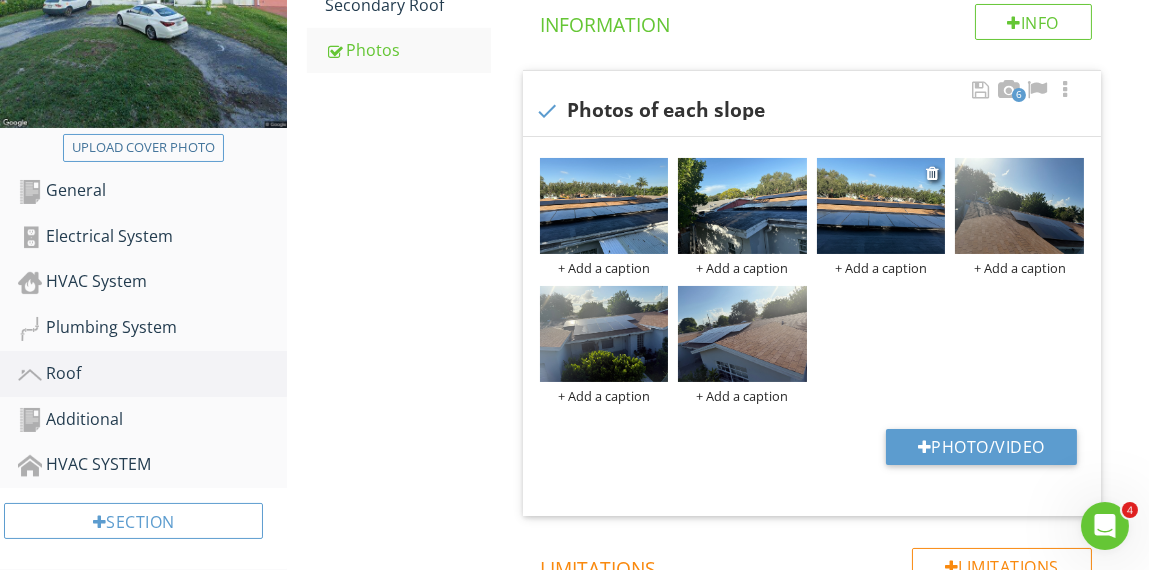 click at bounding box center (881, 206) 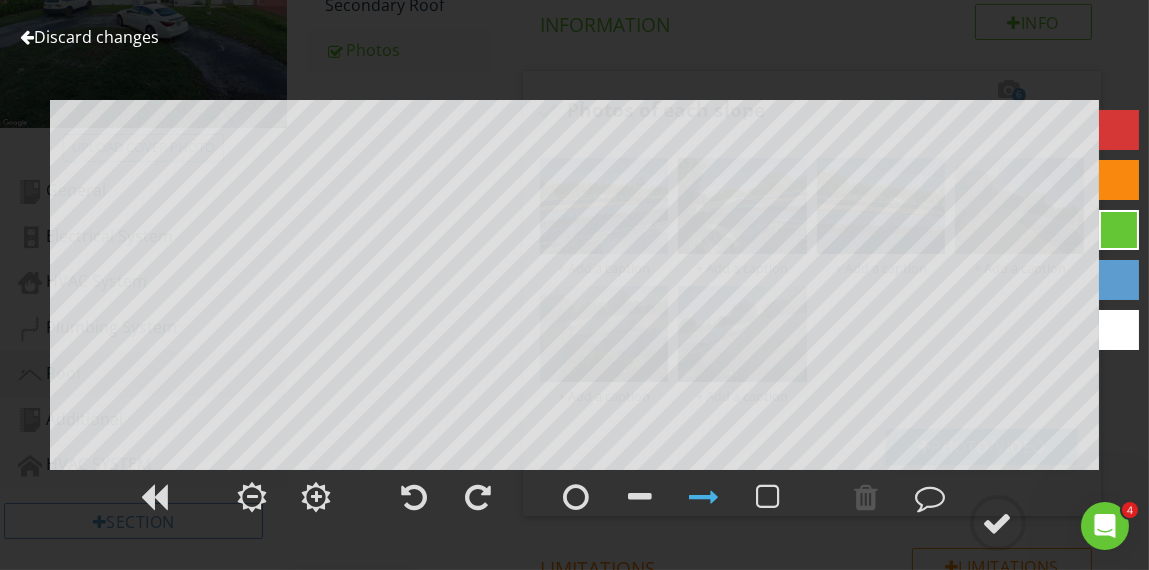 click on "Discard changes" at bounding box center (89, 37) 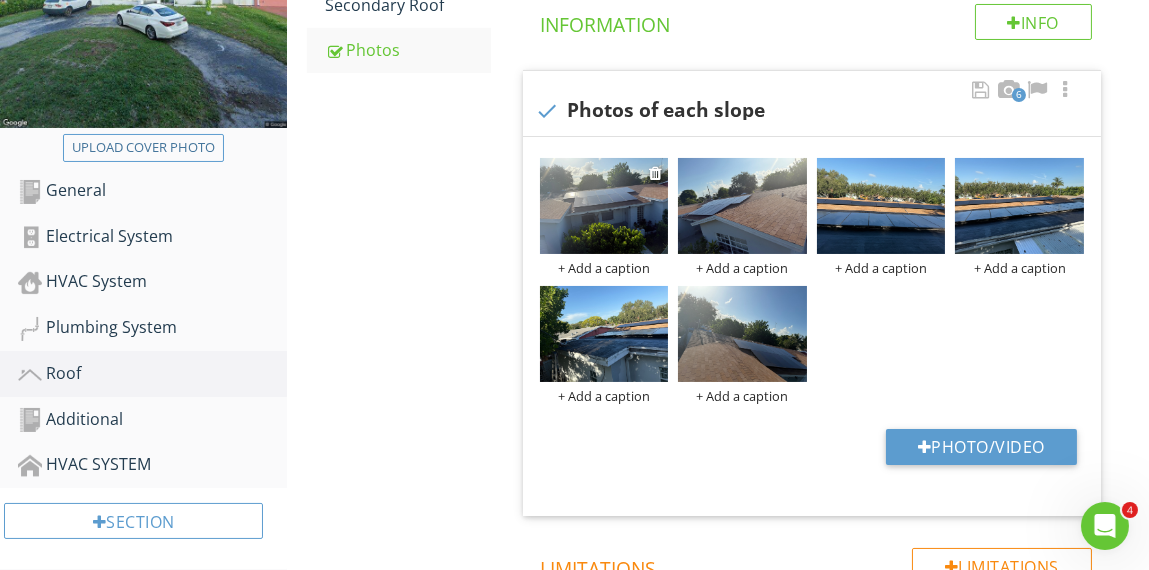 click on "+ Add a caption" at bounding box center (604, 268) 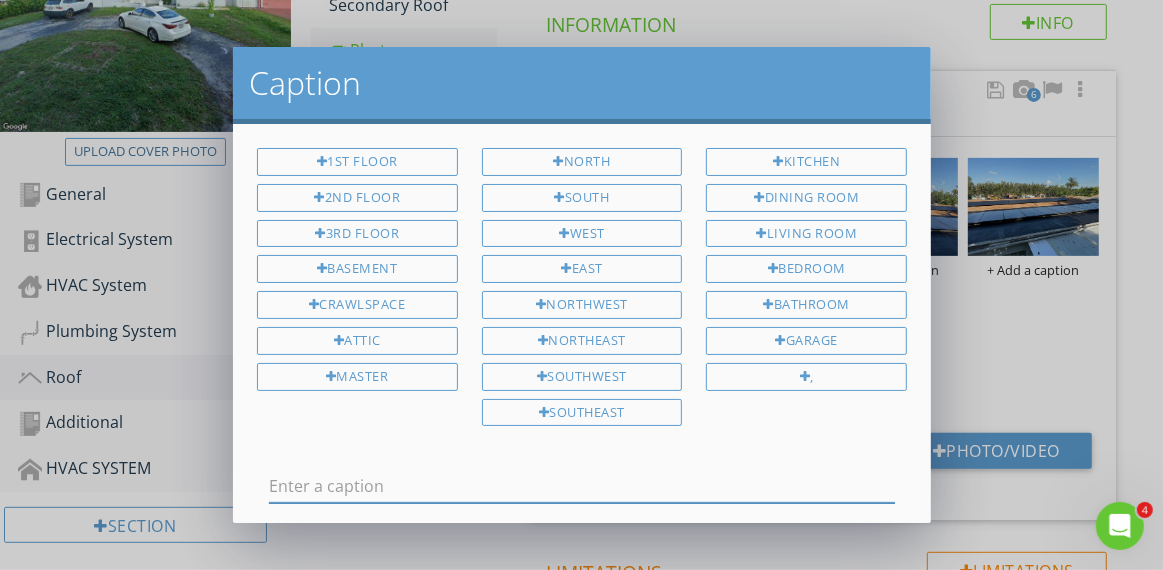 click at bounding box center [582, 486] 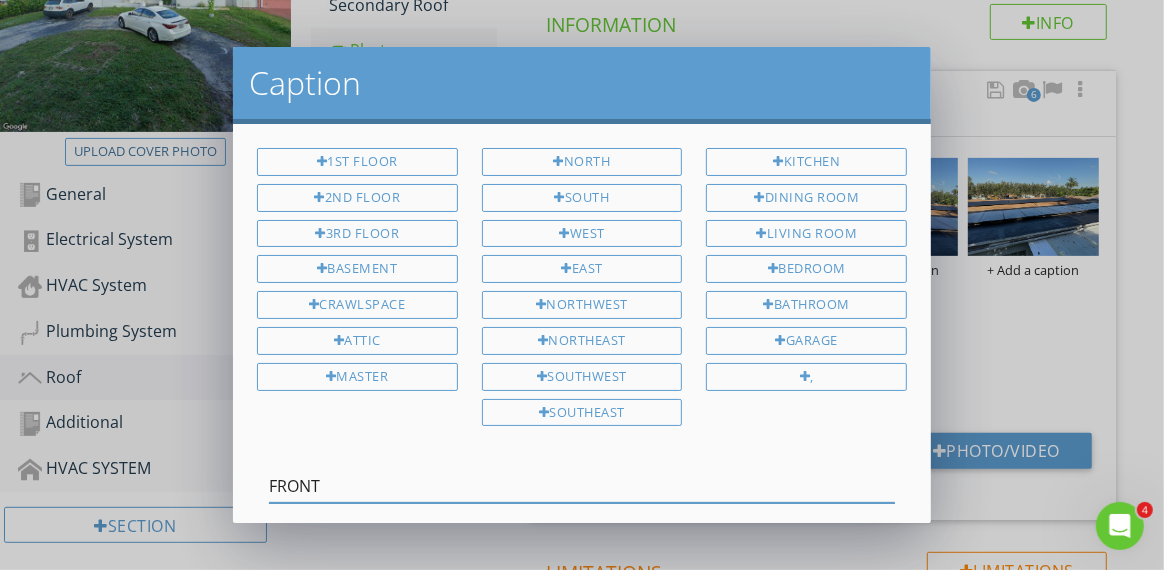 type on "FRONT" 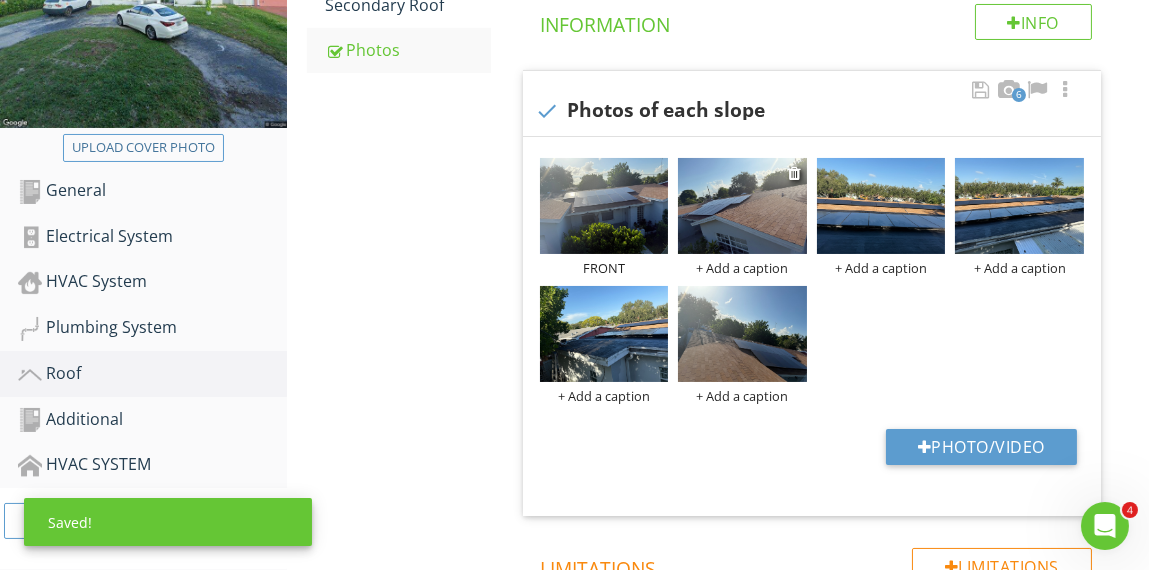 click on "+ Add a caption" at bounding box center (742, 268) 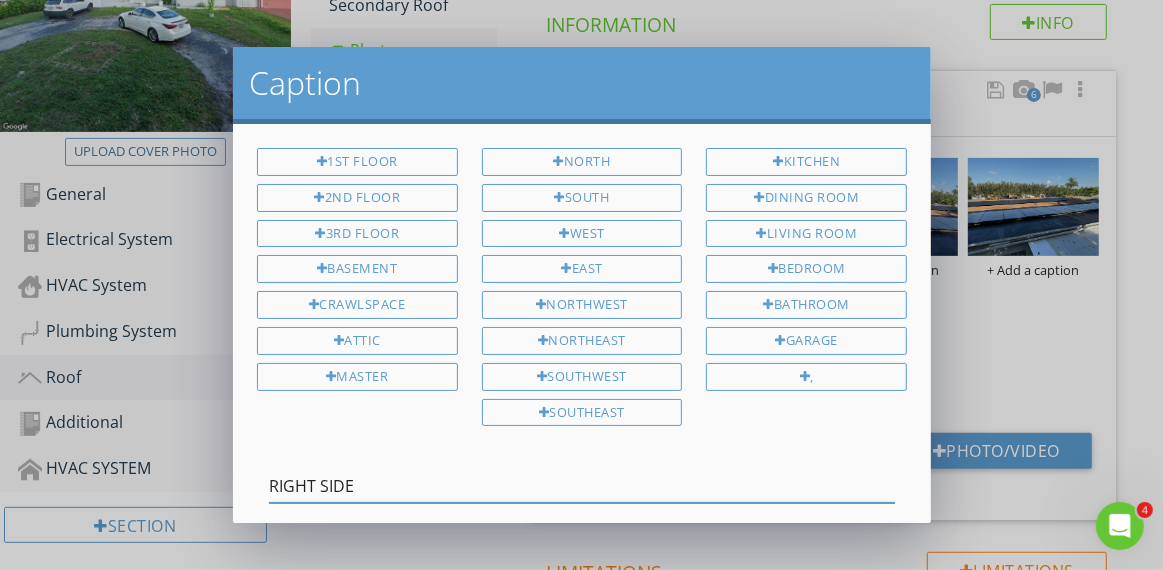 type on "RIGHT SIDE" 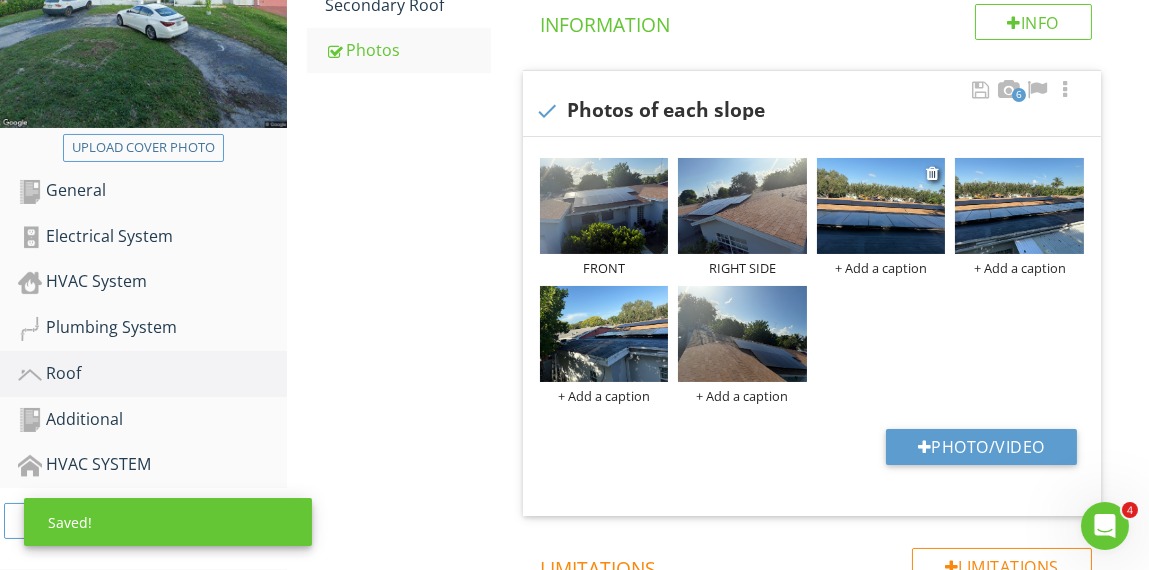 click on "+ Add a caption" at bounding box center [881, 268] 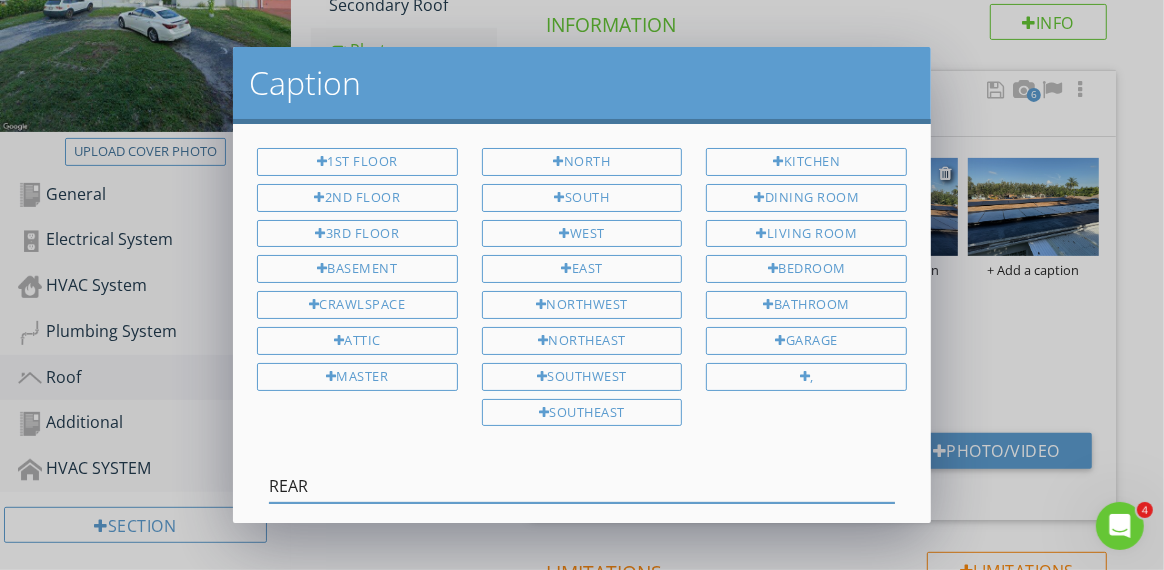 type on "REAR" 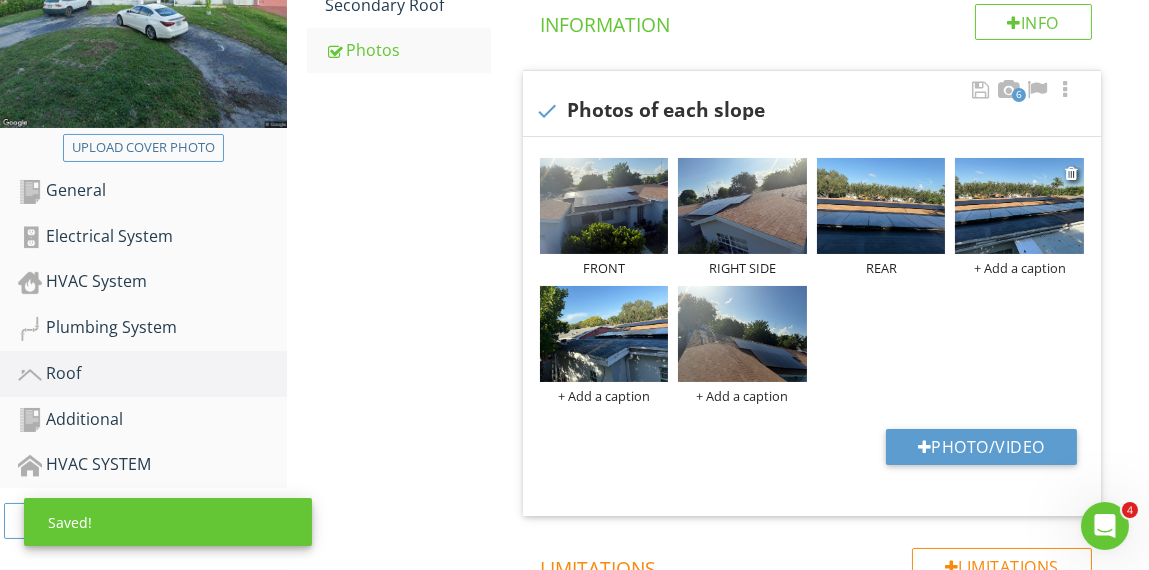 click on "+ Add a caption" at bounding box center (1019, 268) 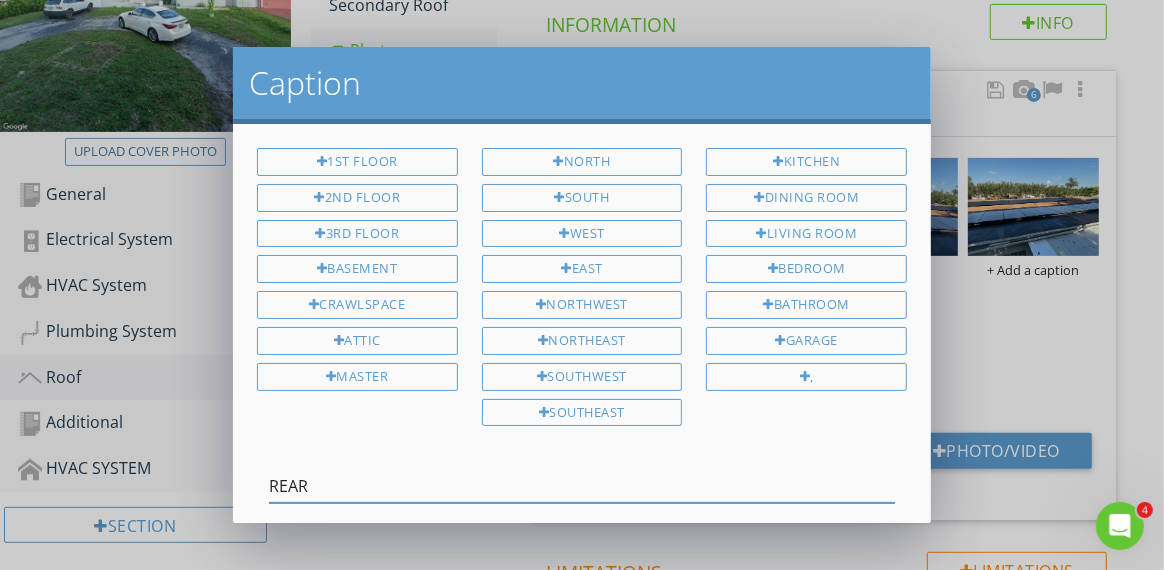 type on "REAR" 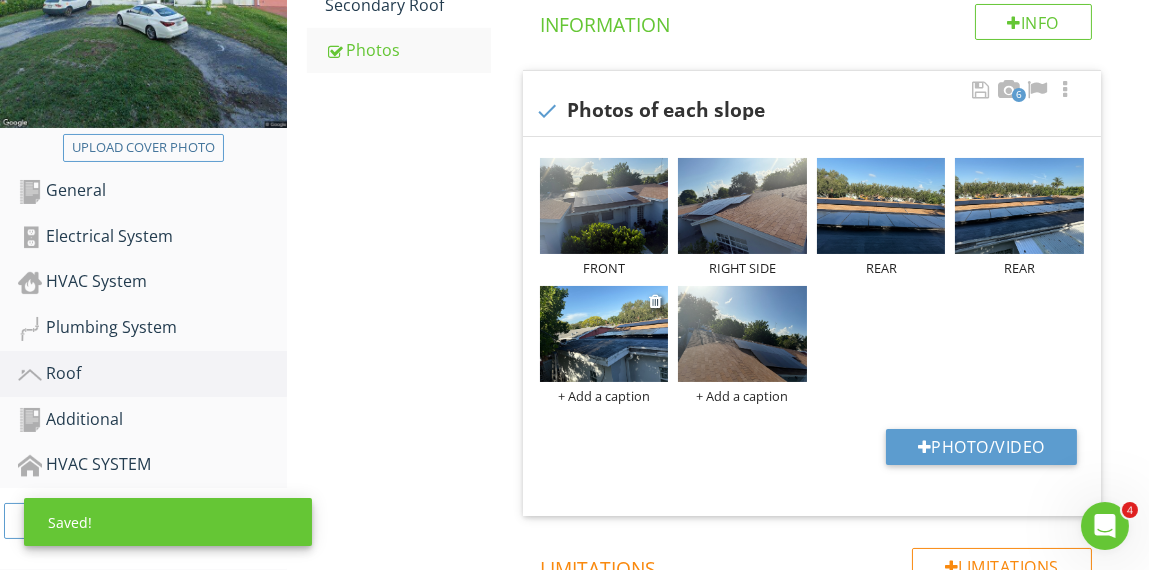 click on "+ Add a caption" at bounding box center (604, 396) 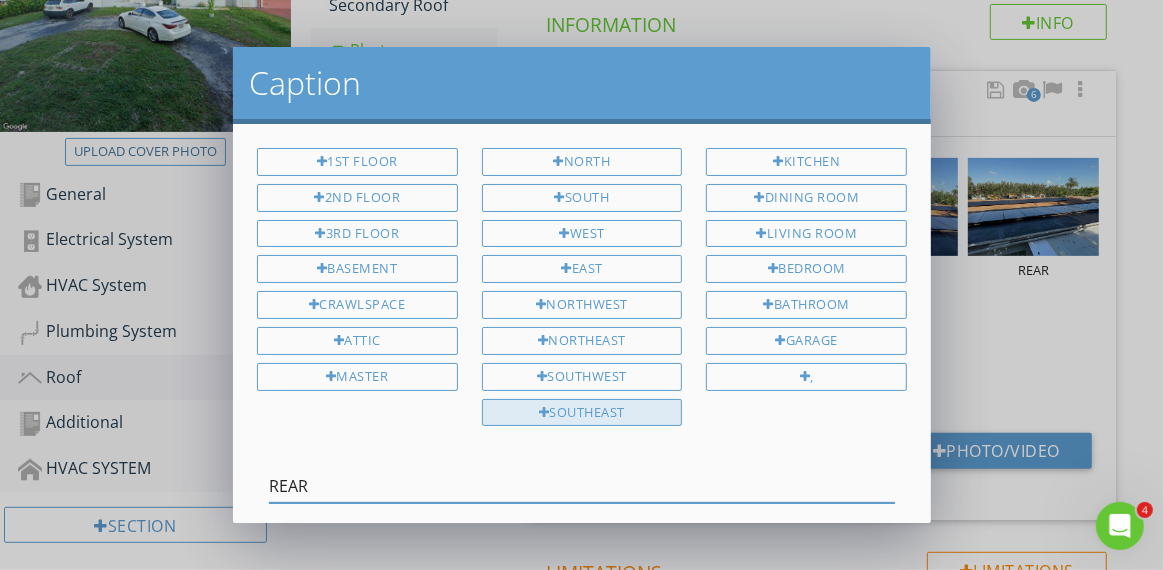 type on "REAR" 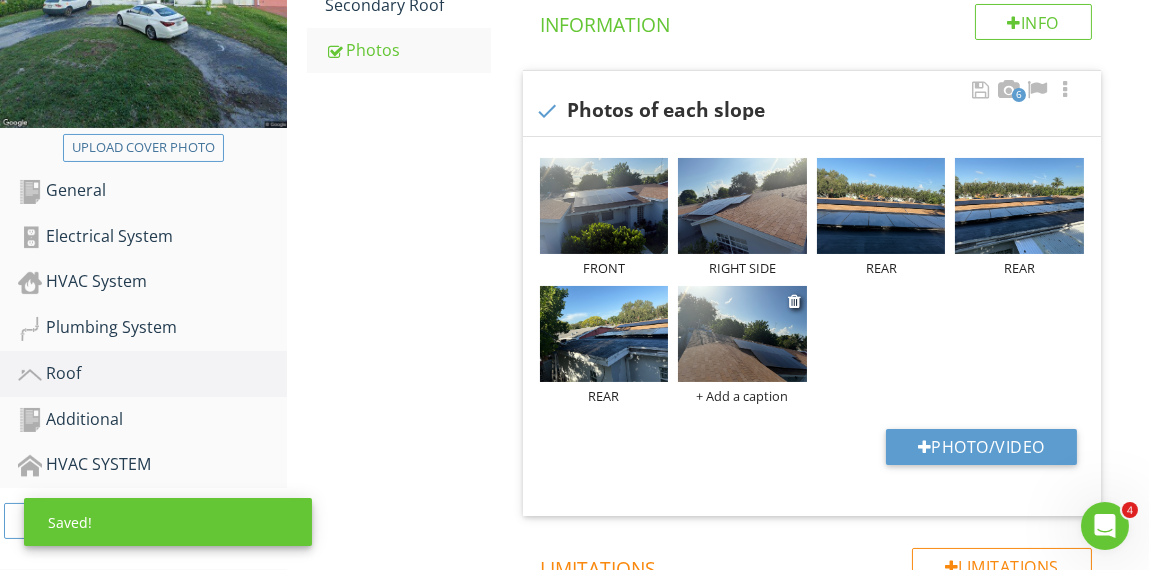 click on "+ Add a caption" at bounding box center (742, 396) 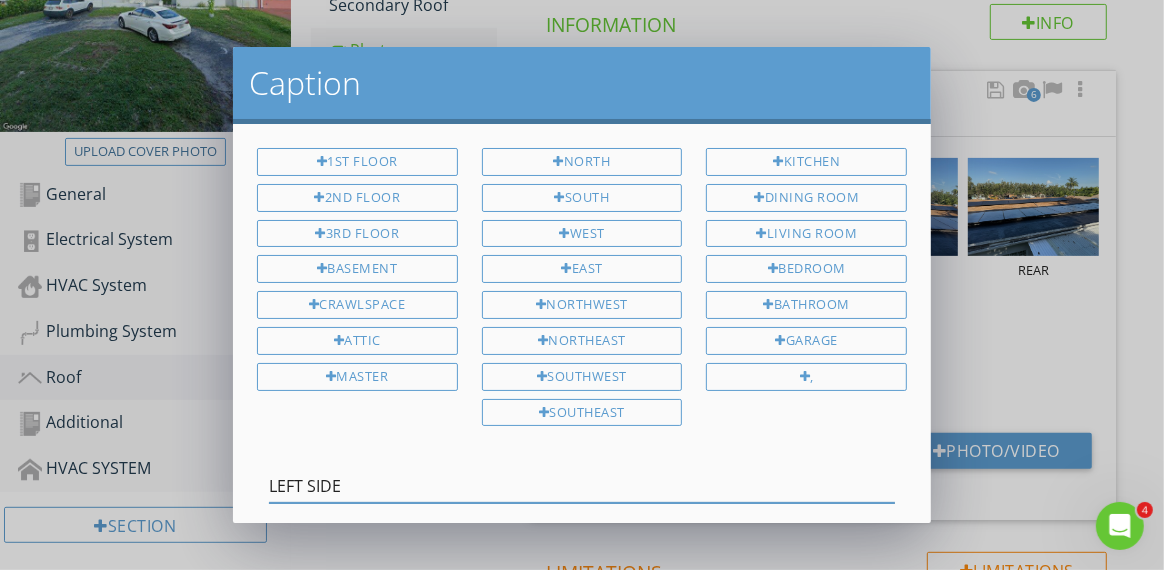 type on "LEFT SIDE" 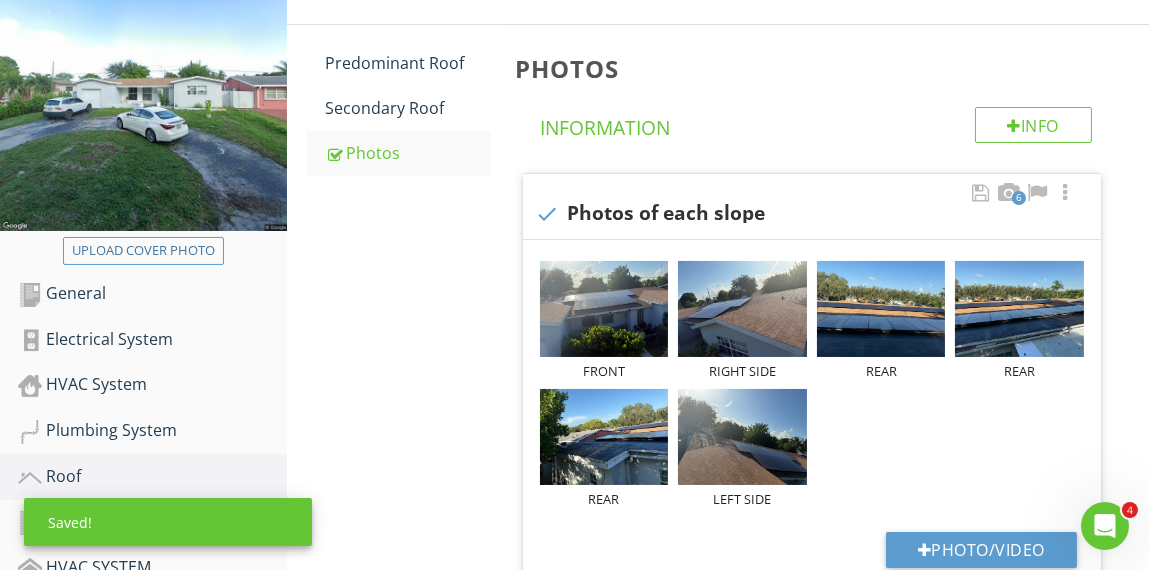 scroll, scrollTop: 215, scrollLeft: 0, axis: vertical 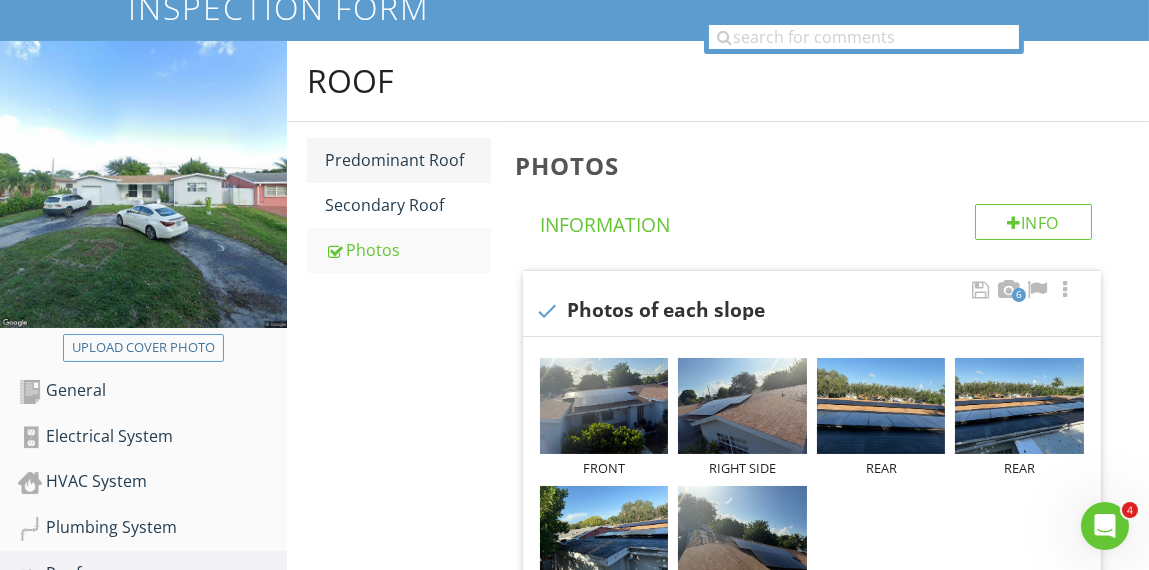click on "Predominant Roof" at bounding box center (407, 160) 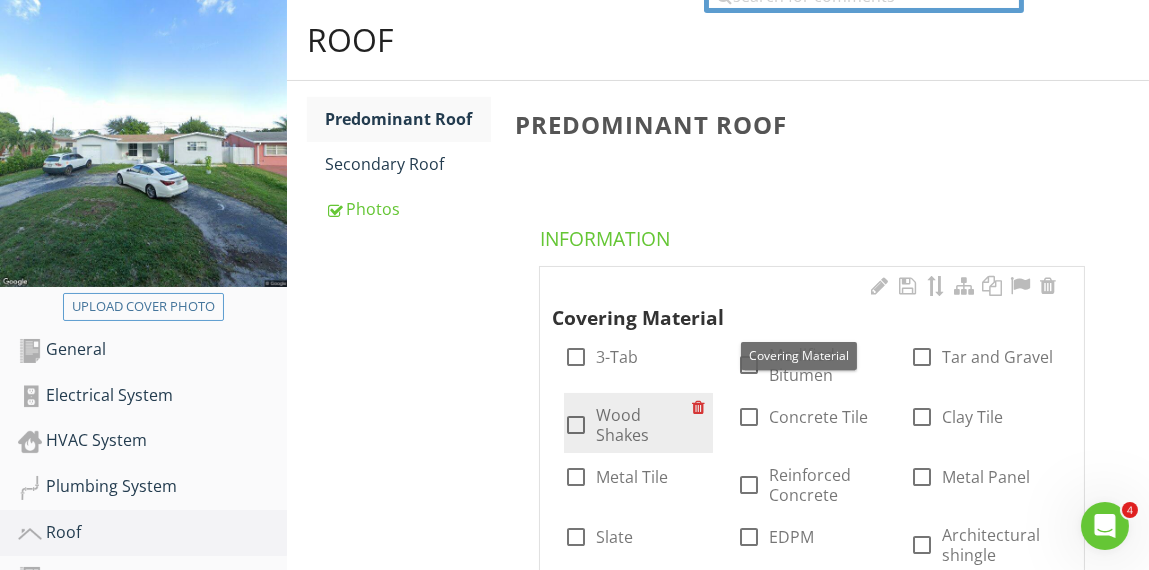 scroll, scrollTop: 315, scrollLeft: 0, axis: vertical 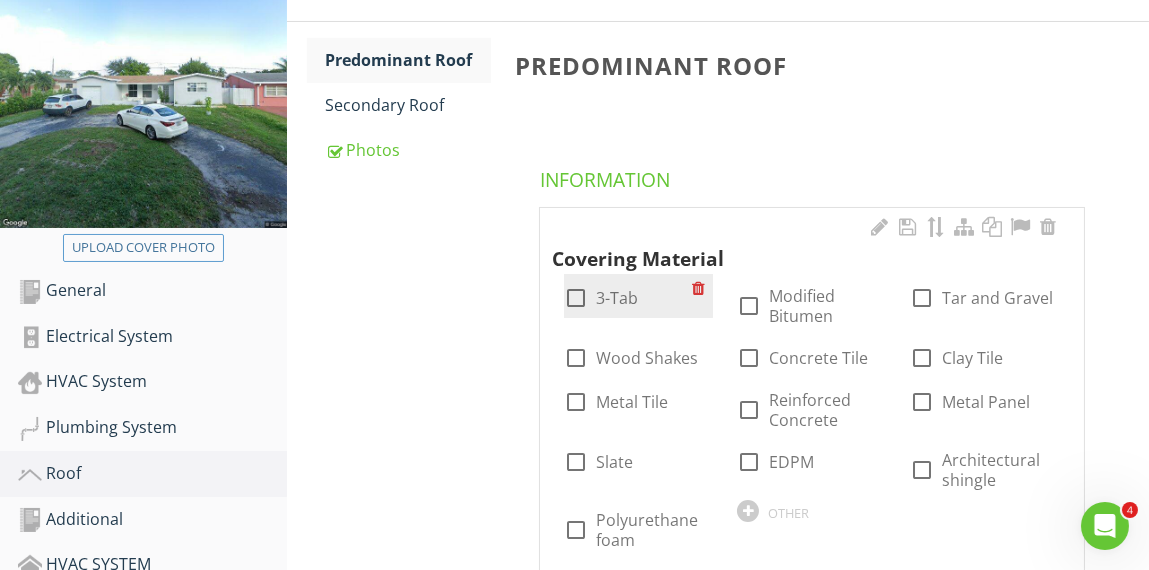 click at bounding box center (576, 298) 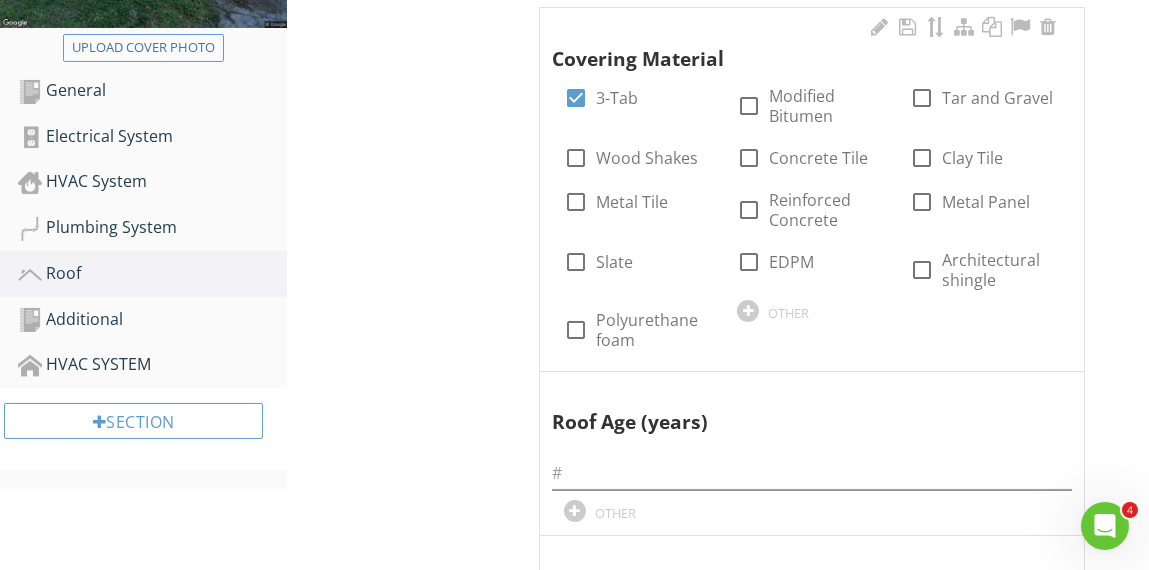 scroll, scrollTop: 615, scrollLeft: 0, axis: vertical 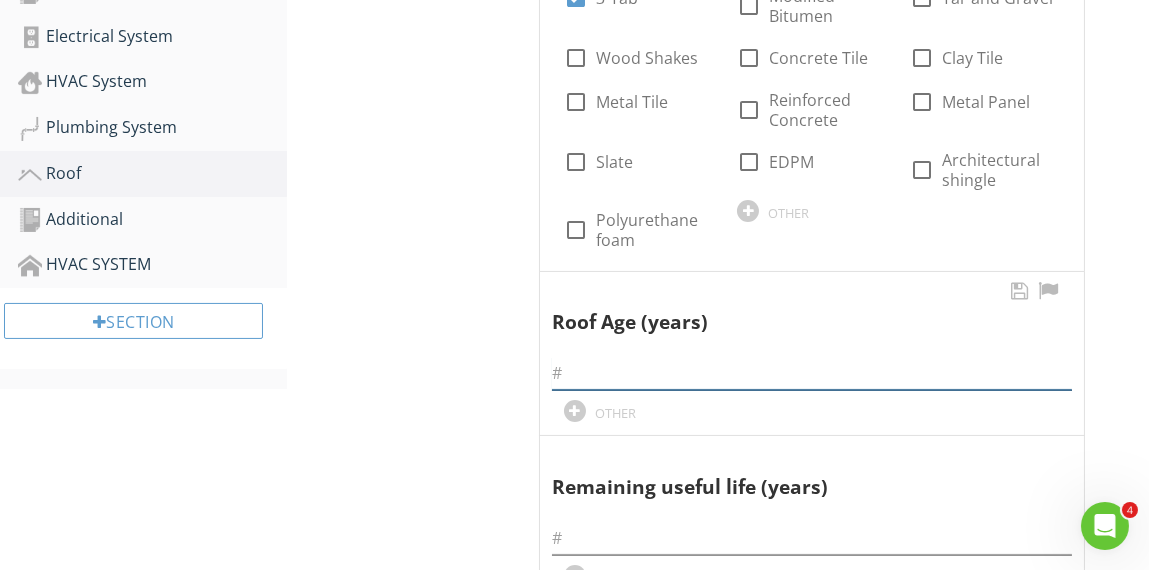 click at bounding box center [812, 373] 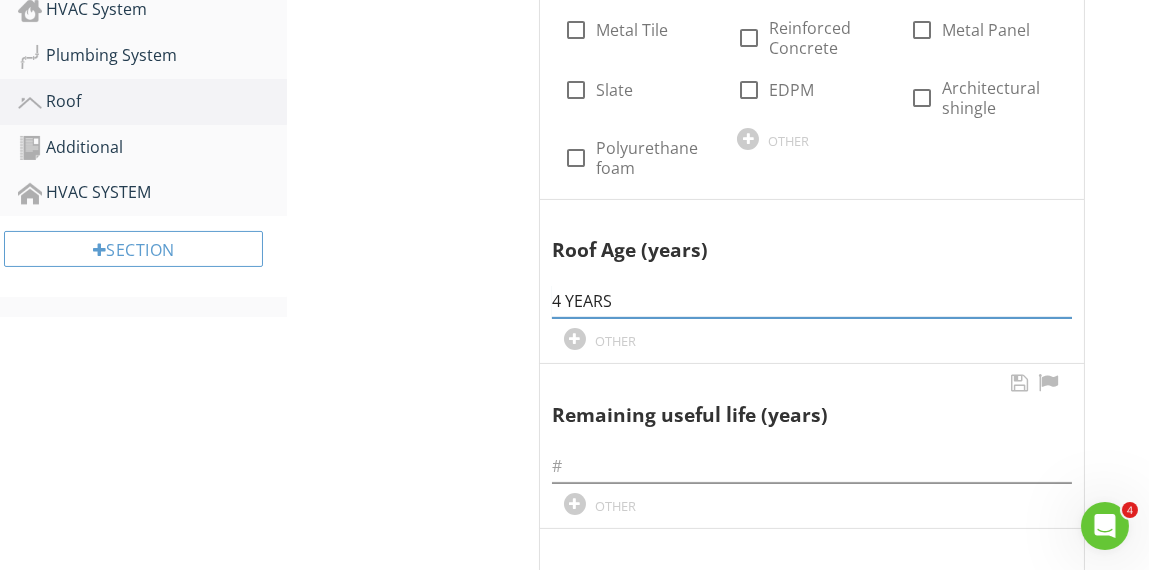 scroll, scrollTop: 715, scrollLeft: 0, axis: vertical 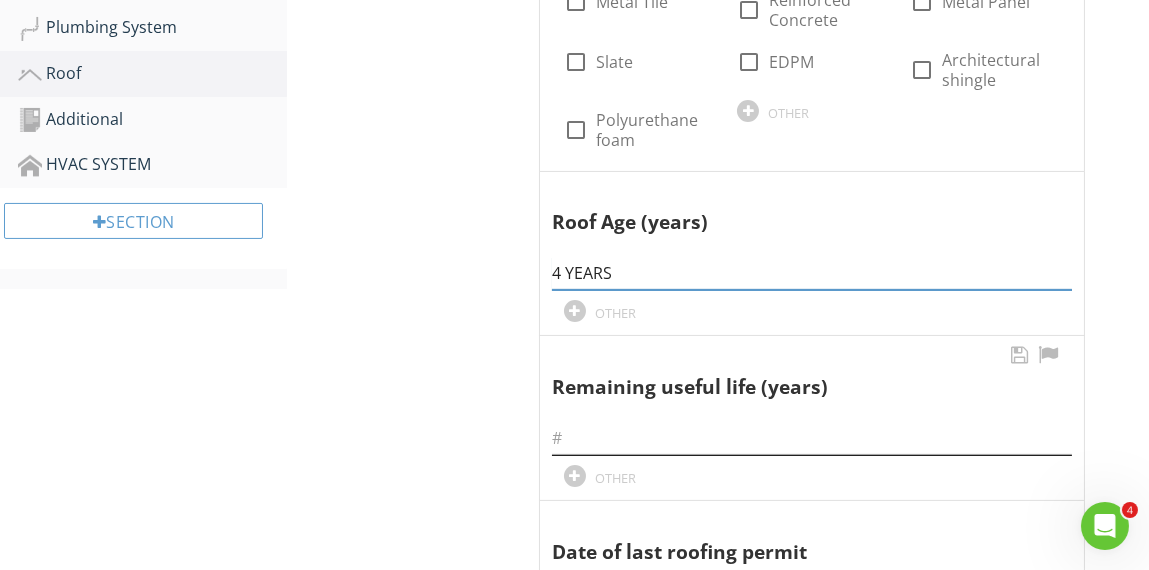 type on "4 YEARS" 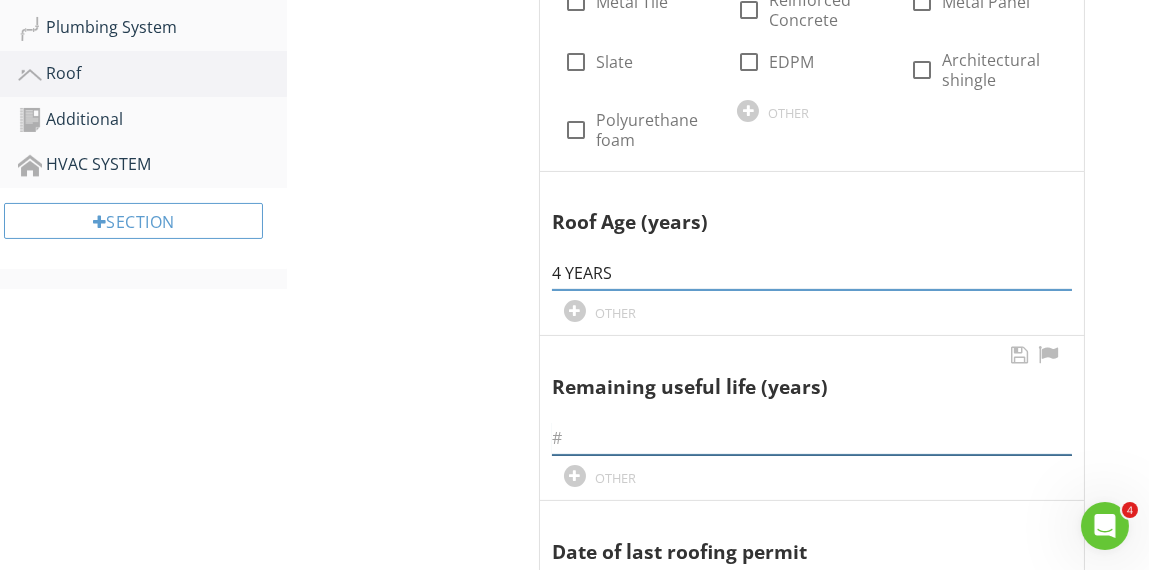 click at bounding box center (812, 438) 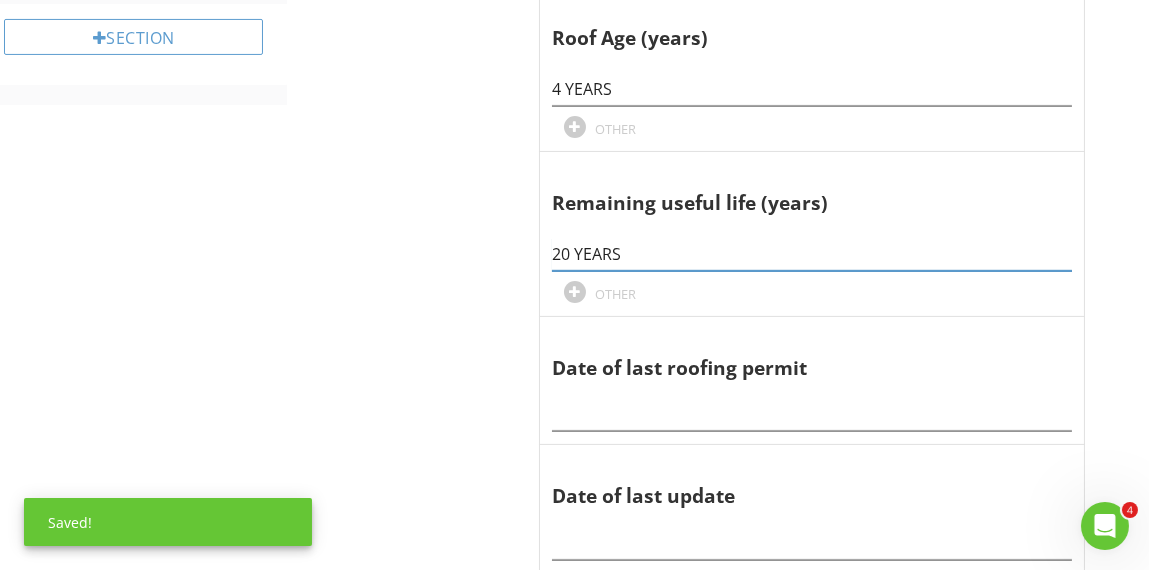 scroll, scrollTop: 915, scrollLeft: 0, axis: vertical 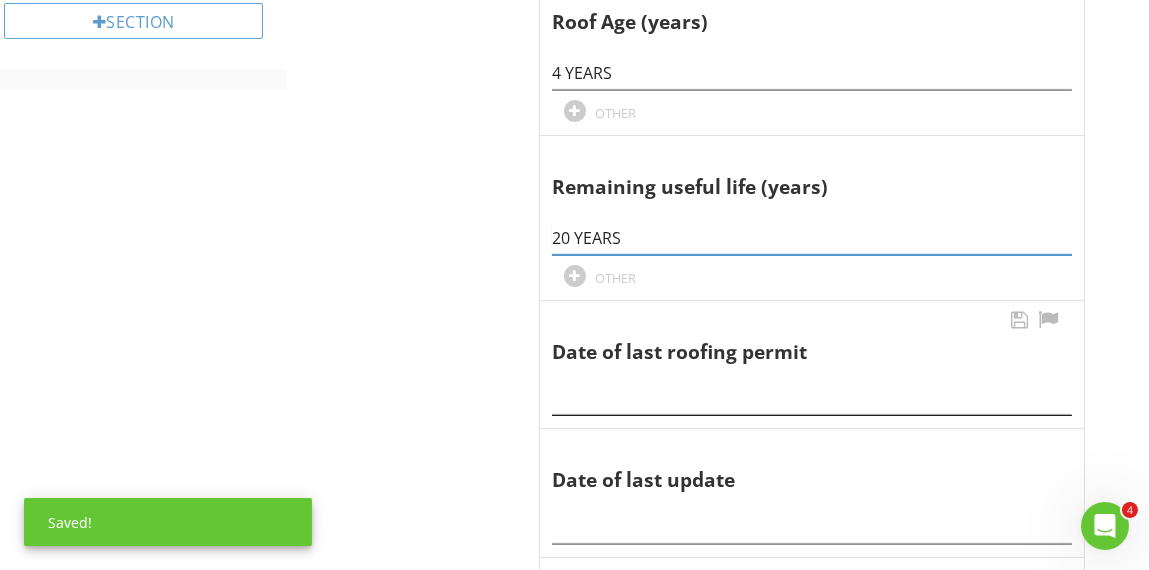 type on "20 YEARS" 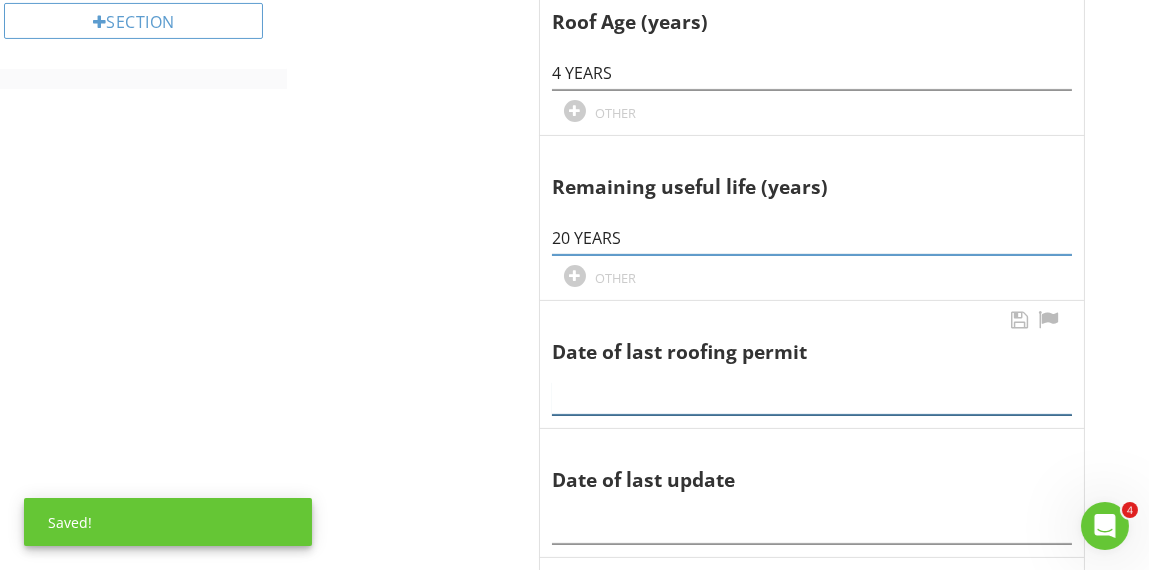 click at bounding box center (812, 392) 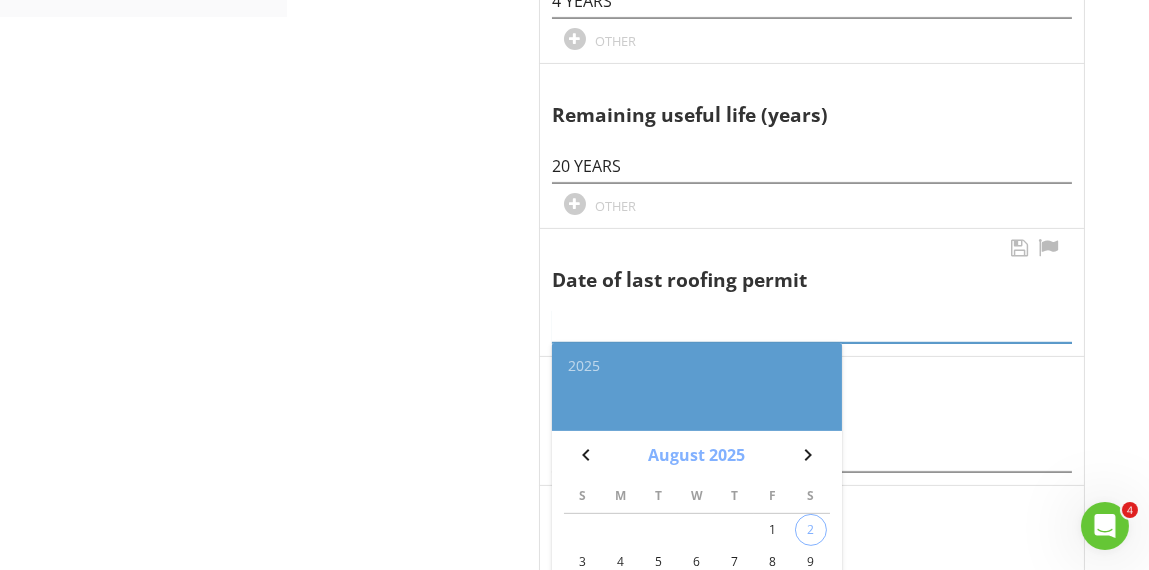 scroll, scrollTop: 1015, scrollLeft: 0, axis: vertical 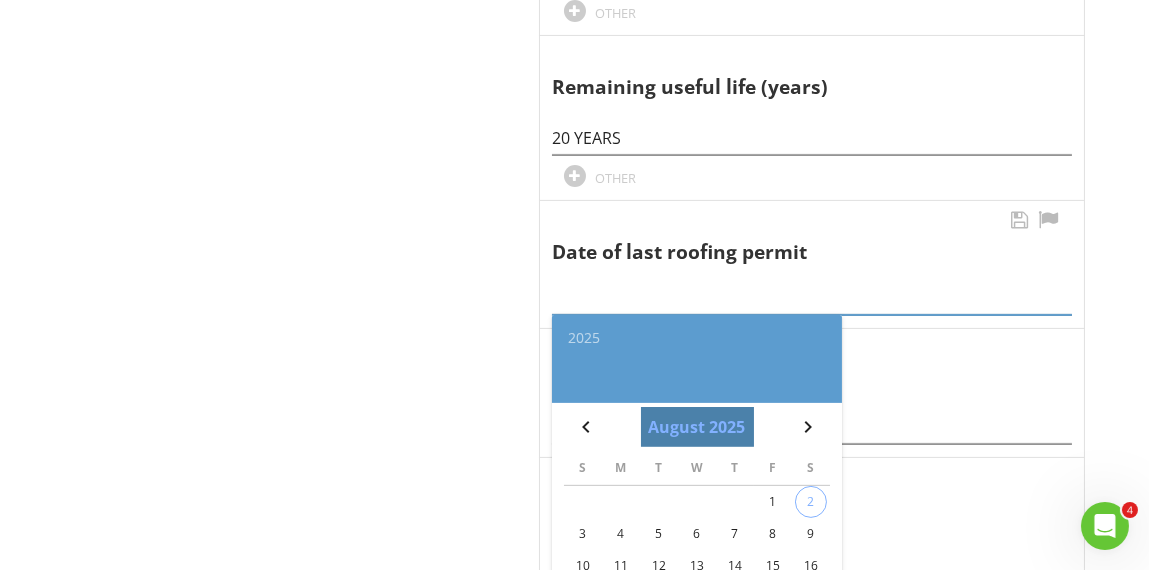 click on "August 2025" at bounding box center [696, 427] 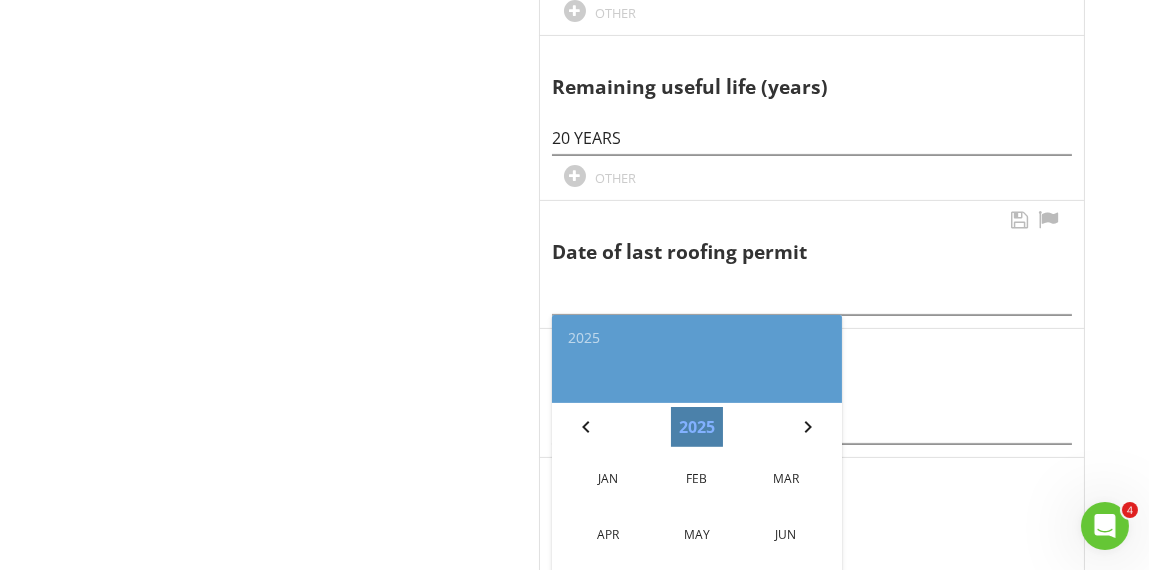 click on "2025" at bounding box center (697, 427) 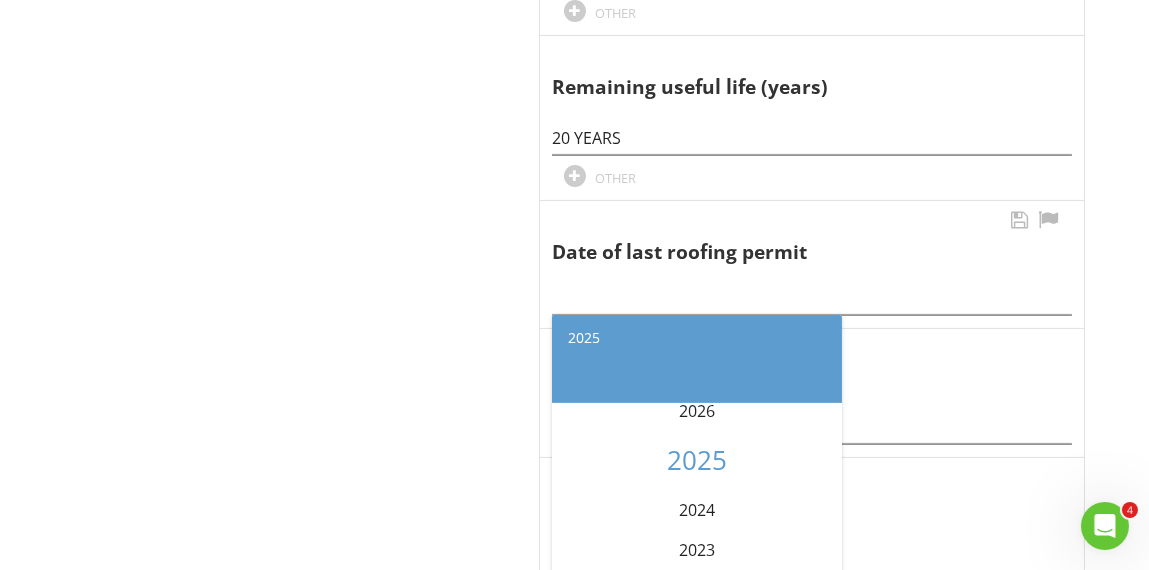 scroll, scrollTop: 4085, scrollLeft: 0, axis: vertical 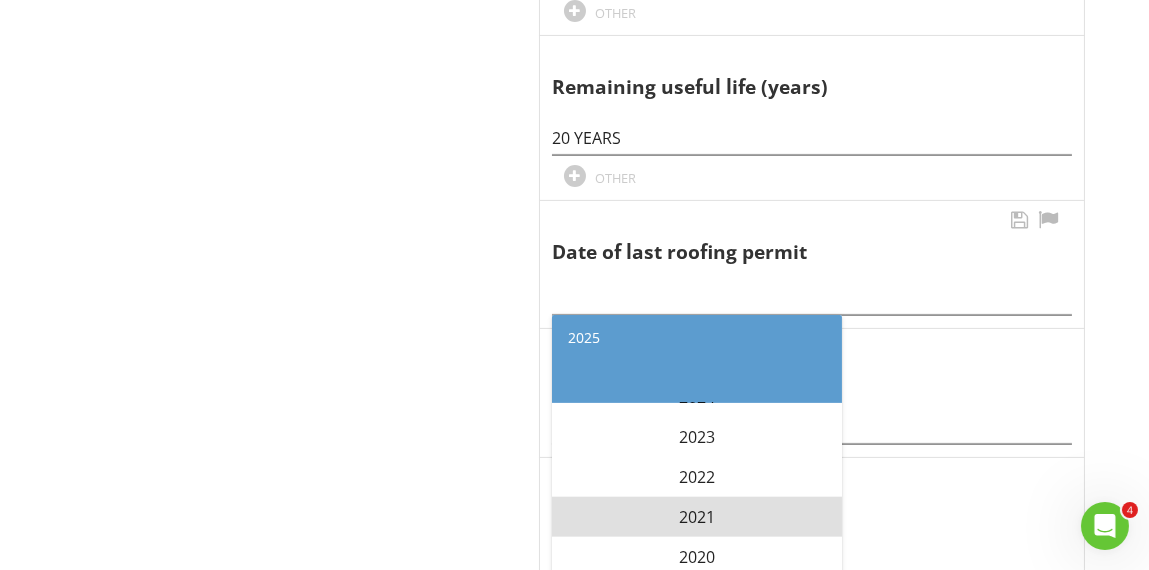 click on "2021" at bounding box center [697, 517] 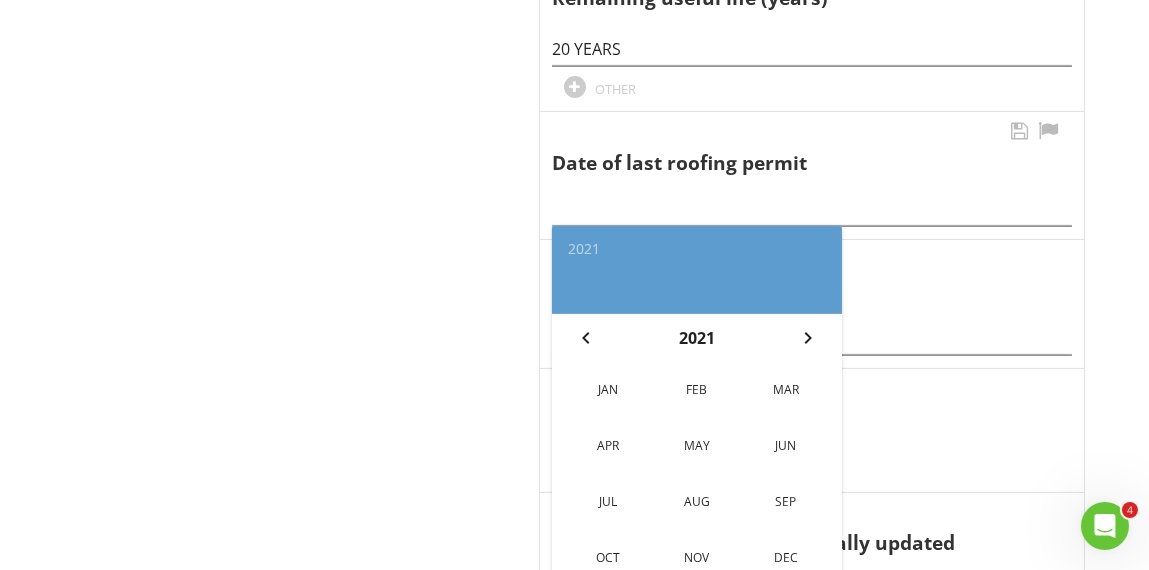 scroll, scrollTop: 1215, scrollLeft: 0, axis: vertical 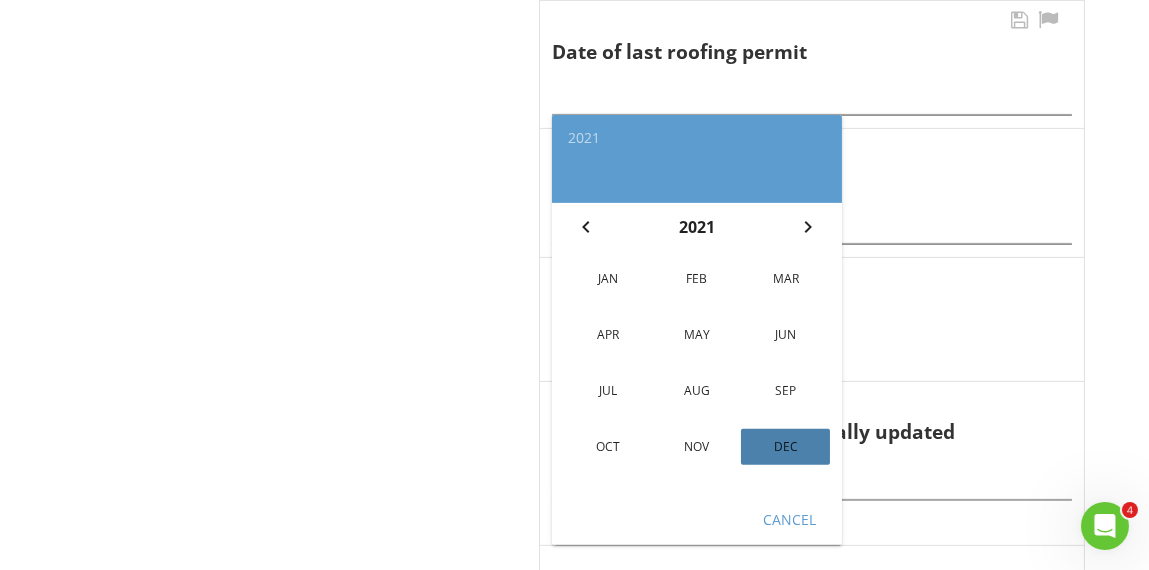 click on "Dec" at bounding box center [785, 447] 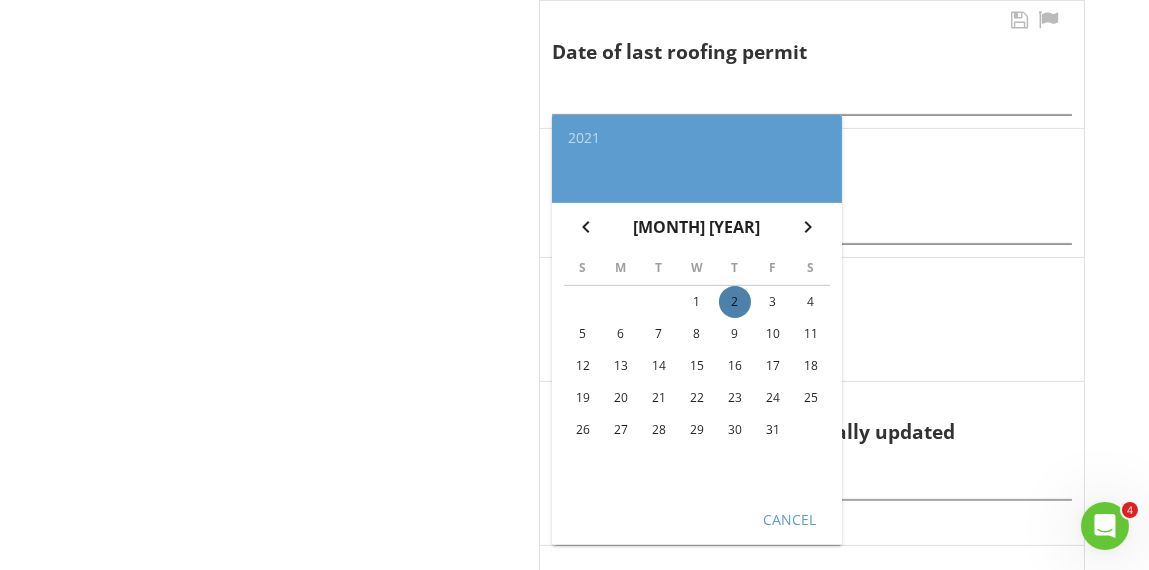 click on "2" at bounding box center [735, 302] 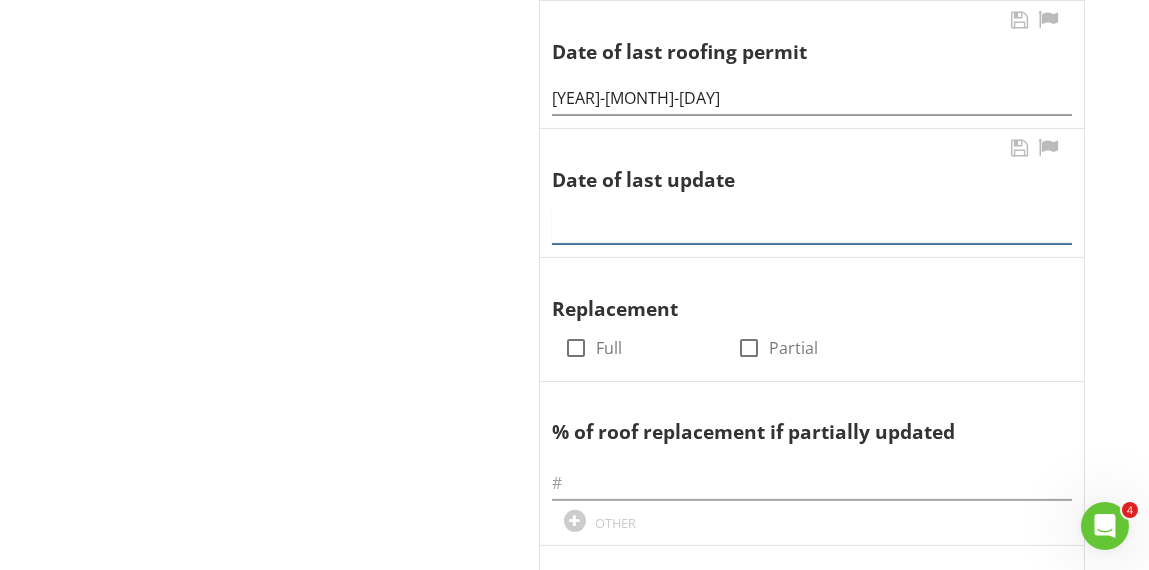 click at bounding box center [812, 227] 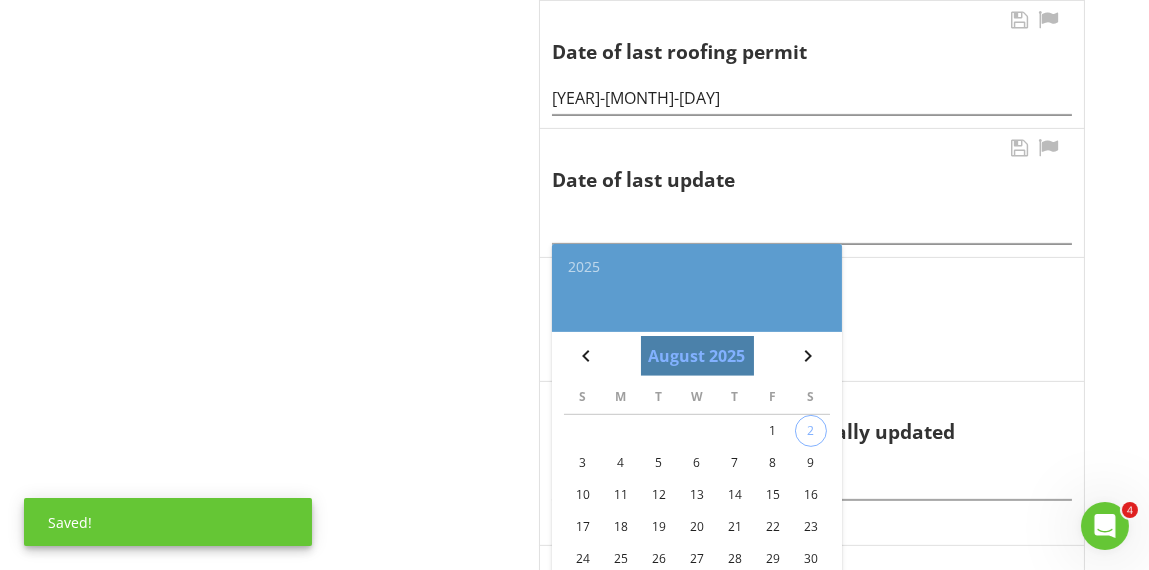 click on "August 2025" at bounding box center (696, 356) 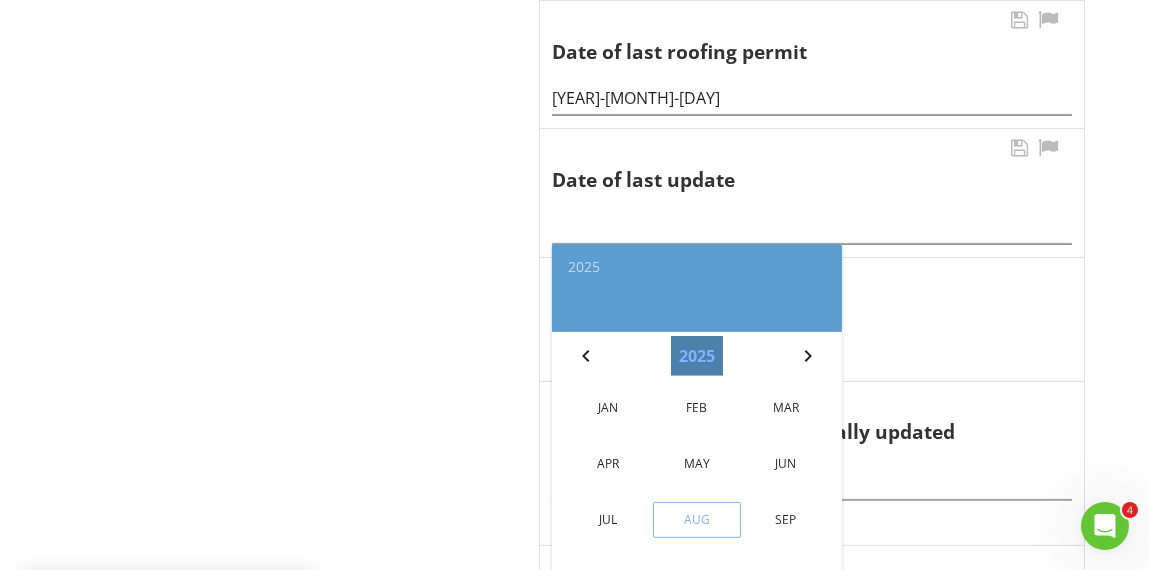 click on "2025" at bounding box center [697, 356] 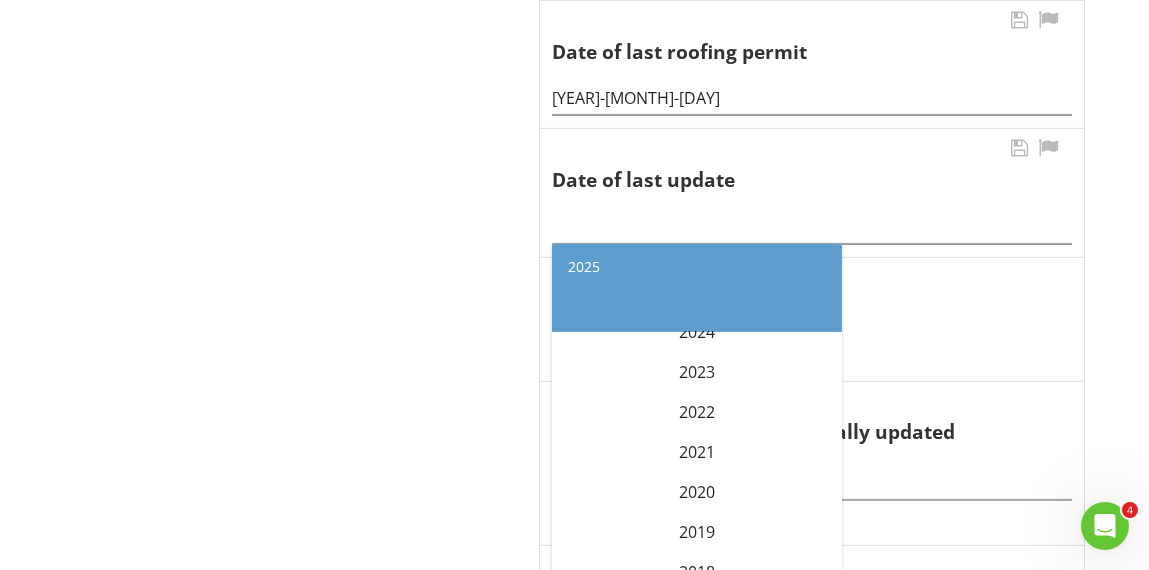 scroll, scrollTop: 4085, scrollLeft: 0, axis: vertical 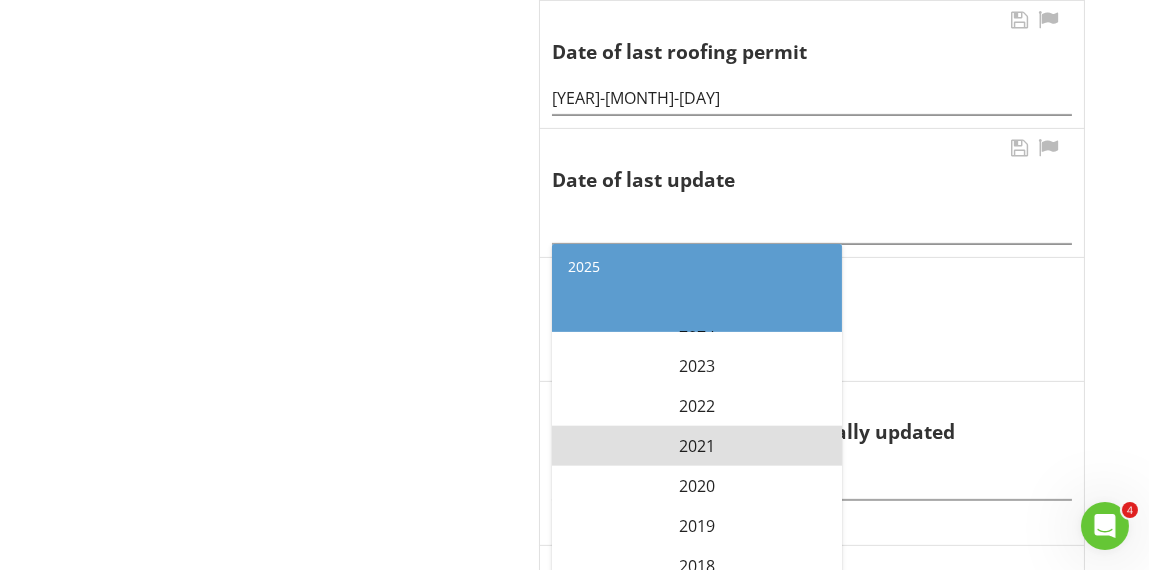 click on "2021" at bounding box center (697, 446) 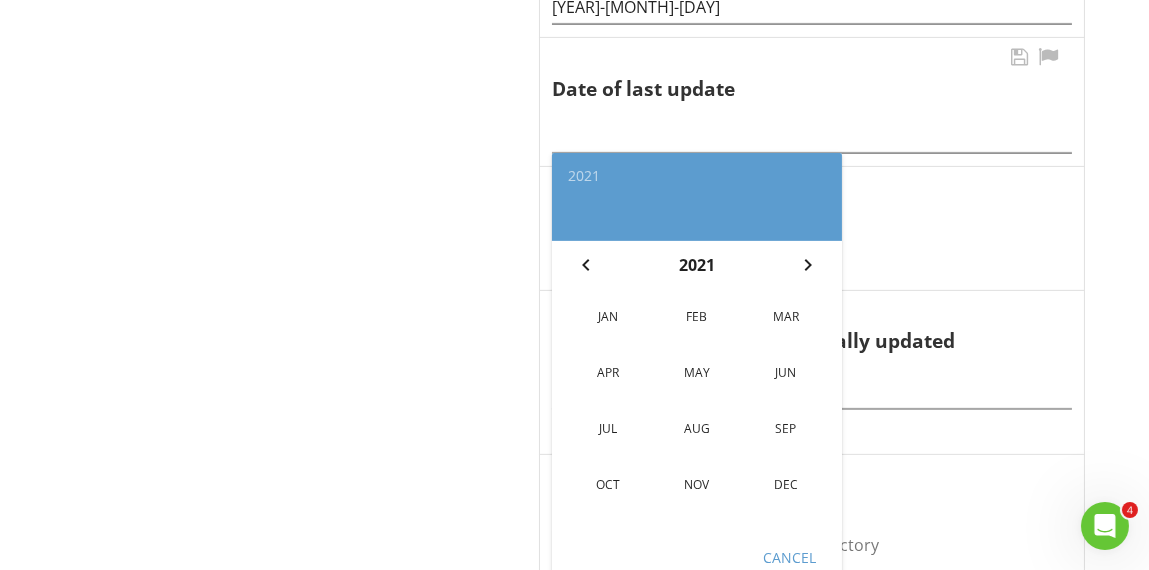 scroll, scrollTop: 1415, scrollLeft: 0, axis: vertical 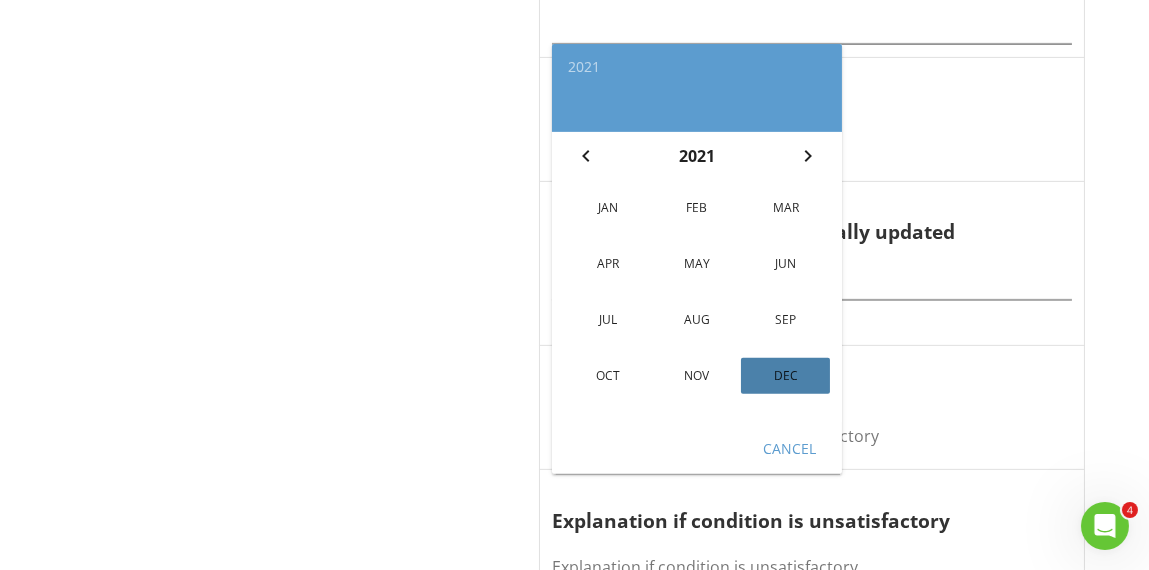 click on "Dec" at bounding box center [785, 376] 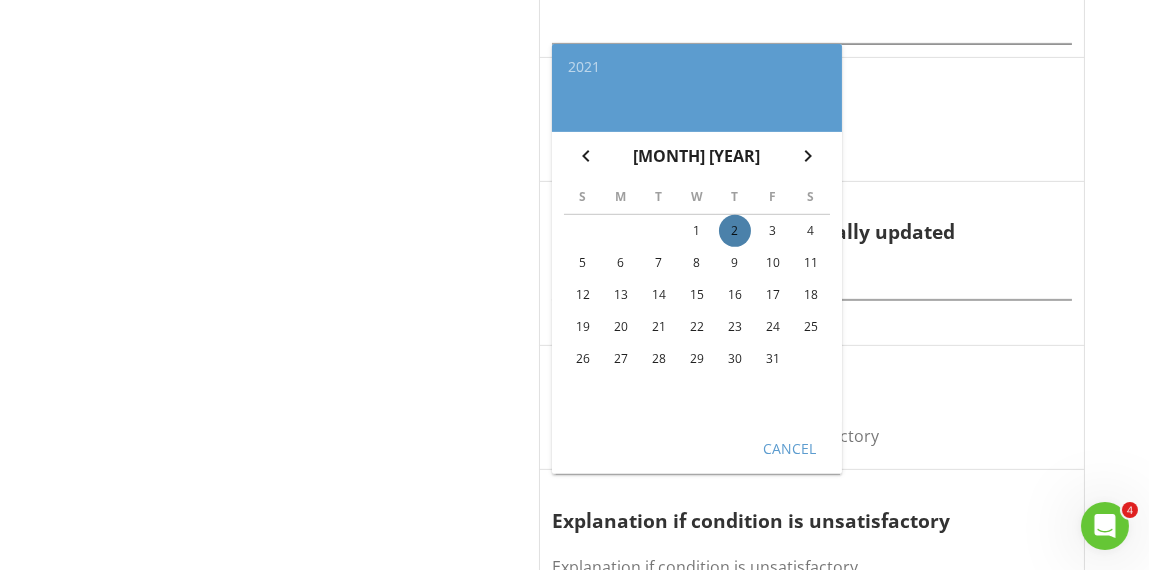 click on "2" at bounding box center [735, 231] 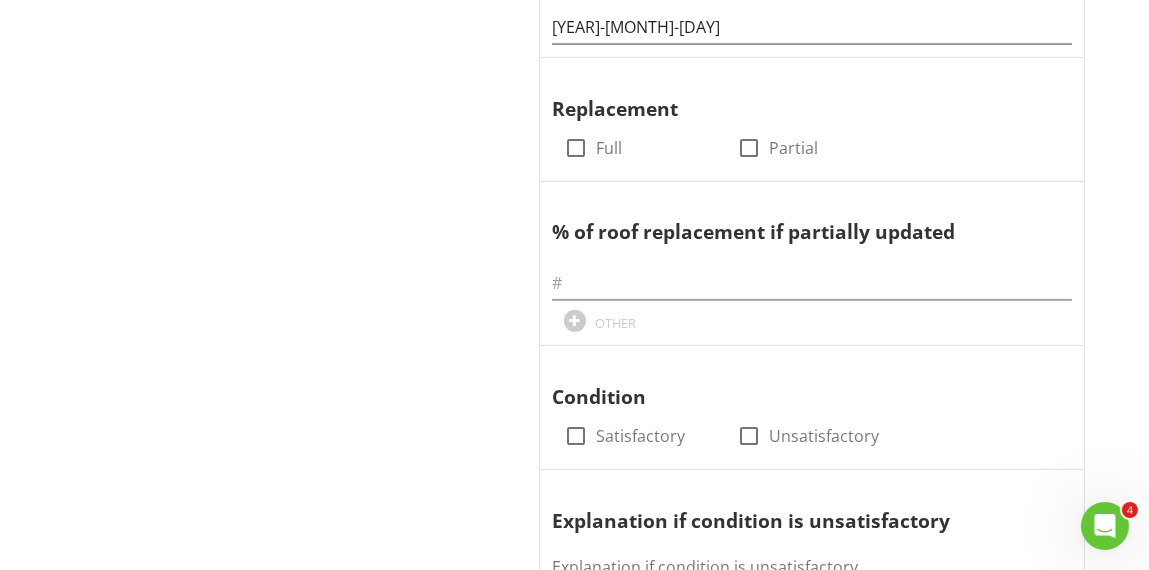 click on "Roof
Predominant Roof
Secondary Roof
Photos
Predominant Roof
Information
Covering Material
check_box 3-Tab   check_box_outline_blank Modified Bitumen   check_box_outline_blank Tar and Gravel   check_box_outline_blank Wood Shakes   check_box_outline_blank Concrete Tile   check_box_outline_blank Clay Tile   check_box_outline_blank Metal Tile   check_box_outline_blank Reinforced Concrete   check_box_outline_blank Metal Panel   check_box_outline_blank Slate   check_box_outline_blank EDPM   check_box_outline_blank Architectural shingle   check_box_outline_blank Polyurethane foam         OTHER
Roof Age (years)
4 YEARS         OTHER
Remaining useful life (years)
20 YEARS" at bounding box center (718, 211) 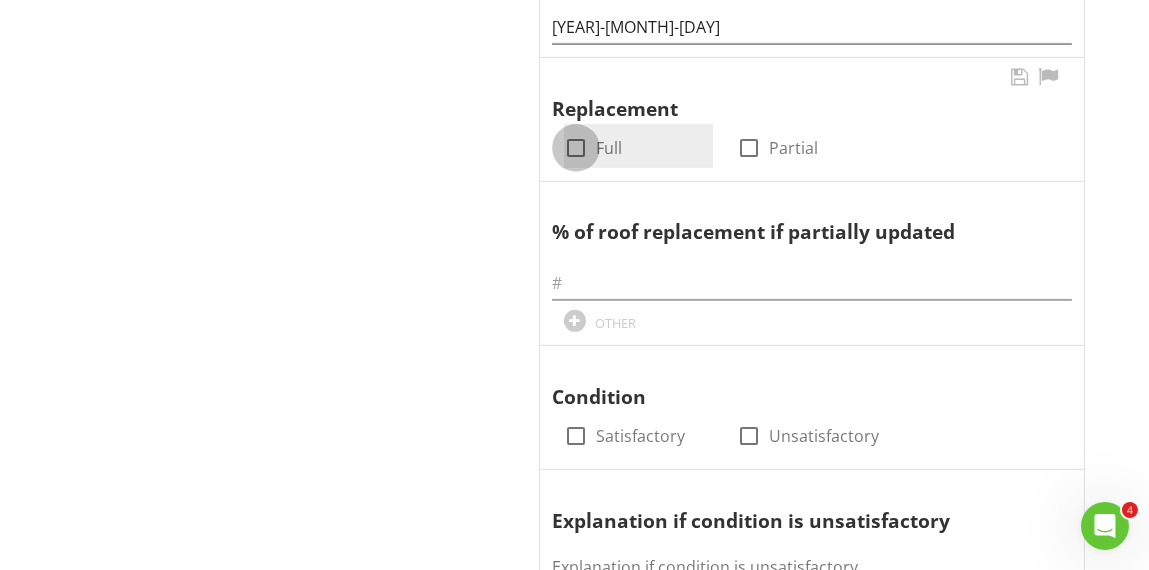 click at bounding box center (576, 148) 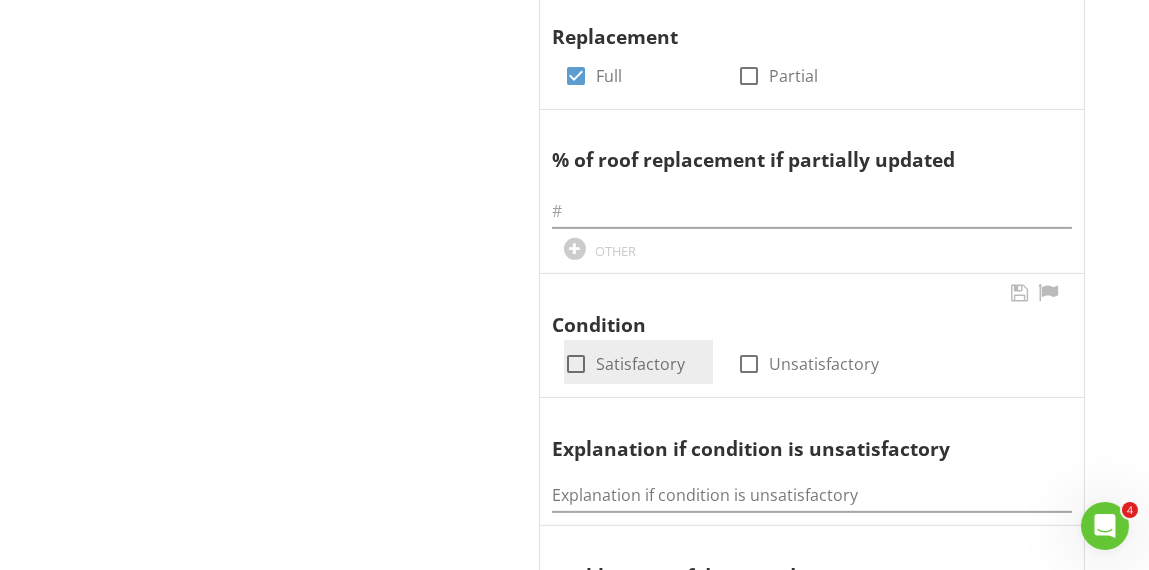 scroll, scrollTop: 1515, scrollLeft: 0, axis: vertical 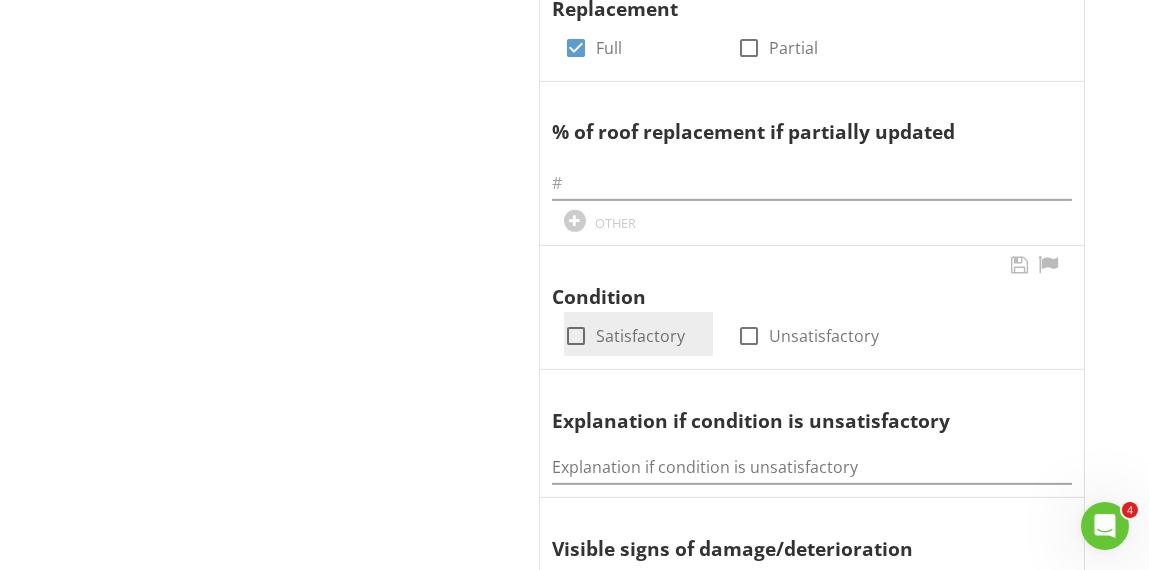click at bounding box center (576, 336) 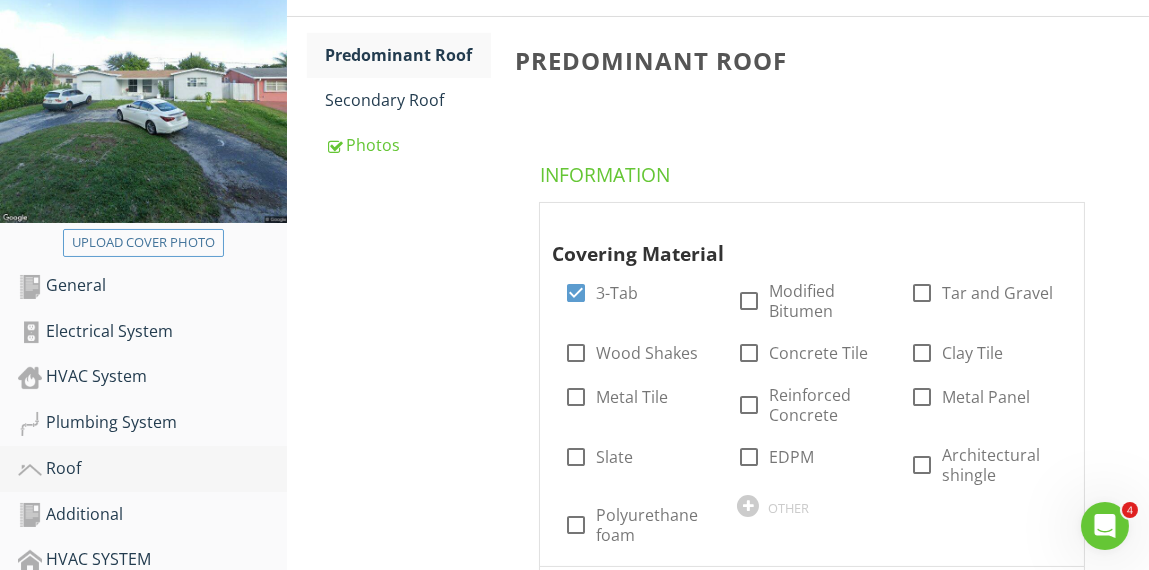 scroll, scrollTop: 315, scrollLeft: 0, axis: vertical 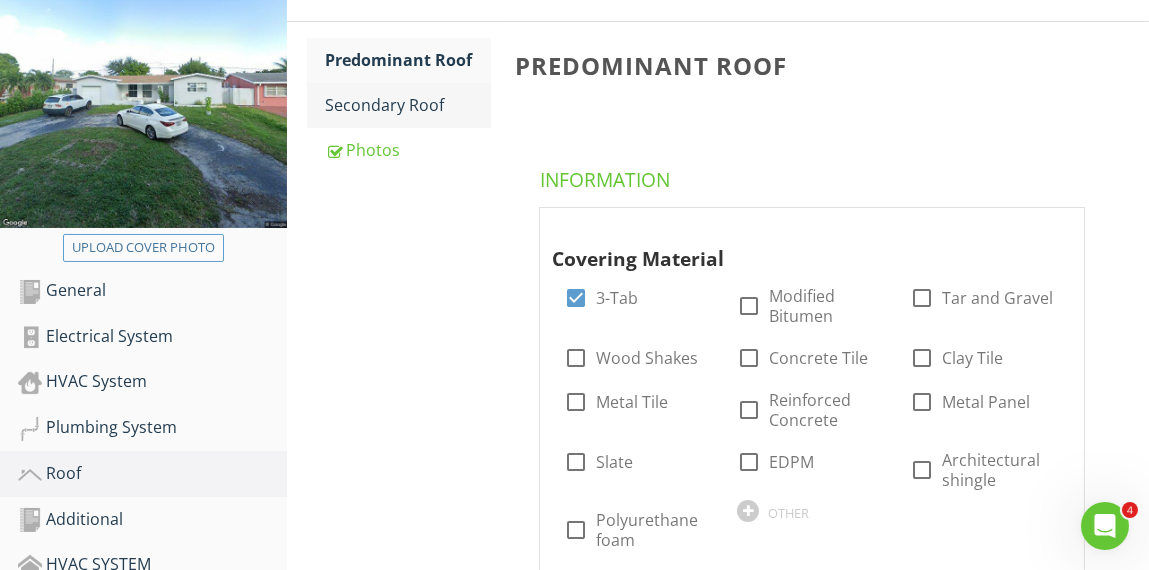 click on "Secondary Roof" at bounding box center [407, 105] 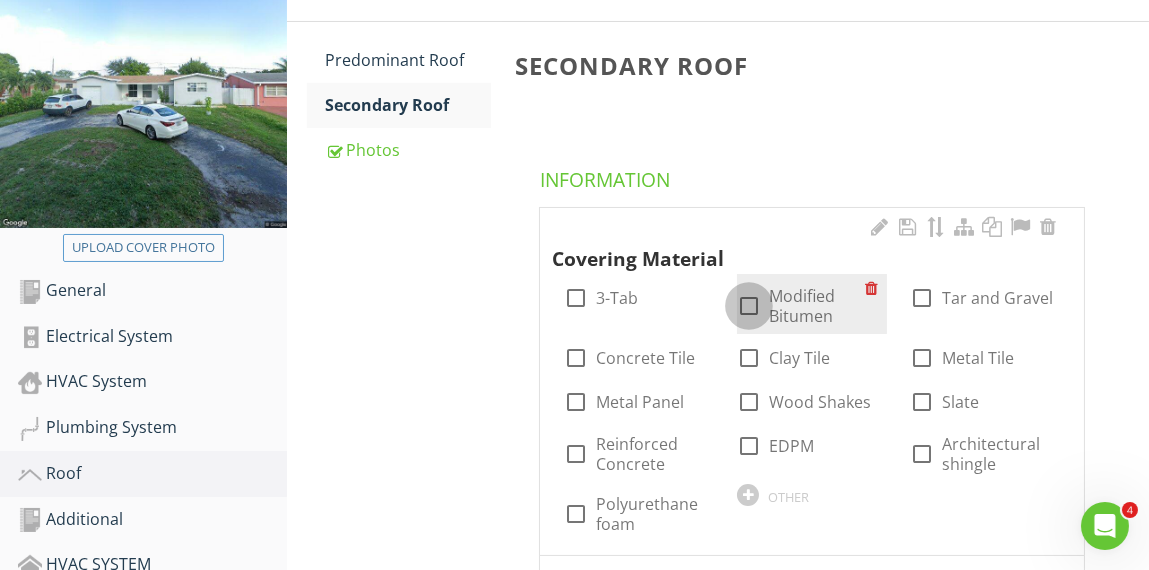 click at bounding box center (749, 306) 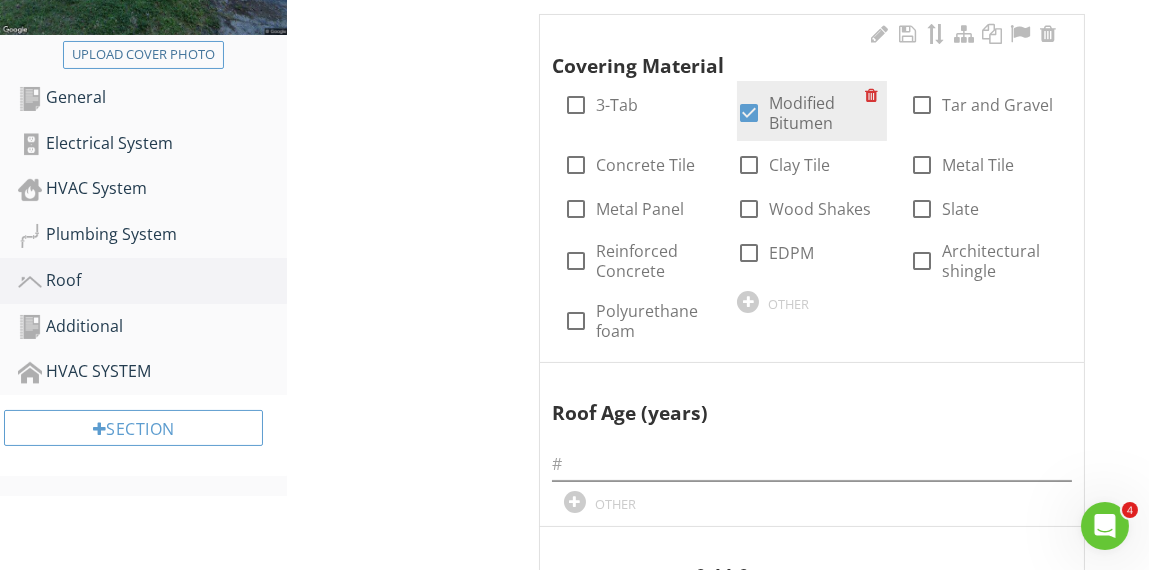 scroll, scrollTop: 515, scrollLeft: 0, axis: vertical 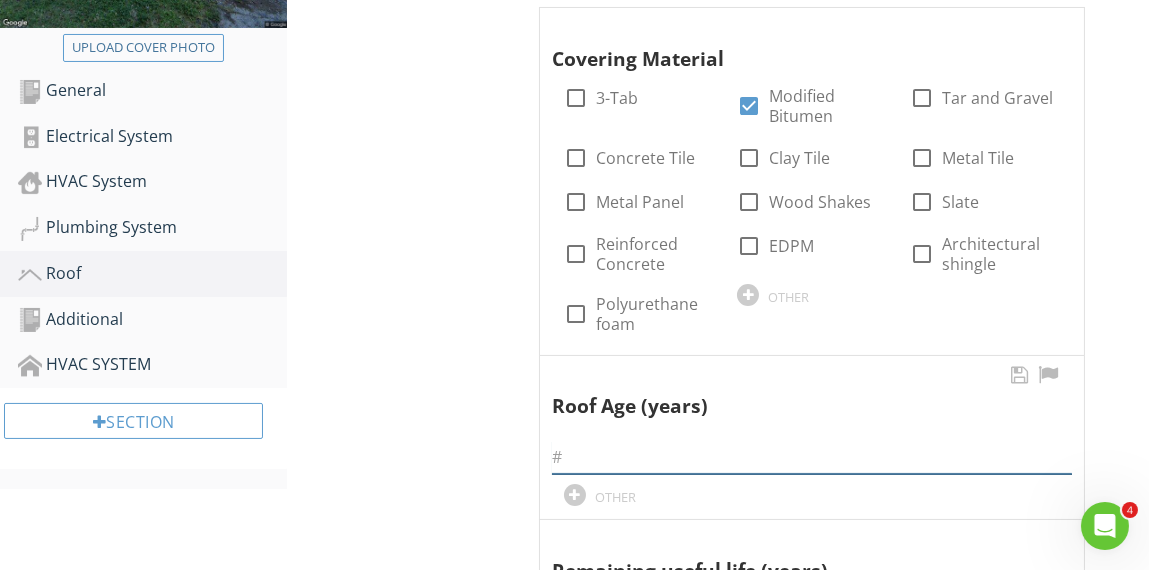 click at bounding box center [812, 457] 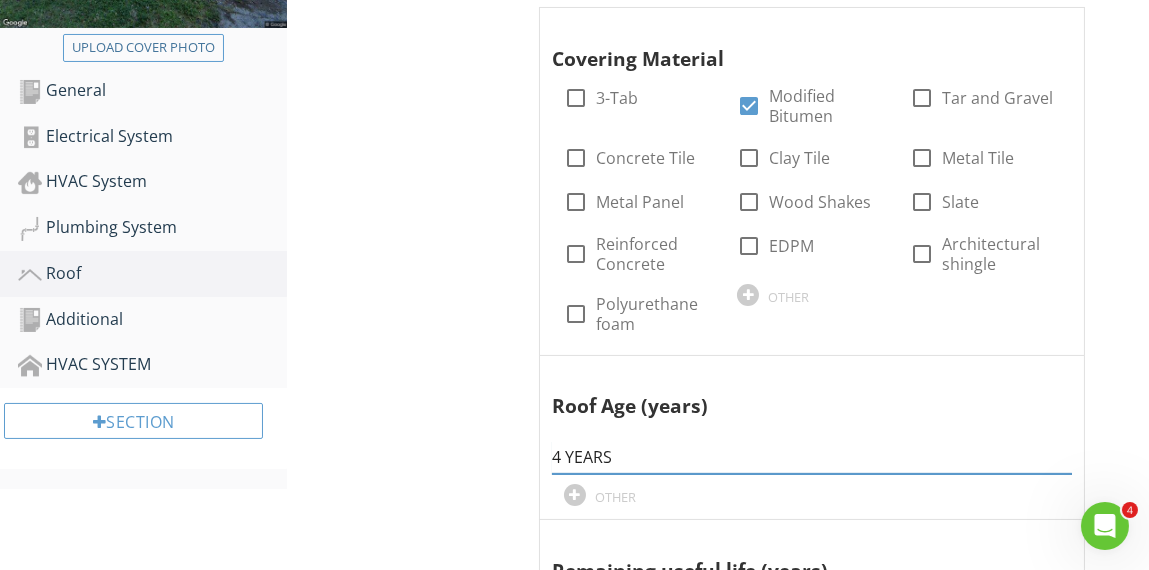 type on "4 YEARS" 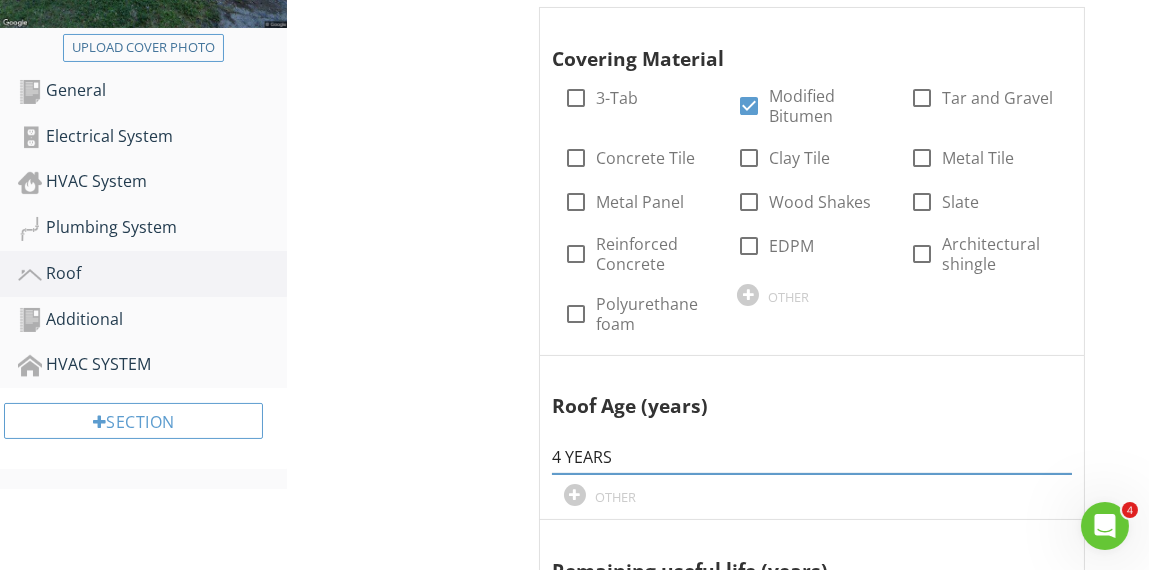 click on "Roof
Predominant Roof
Secondary Roof
Photos
Secondary Roof
Information
Covering Material
check_box_outline_blank 3-Tab   check_box Modified Bitumen   check_box_outline_blank Tar and Gravel   check_box_outline_blank Concrete Tile   check_box_outline_blank Clay Tile   check_box_outline_blank Metal Tile   check_box_outline_blank Metal Panel   check_box_outline_blank Wood Shakes   check_box_outline_blank Slate   check_box_outline_blank Reinforced Concrete   check_box_outline_blank EDPM   check_box_outline_blank Architectural shingle   check_box_outline_blank Polyurethane foam         OTHER
Roof Age (years)
4 YEARS         OTHER
Remaining useful life (years)
OTHER" at bounding box center [718, 1103] 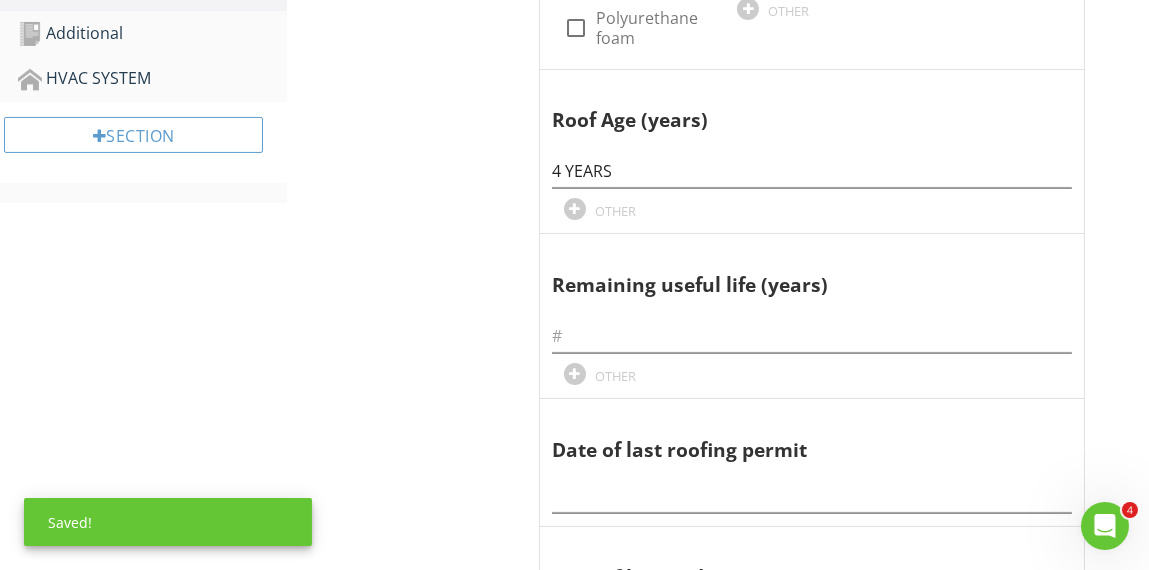 scroll, scrollTop: 815, scrollLeft: 0, axis: vertical 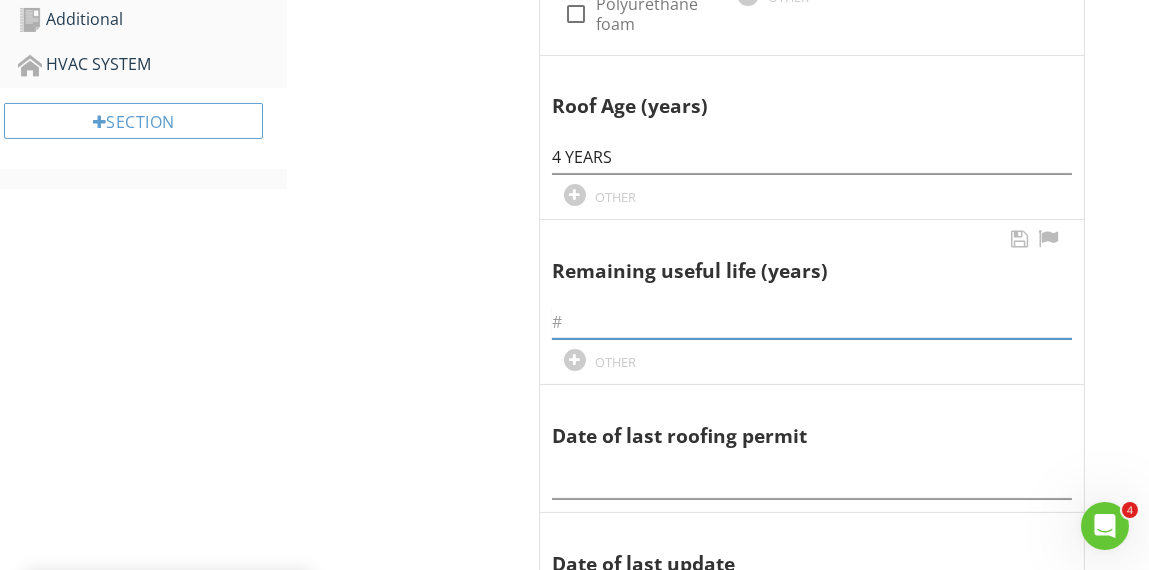 click at bounding box center [812, 322] 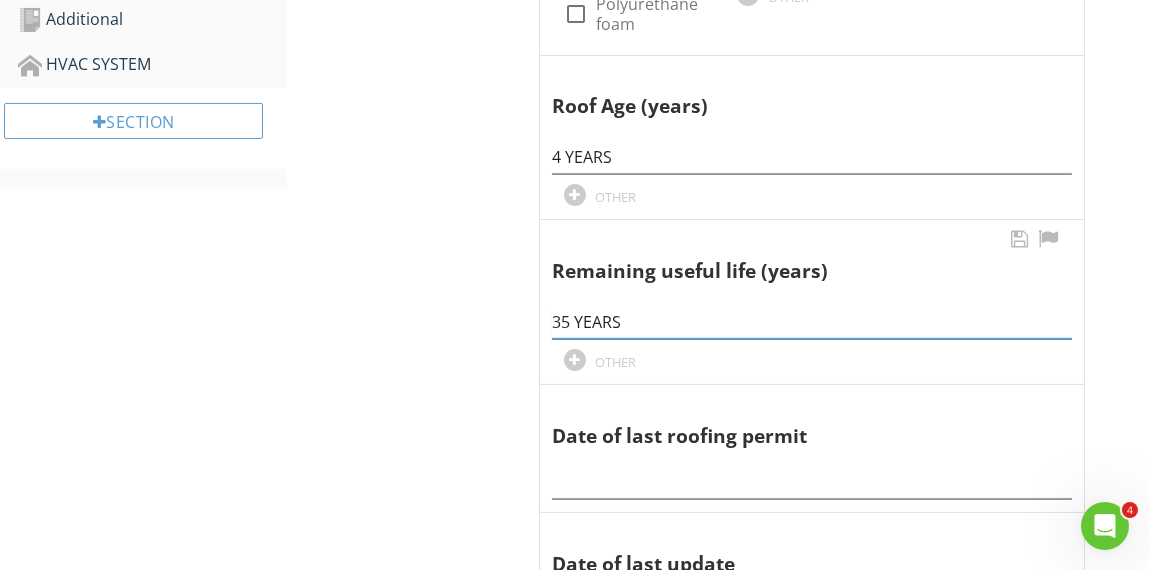 scroll, scrollTop: 915, scrollLeft: 0, axis: vertical 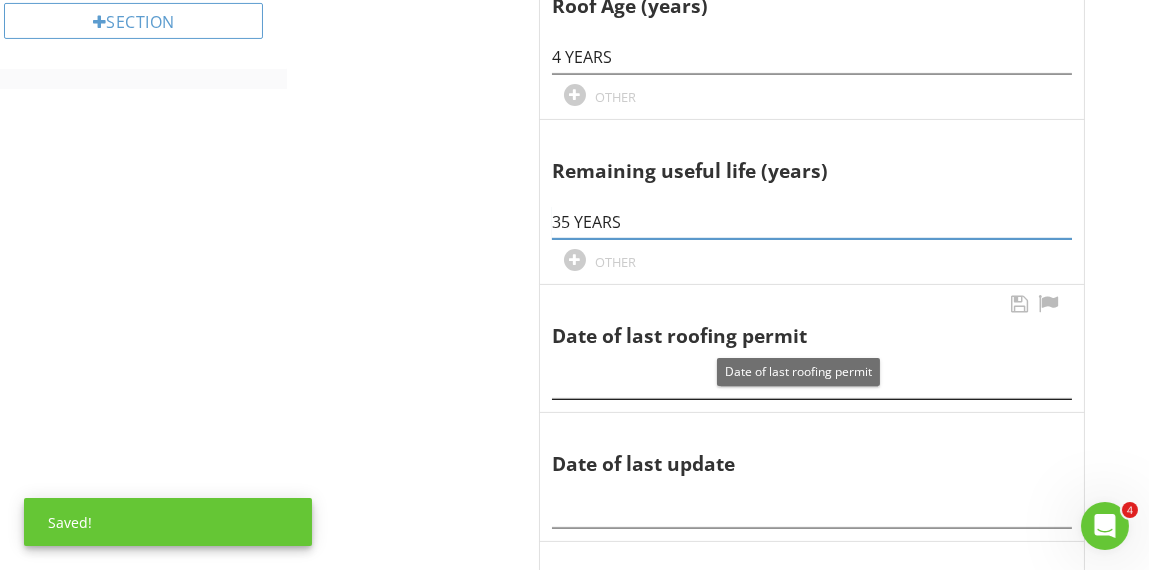 type on "35 YEARS" 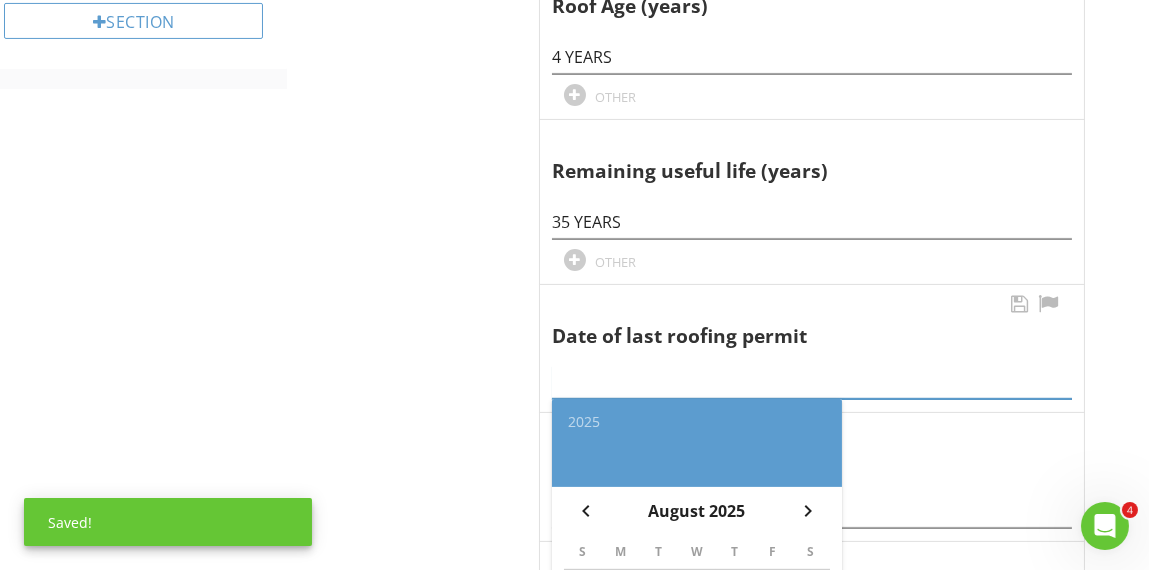 click at bounding box center (812, 382) 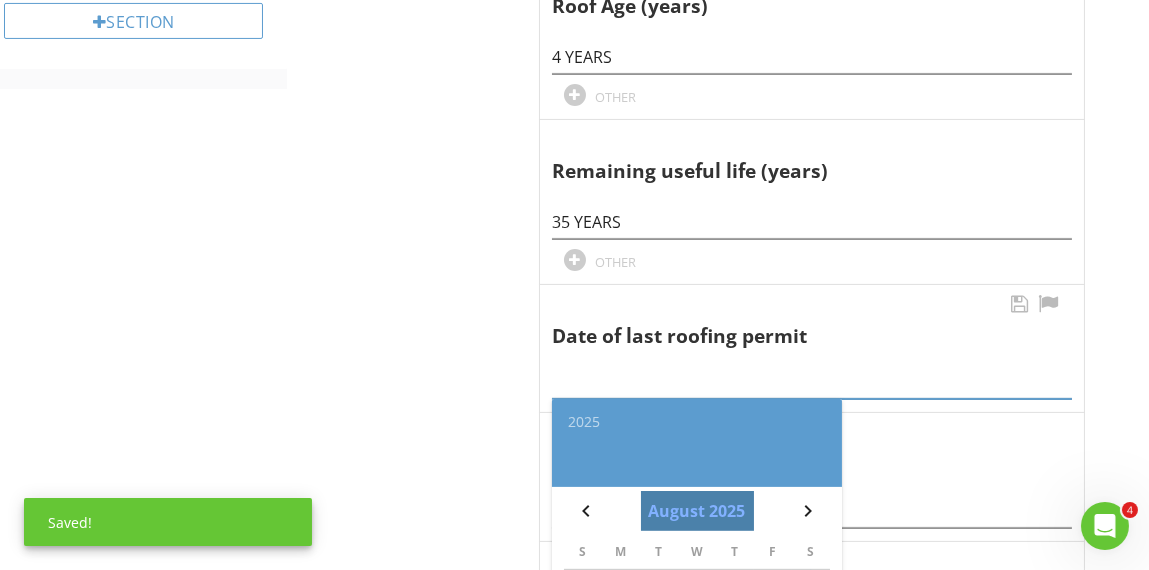 click on "August 2025" at bounding box center [696, 511] 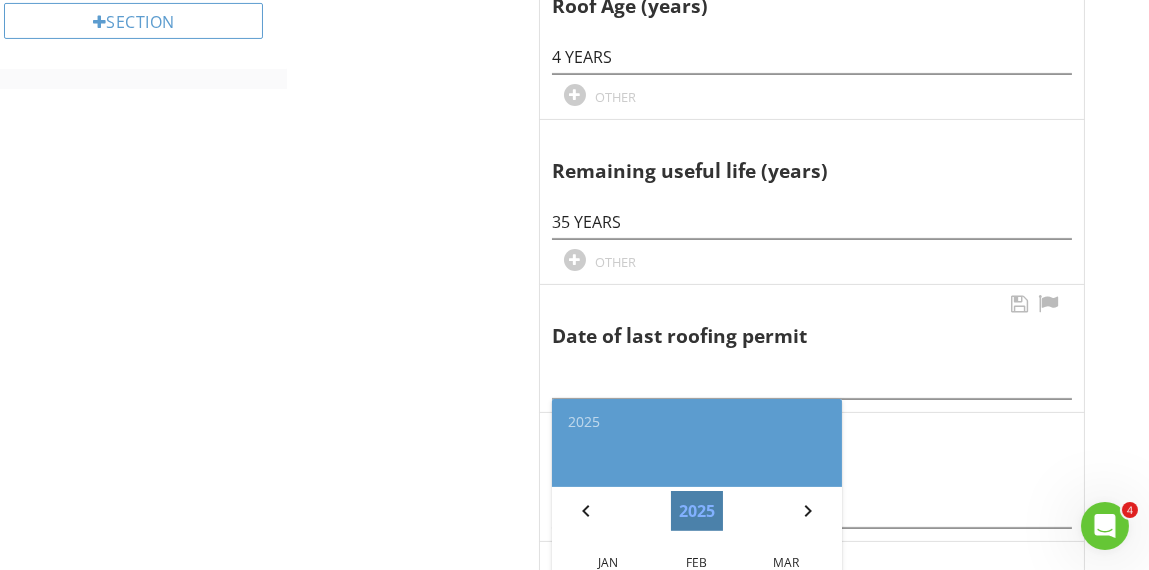 click on "2025" at bounding box center (697, 511) 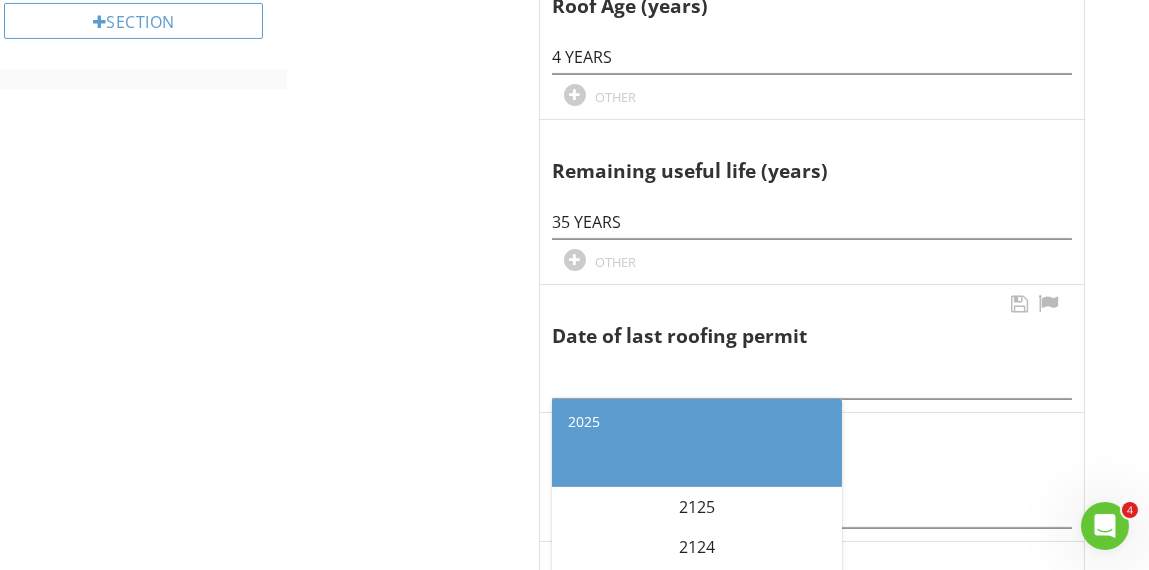 scroll, scrollTop: 3885, scrollLeft: 0, axis: vertical 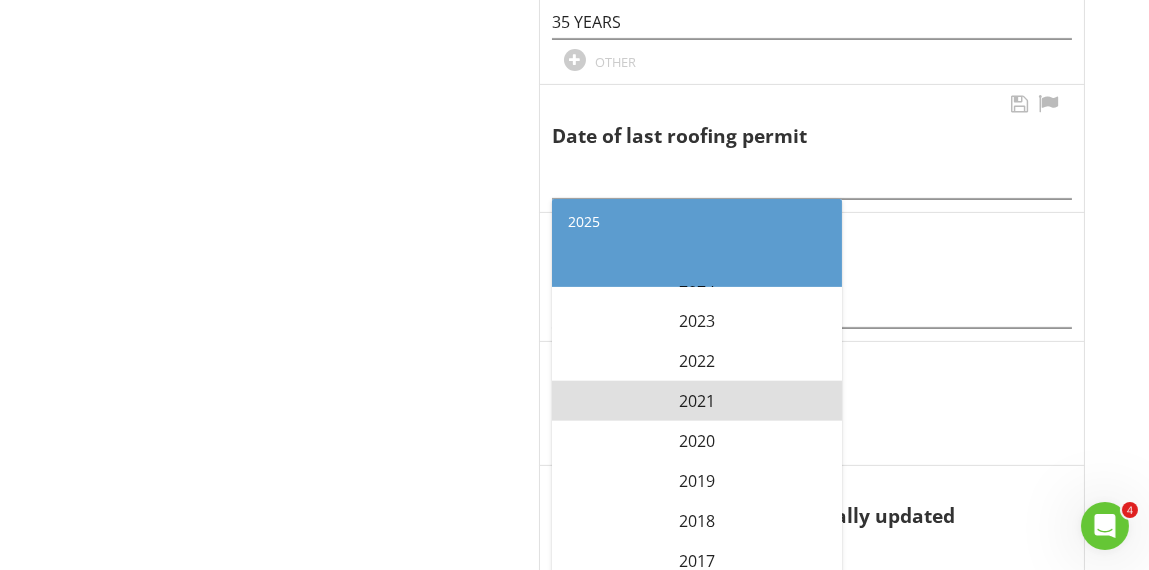 click on "2021" at bounding box center [697, 401] 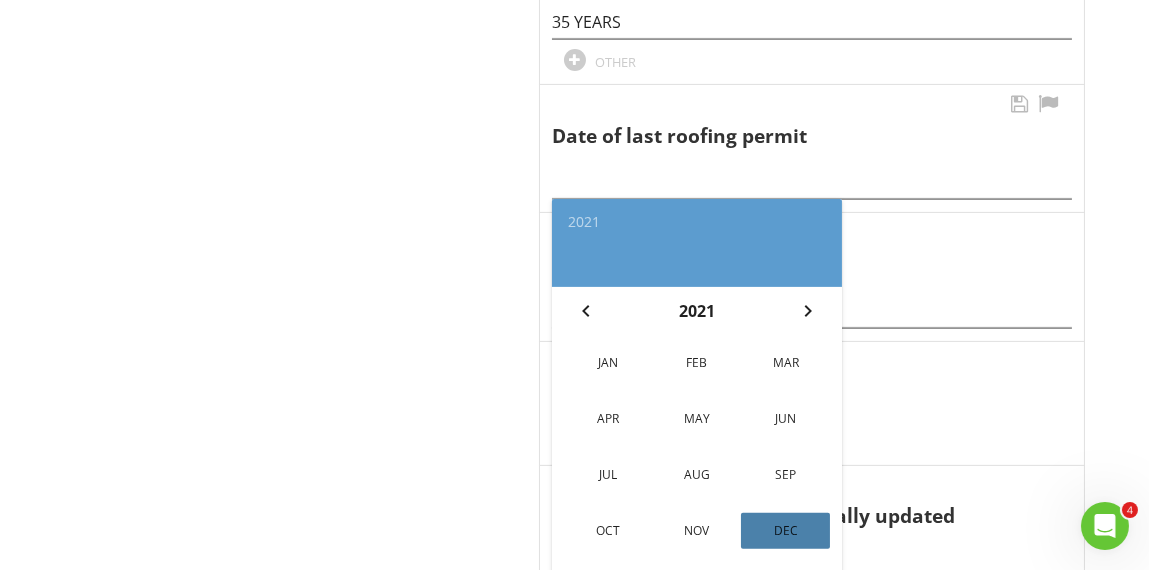 click on "Dec" at bounding box center (785, 531) 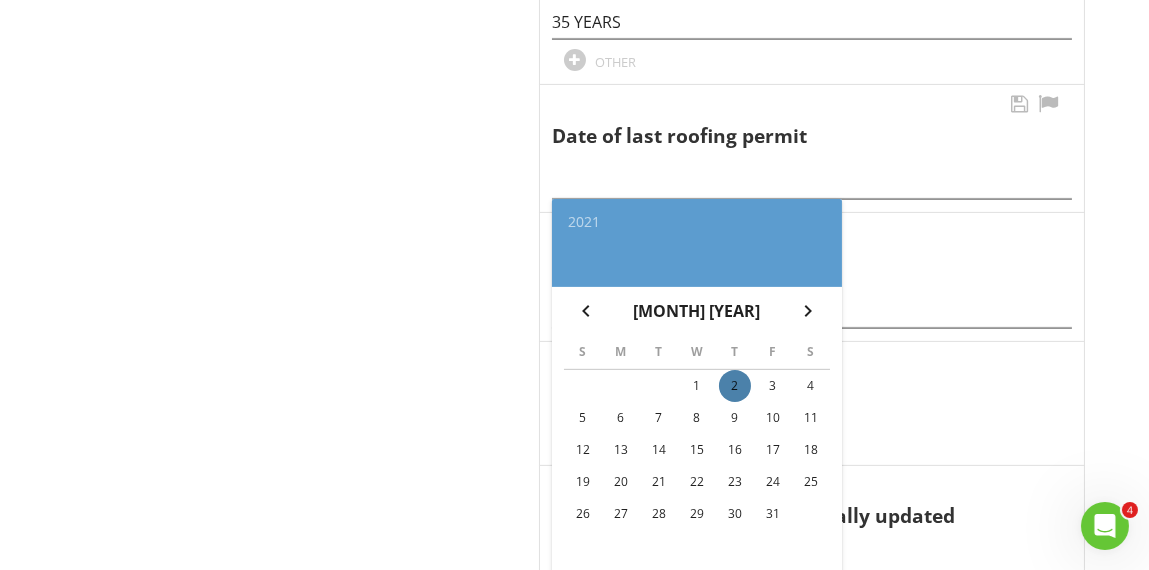 click on "2" at bounding box center [735, 386] 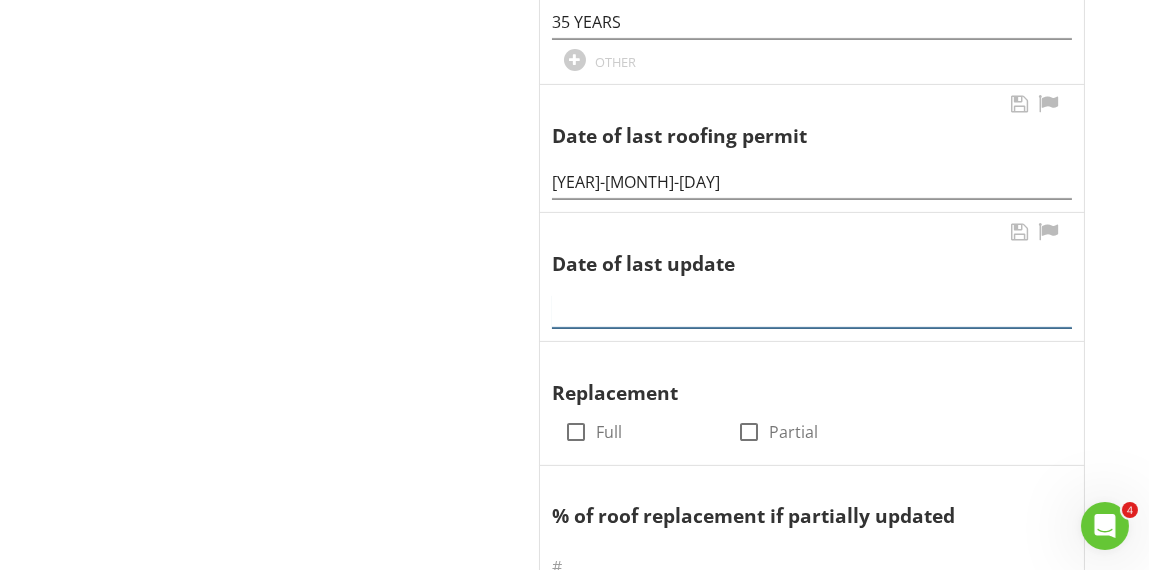 click at bounding box center [812, 311] 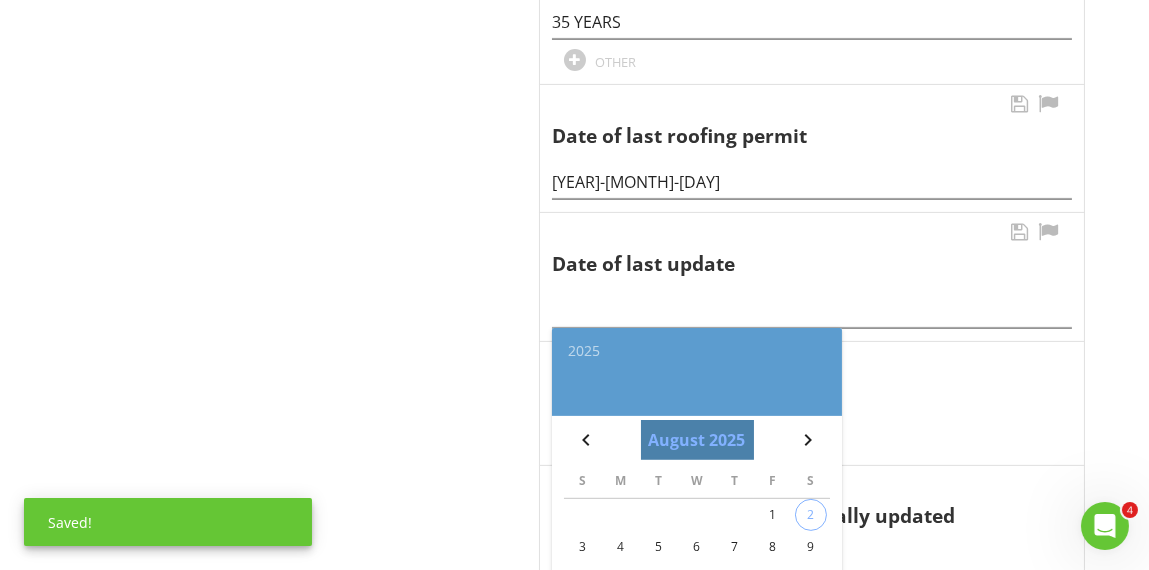 click on "August 2025" at bounding box center [696, 440] 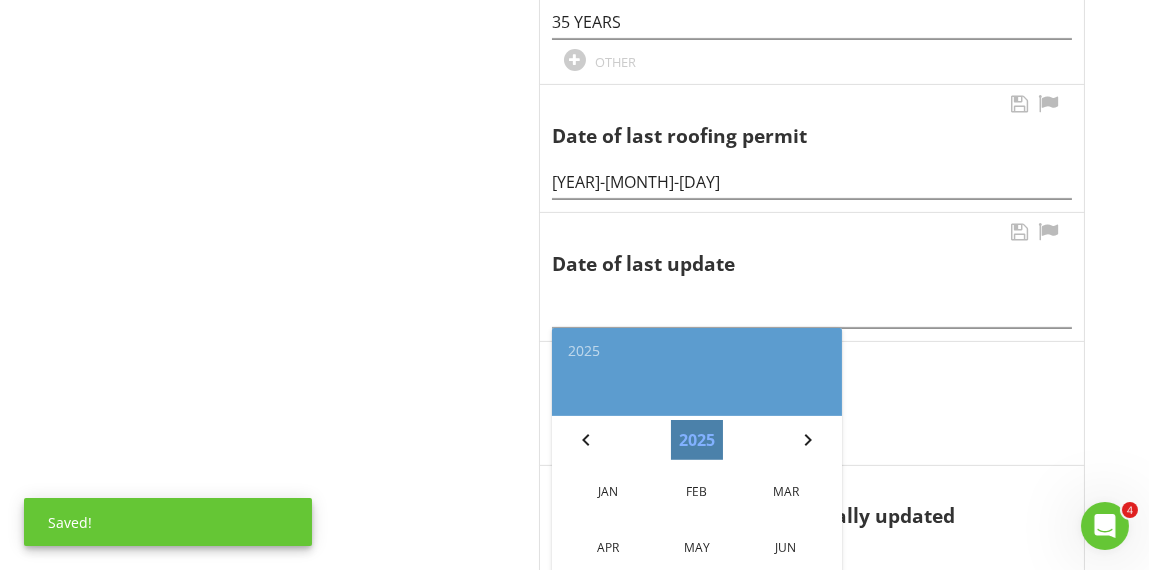 click on "2025" at bounding box center (697, 440) 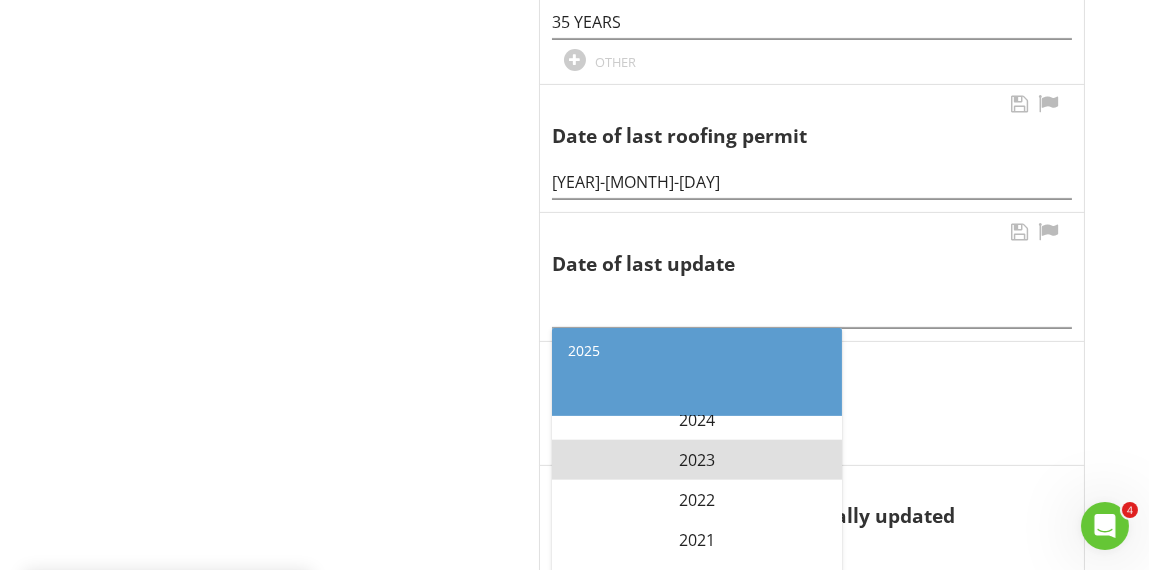 scroll, scrollTop: 4085, scrollLeft: 0, axis: vertical 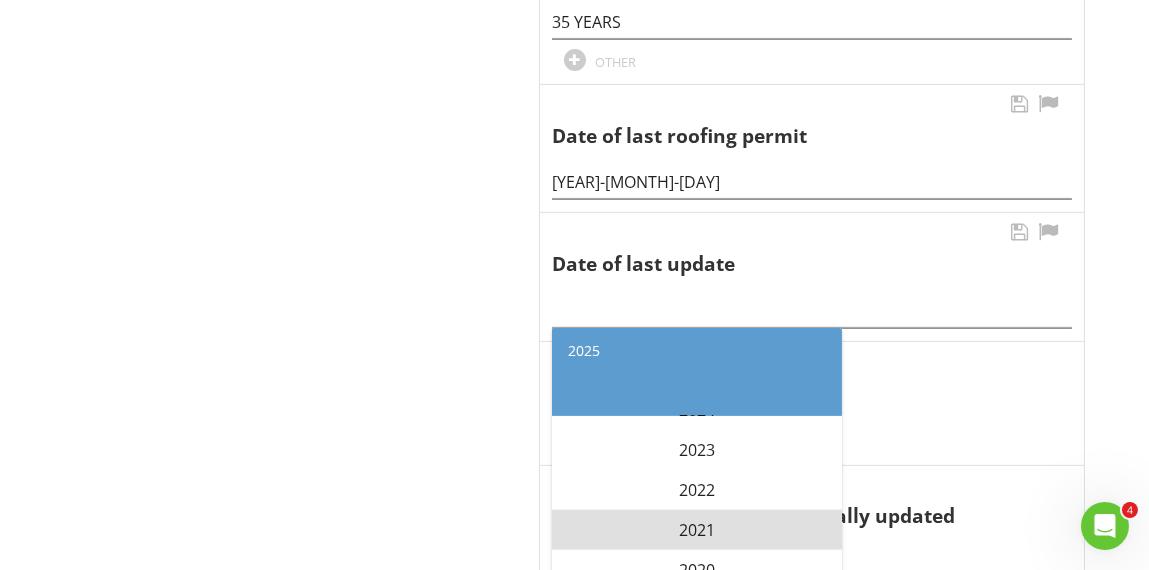 click on "2021" at bounding box center (697, 530) 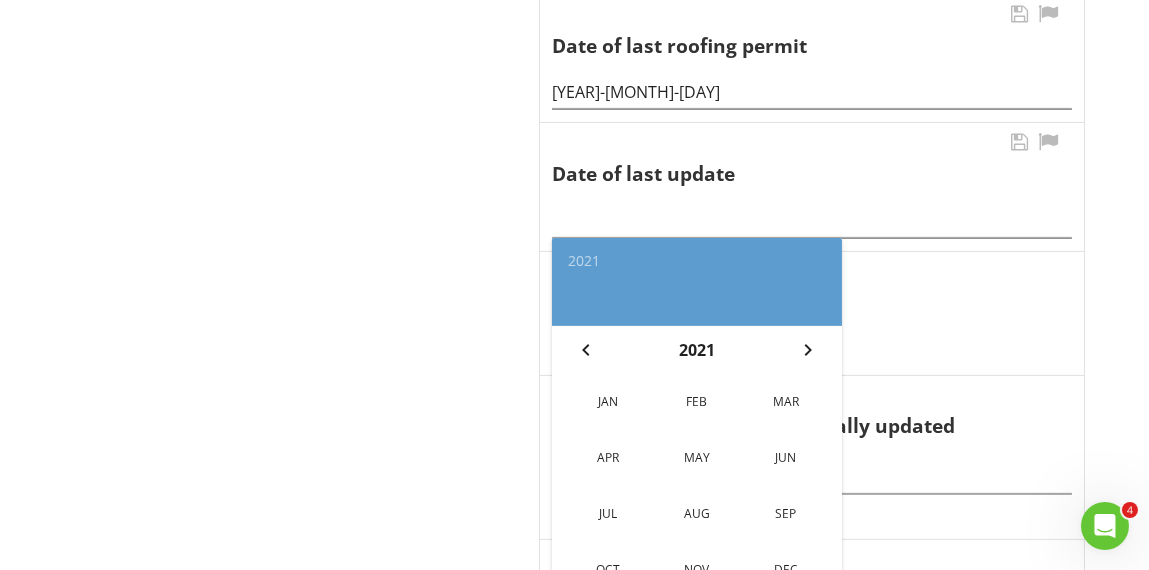 scroll, scrollTop: 1315, scrollLeft: 0, axis: vertical 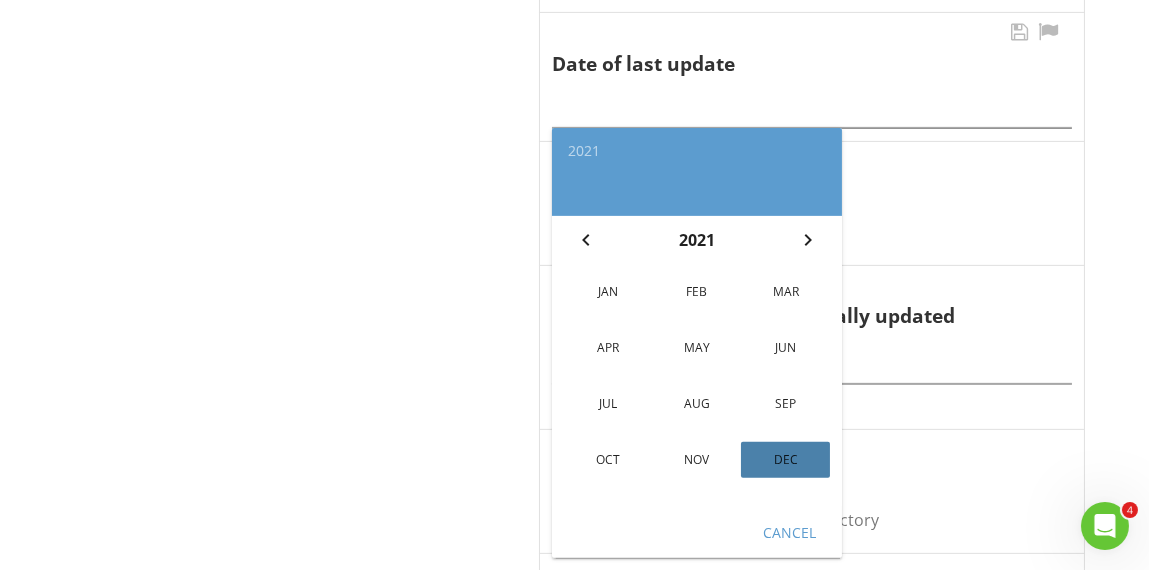 click on "Dec" at bounding box center (785, 460) 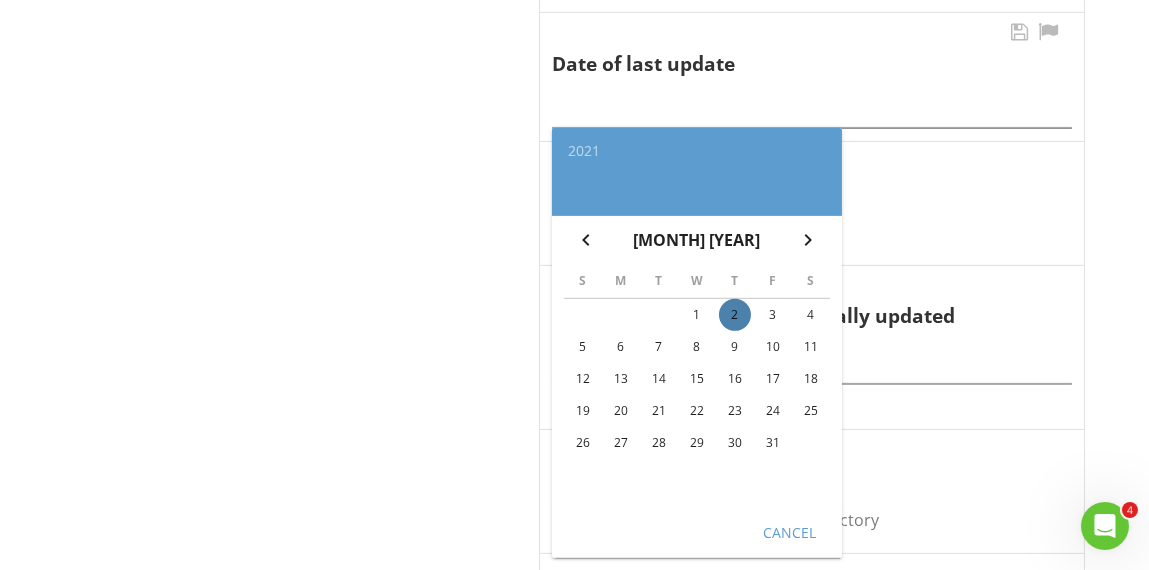 click on "2" at bounding box center [735, 315] 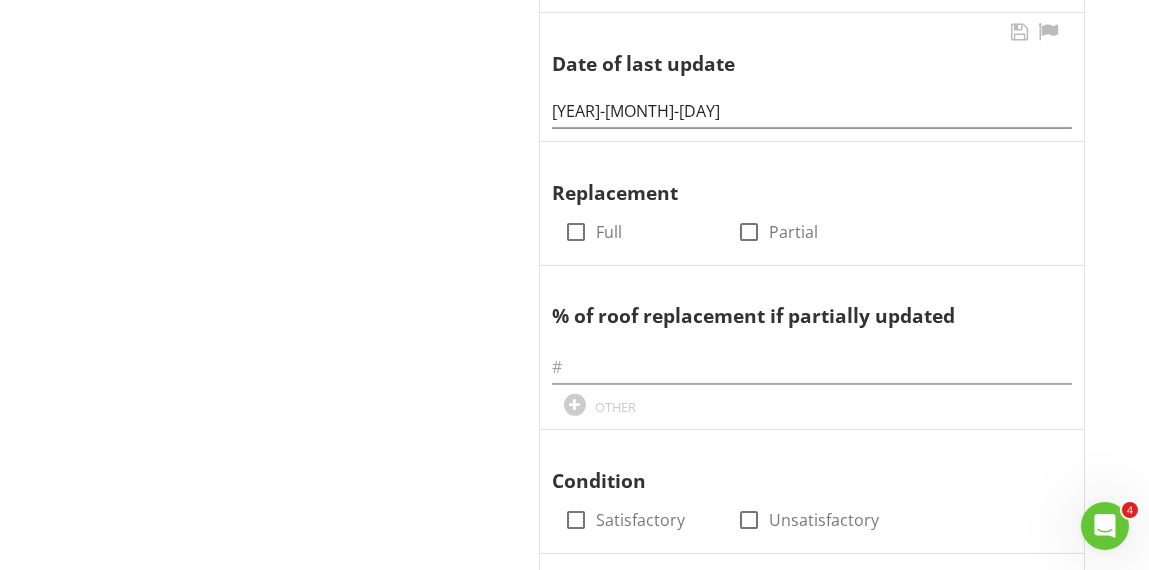 click on "Secondary Roof
Information
Covering Material
check_box_outline_blank 3-Tab   check_box Modified Bitumen   check_box_outline_blank Tar and Gravel   check_box_outline_blank Concrete Tile   check_box_outline_blank Clay Tile   check_box_outline_blank Metal Tile   check_box_outline_blank Metal Panel   check_box_outline_blank Wood Shakes   check_box_outline_blank Slate   check_box_outline_blank Reinforced Concrete   check_box_outline_blank EDPM   check_box_outline_blank Architectural shingle   check_box_outline_blank Polyurethane foam         OTHER
Roof Age (years)
4 YEARS         OTHER
Remaining useful life (years)
35 YEARS         OTHER
Date of last roofing permit
2021-12-02                                       2021-12-02" at bounding box center [826, 318] 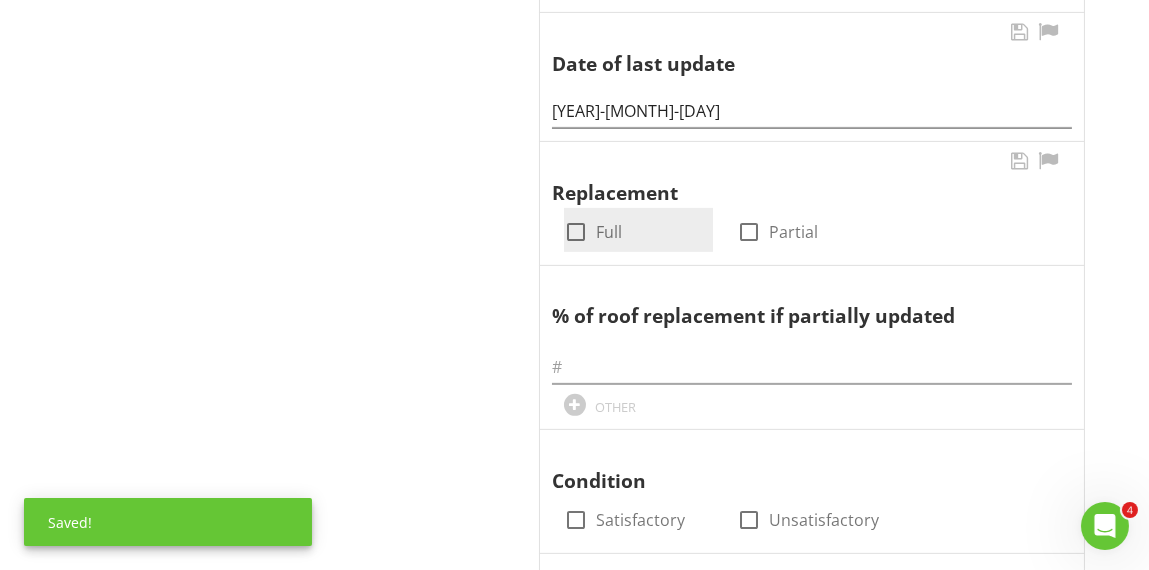 click at bounding box center [576, 232] 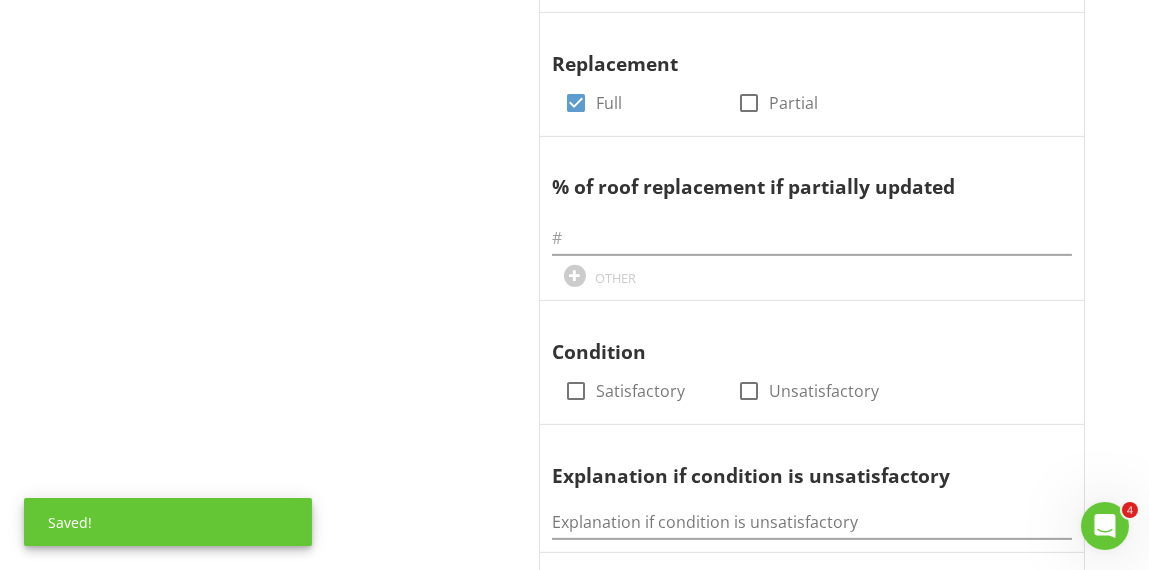 scroll, scrollTop: 1515, scrollLeft: 0, axis: vertical 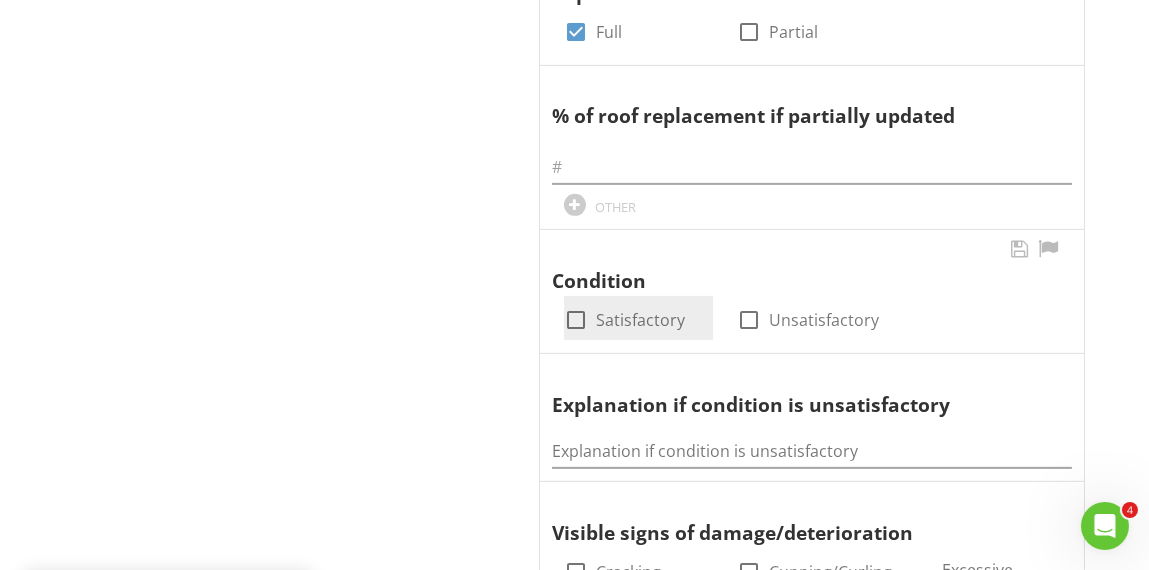 click at bounding box center (576, 320) 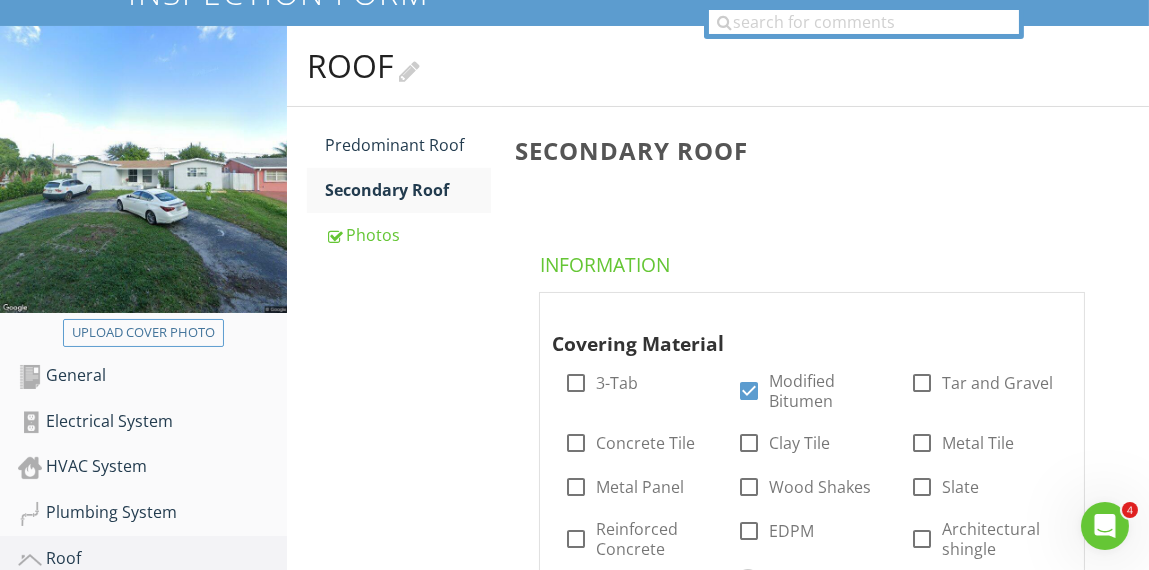 scroll, scrollTop: 0, scrollLeft: 0, axis: both 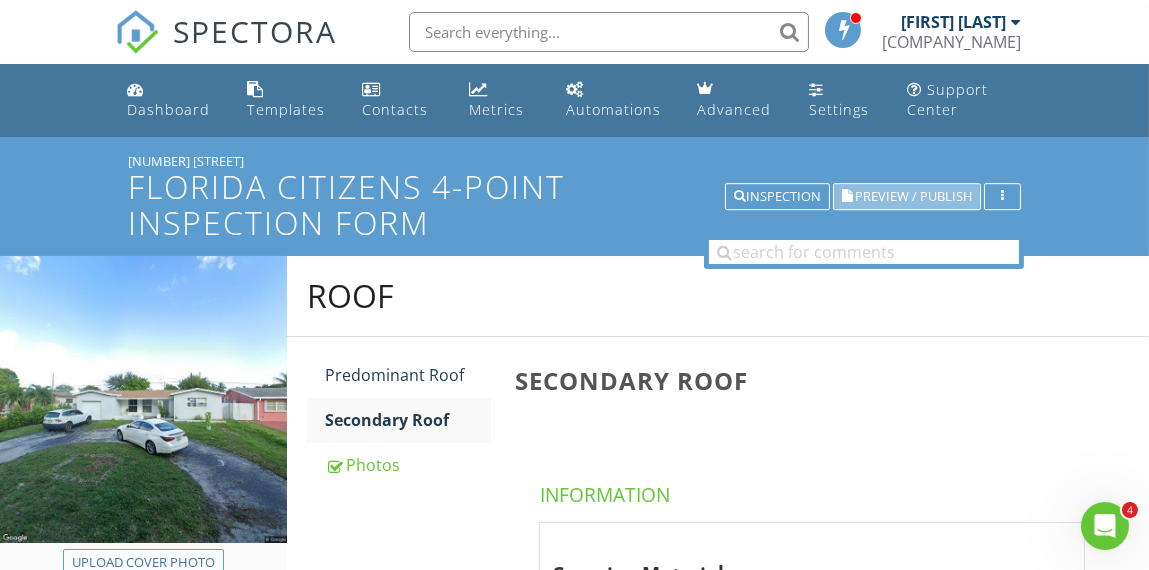 click on "Preview / Publish" at bounding box center (913, 196) 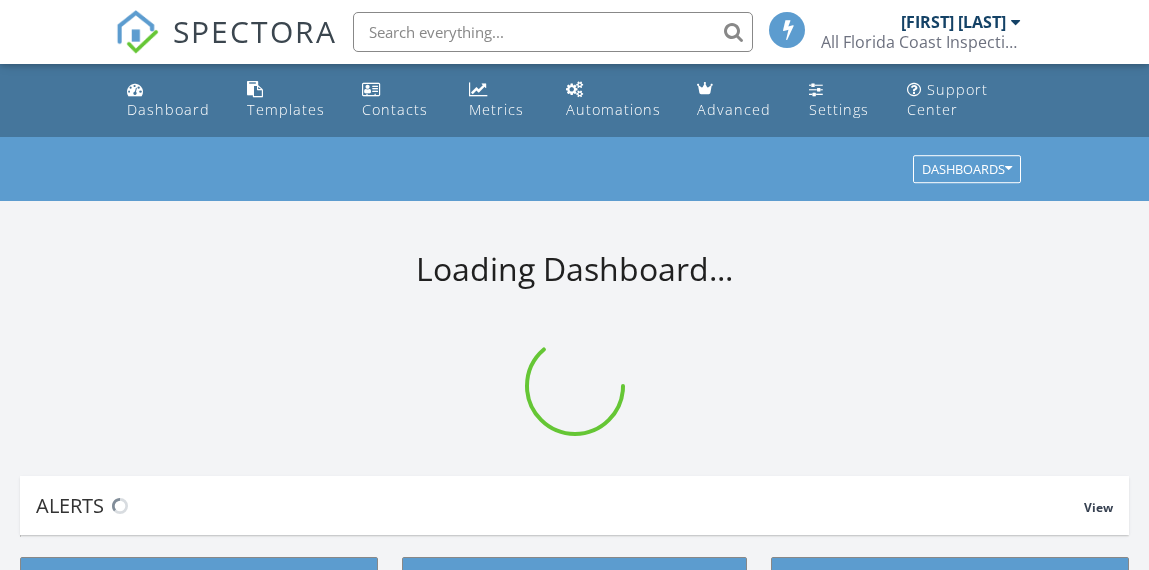 scroll, scrollTop: 0, scrollLeft: 0, axis: both 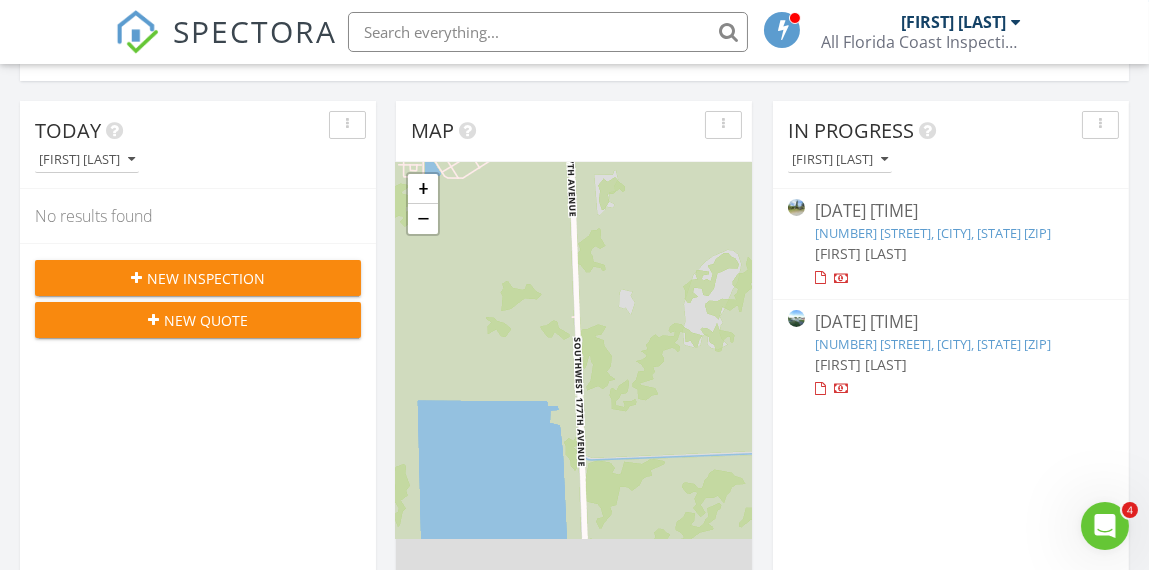 click on "[NUMBER] [STREET], [CITY], [STATE] [POSTAL_CODE]" at bounding box center [933, 344] 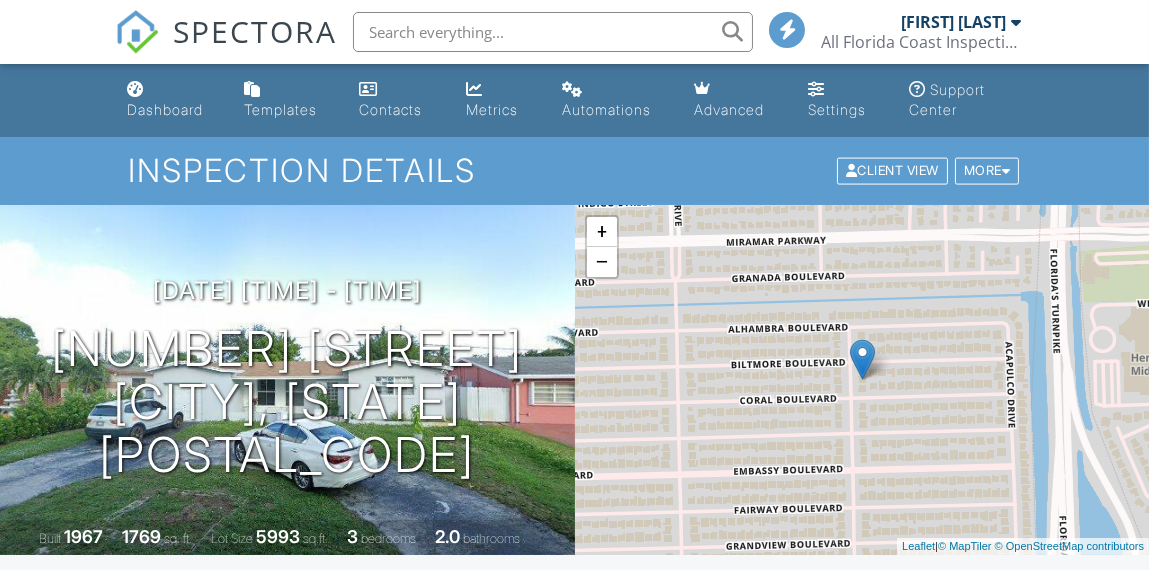scroll, scrollTop: 399, scrollLeft: 0, axis: vertical 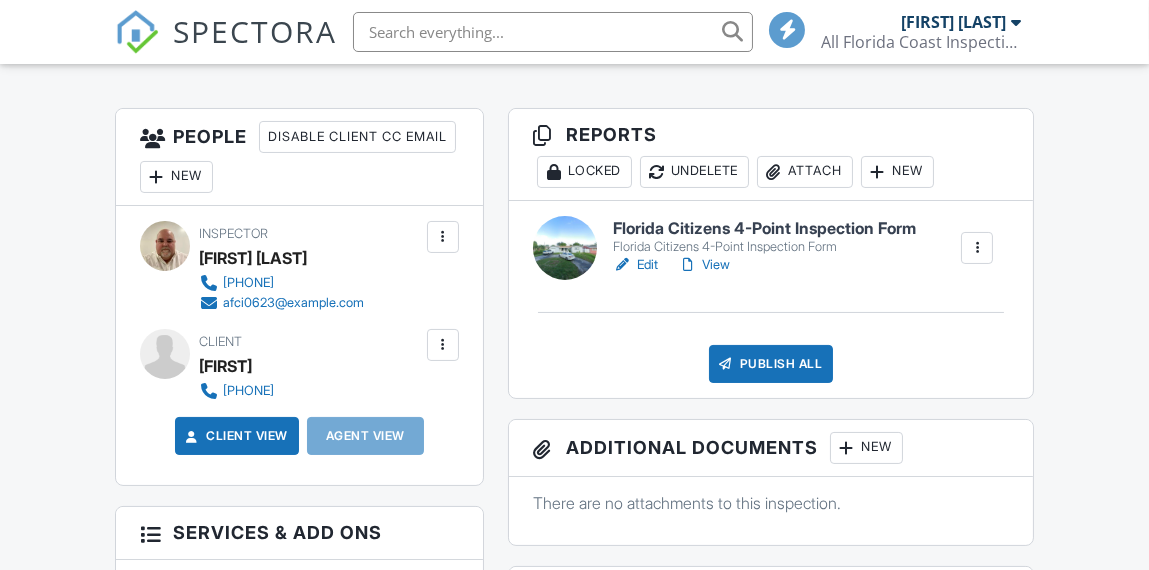 click at bounding box center [443, 345] 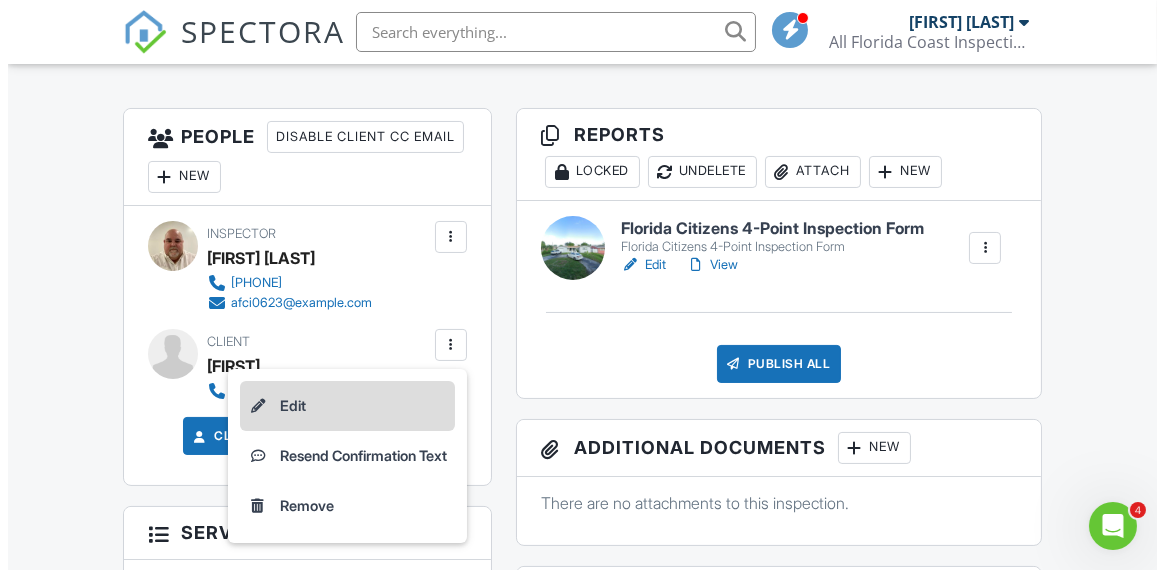 scroll, scrollTop: 0, scrollLeft: 0, axis: both 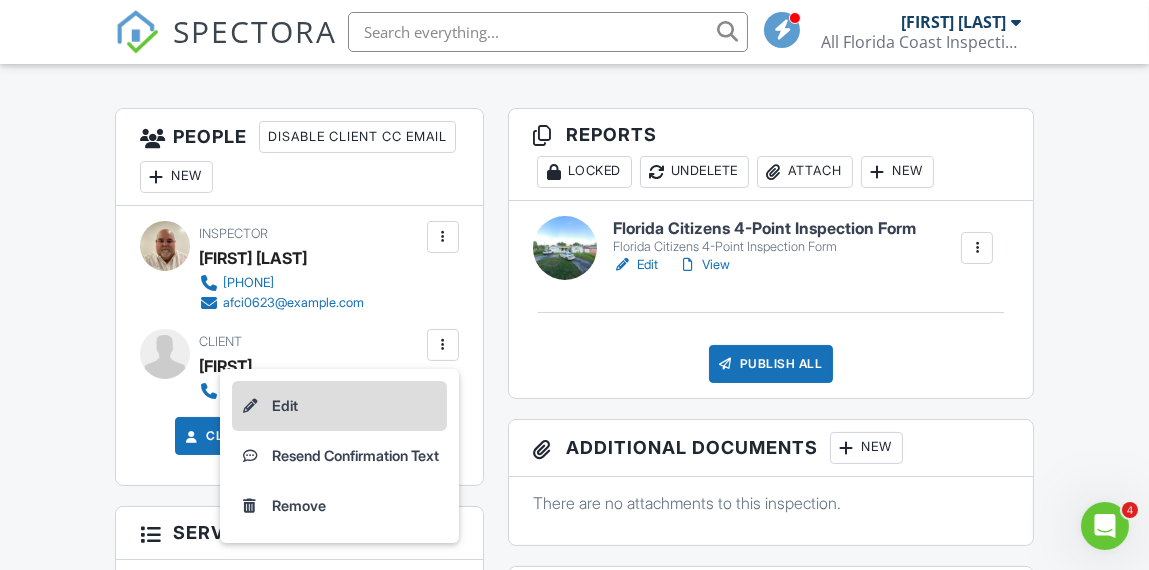 click on "Edit" at bounding box center [339, 406] 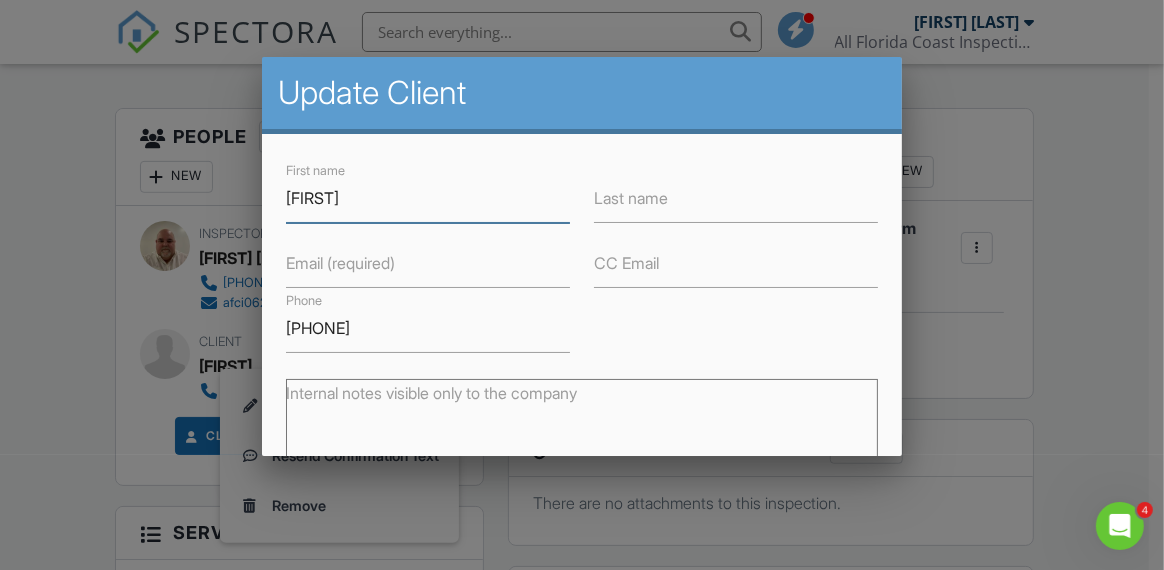 click on "[FIRST]" at bounding box center [428, 198] 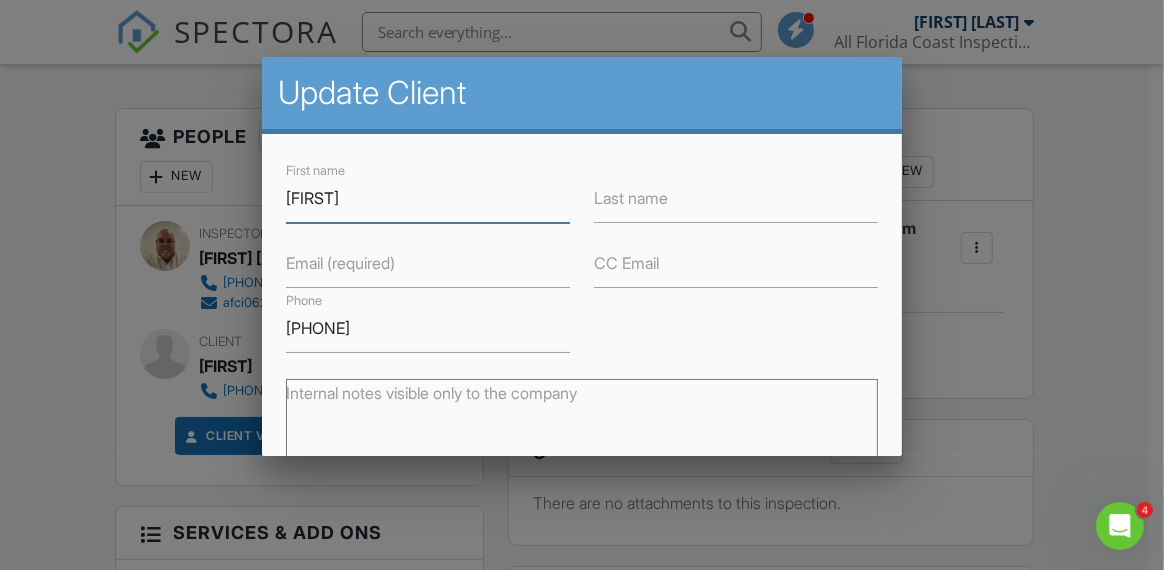 type on "[FIRST]" 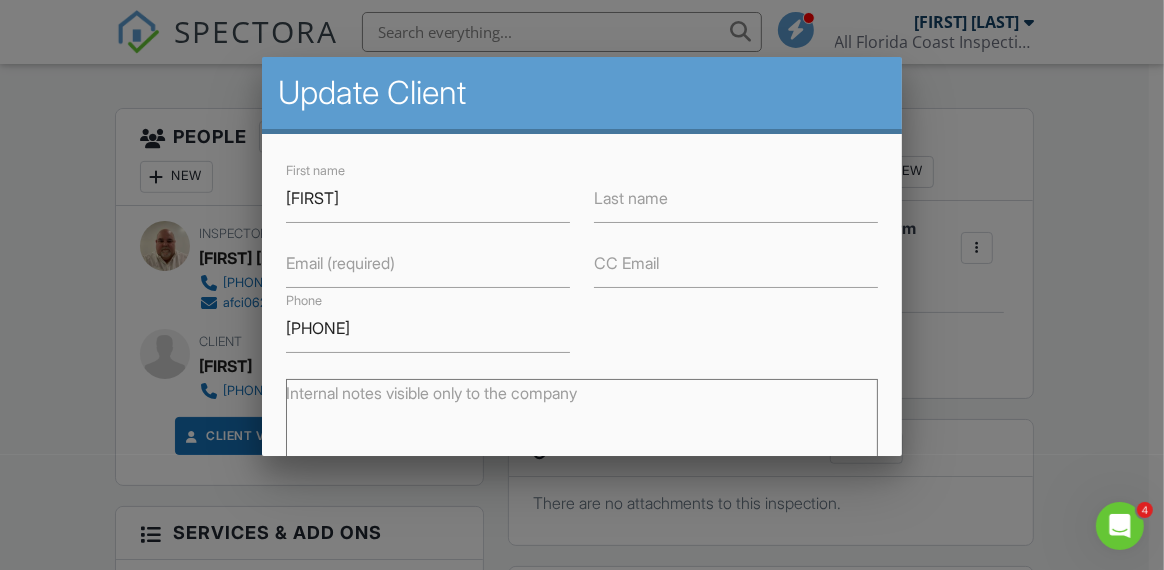 click on "Last name" at bounding box center [631, 198] 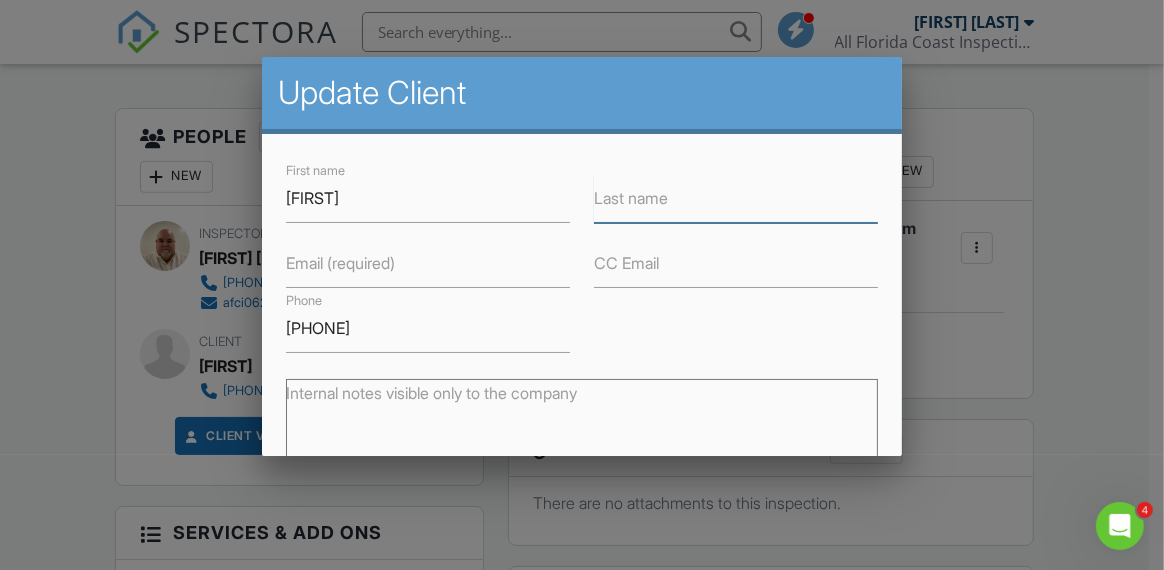 click on "Last name" at bounding box center (736, 198) 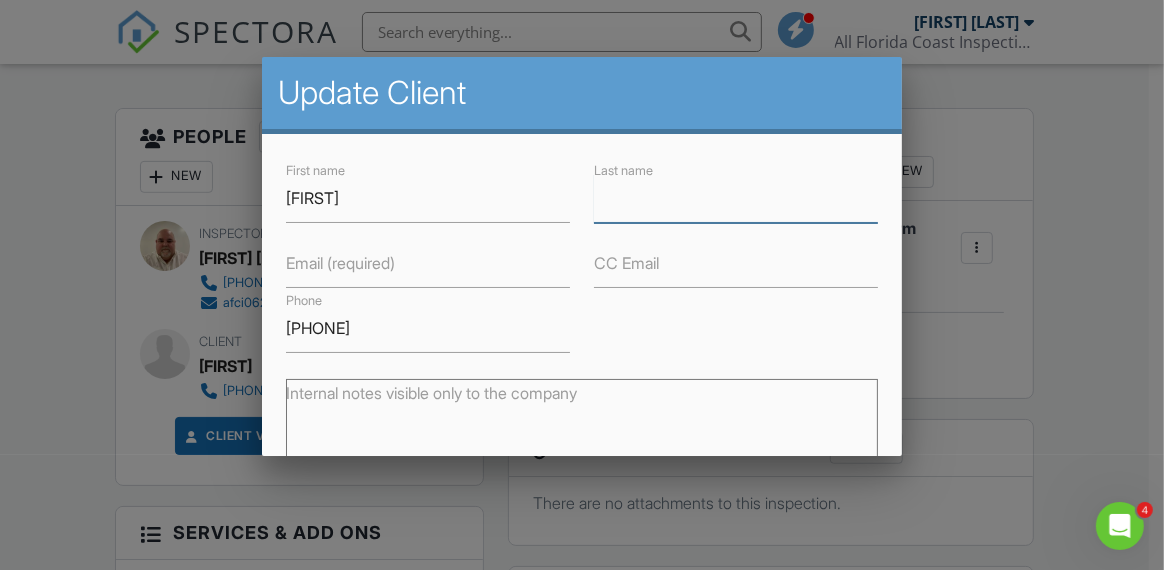 type on "b" 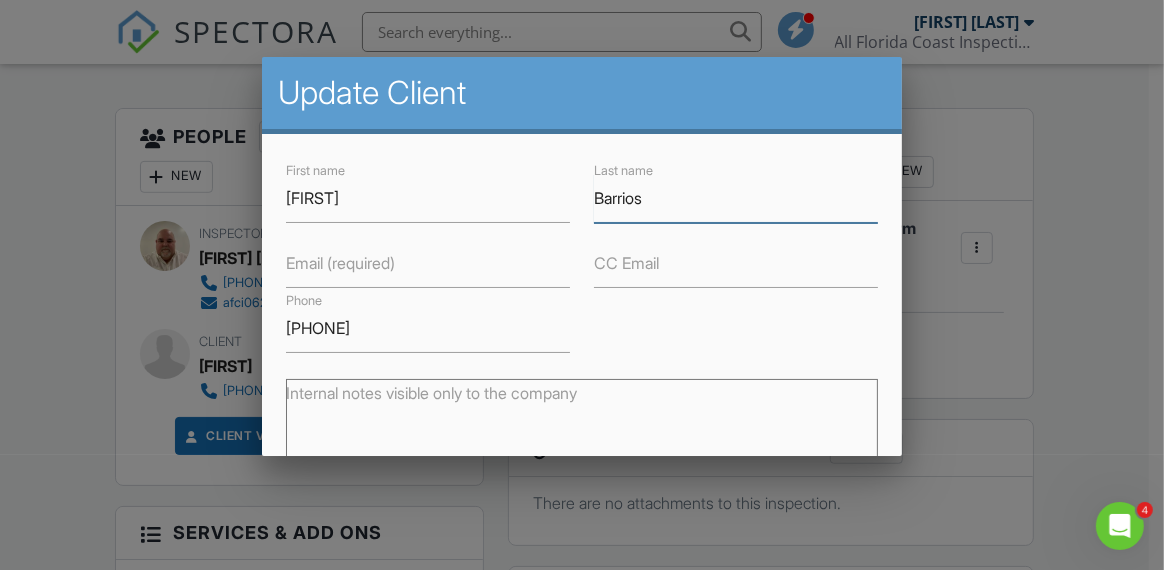 type on "Barrios" 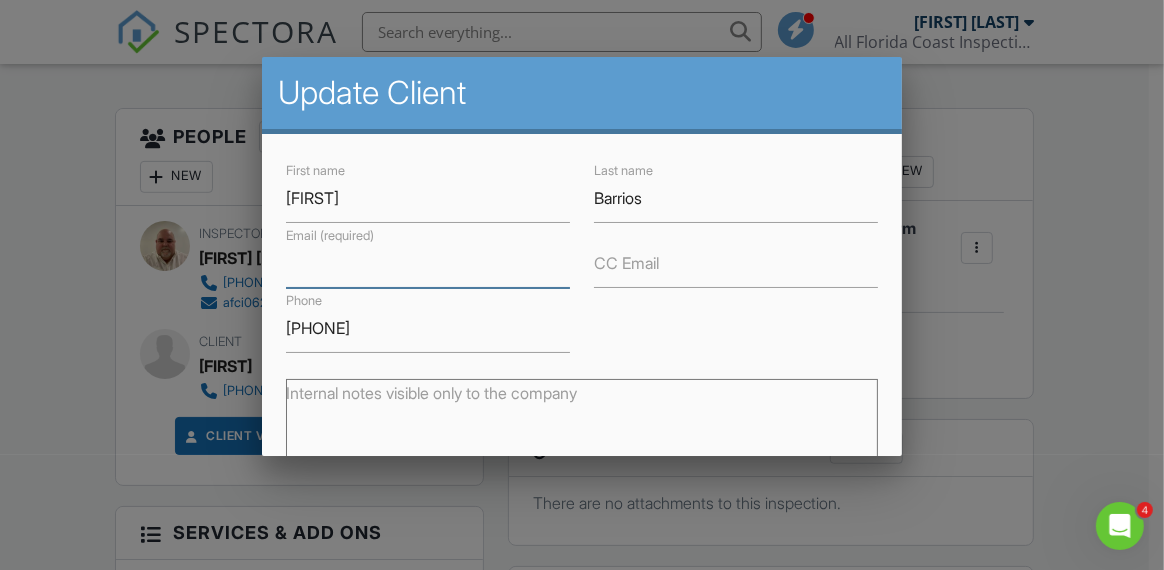 click on "Email (required)" at bounding box center [428, 263] 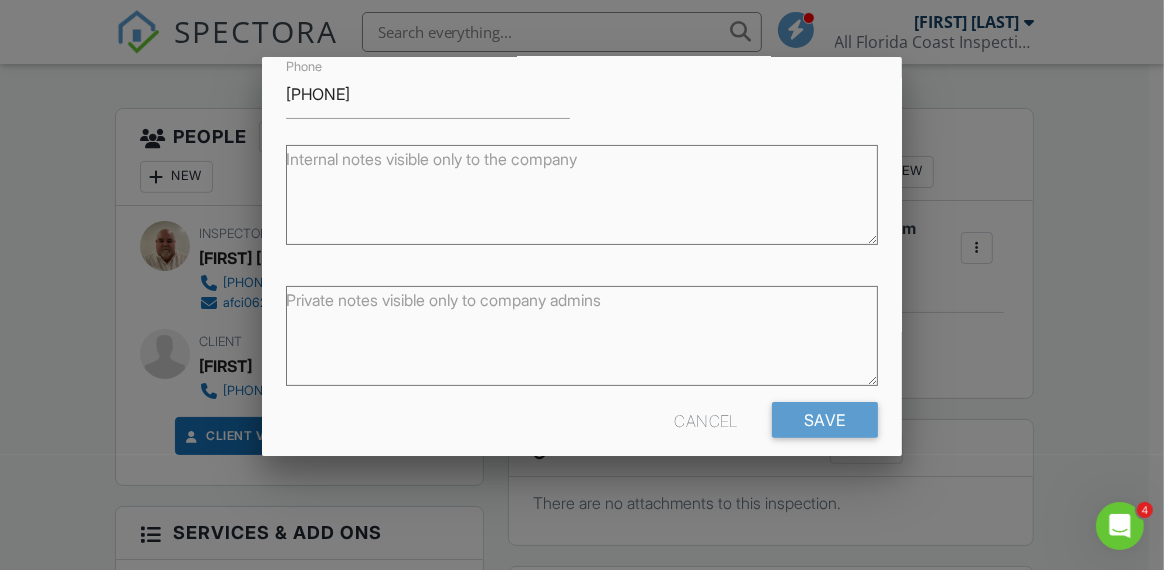scroll, scrollTop: 253, scrollLeft: 0, axis: vertical 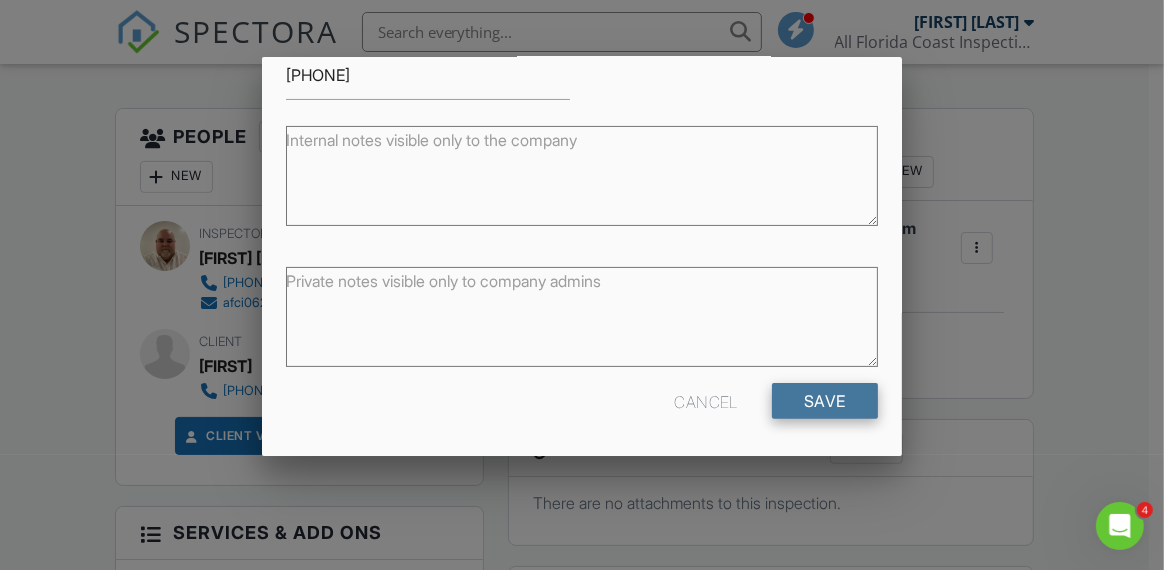 type on "rigosnet@hotmail.com" 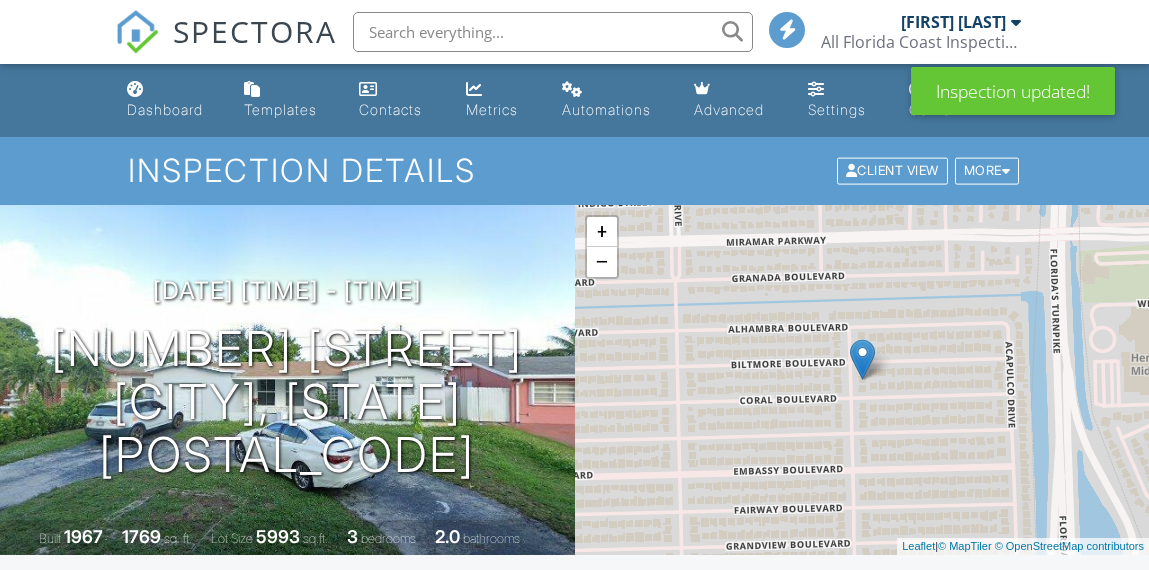 scroll, scrollTop: 0, scrollLeft: 0, axis: both 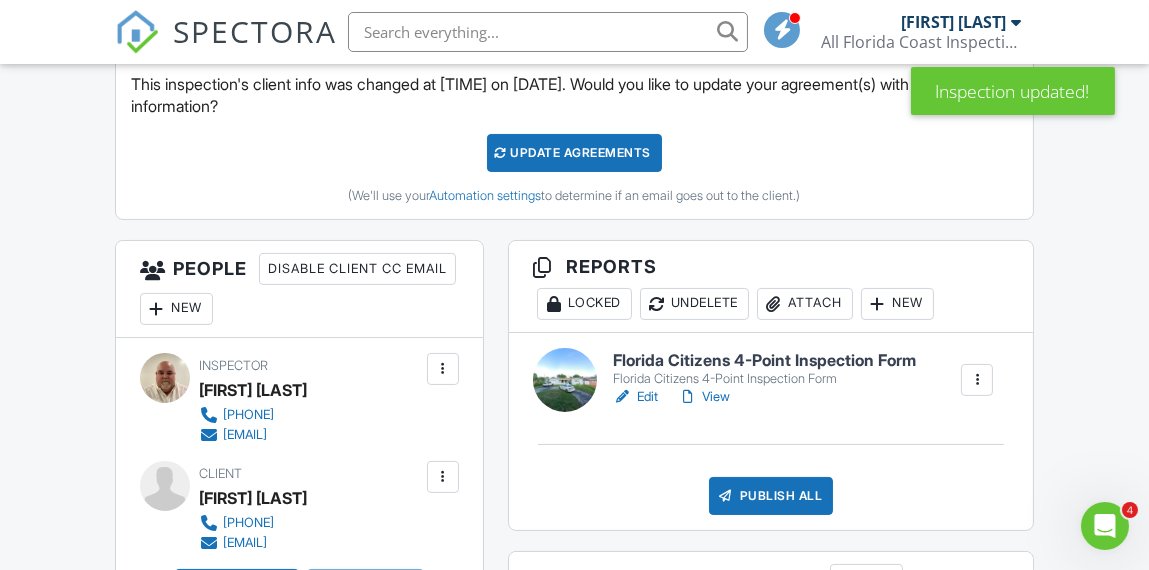 click on "Florida Citizens 4-Point Inspection Form" at bounding box center [764, 379] 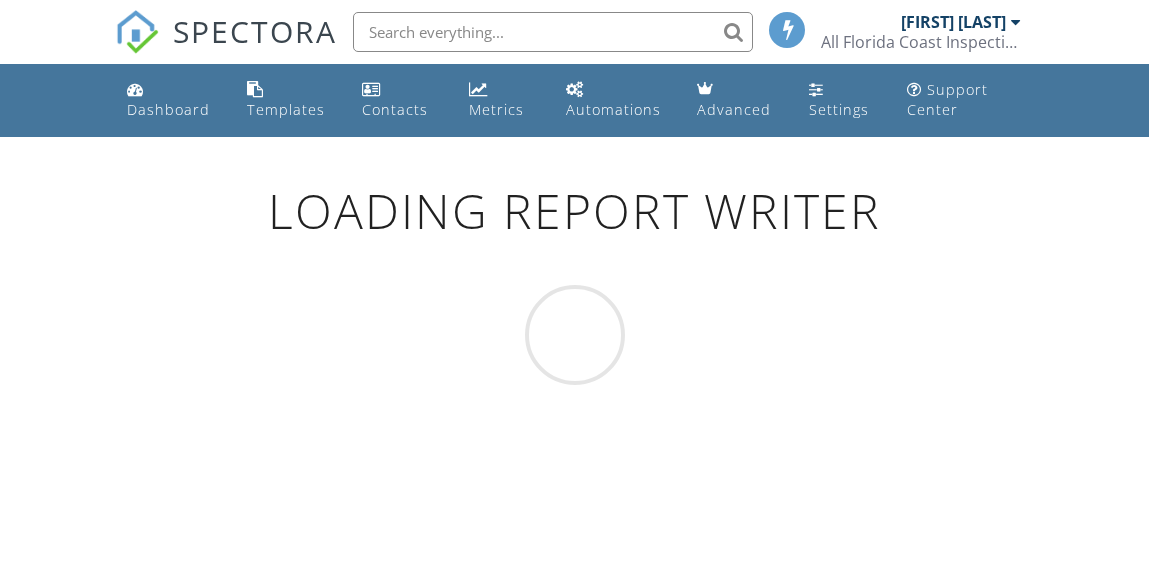 scroll, scrollTop: 0, scrollLeft: 0, axis: both 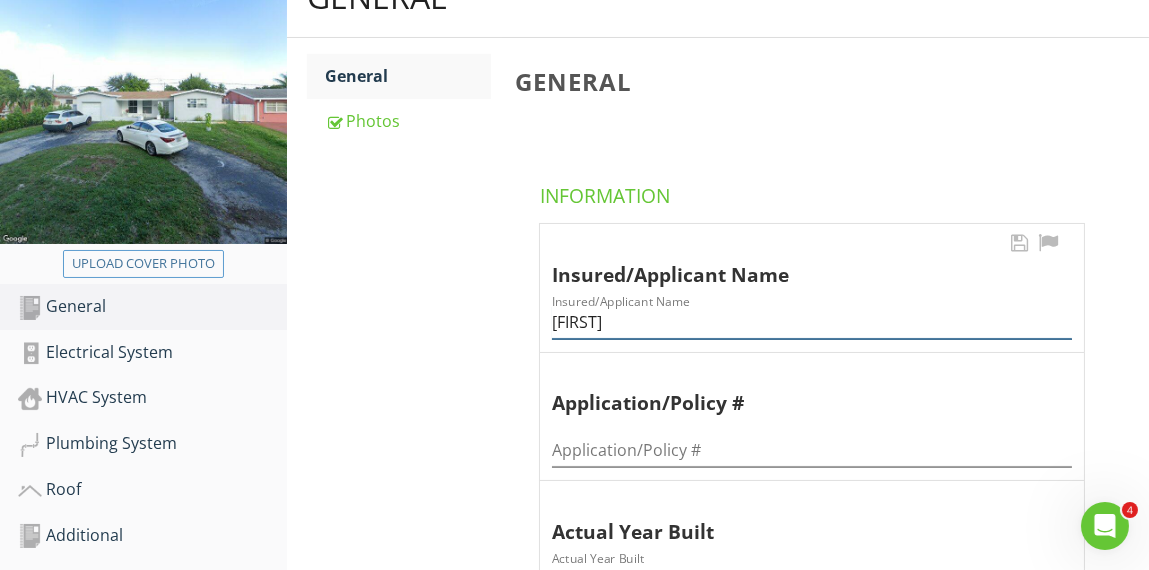click on "[FIRST]" at bounding box center (812, 322) 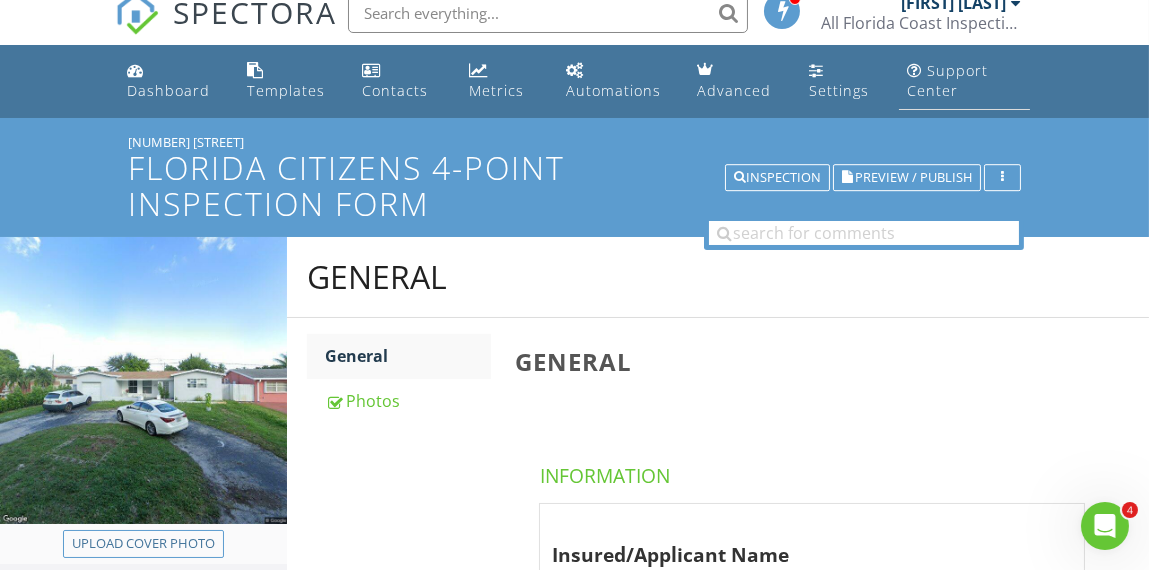 scroll, scrollTop: 0, scrollLeft: 0, axis: both 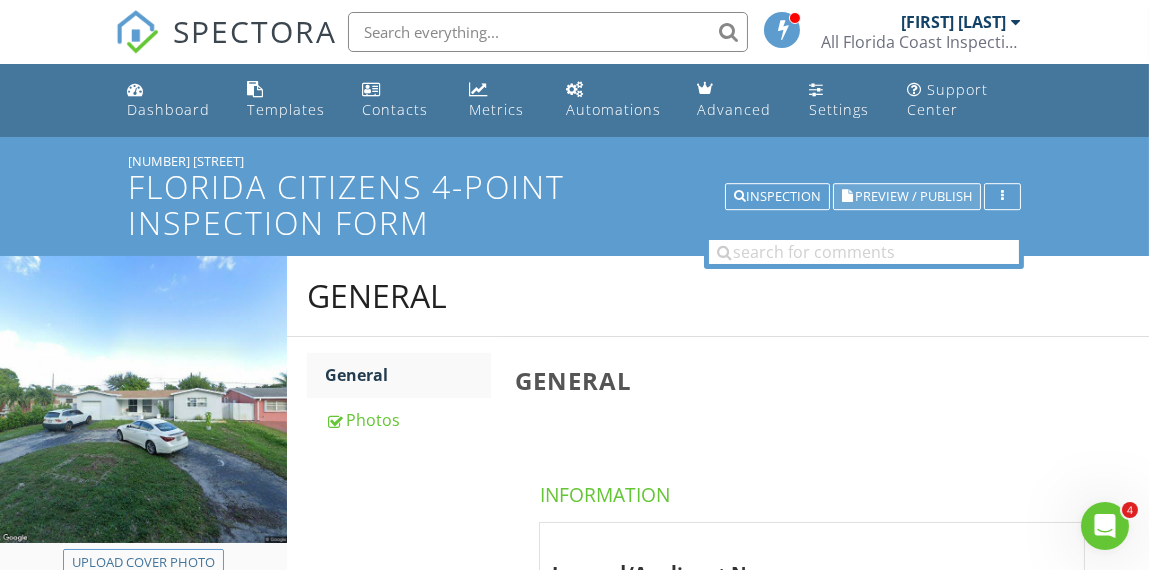type on "Rigoberto Barrios" 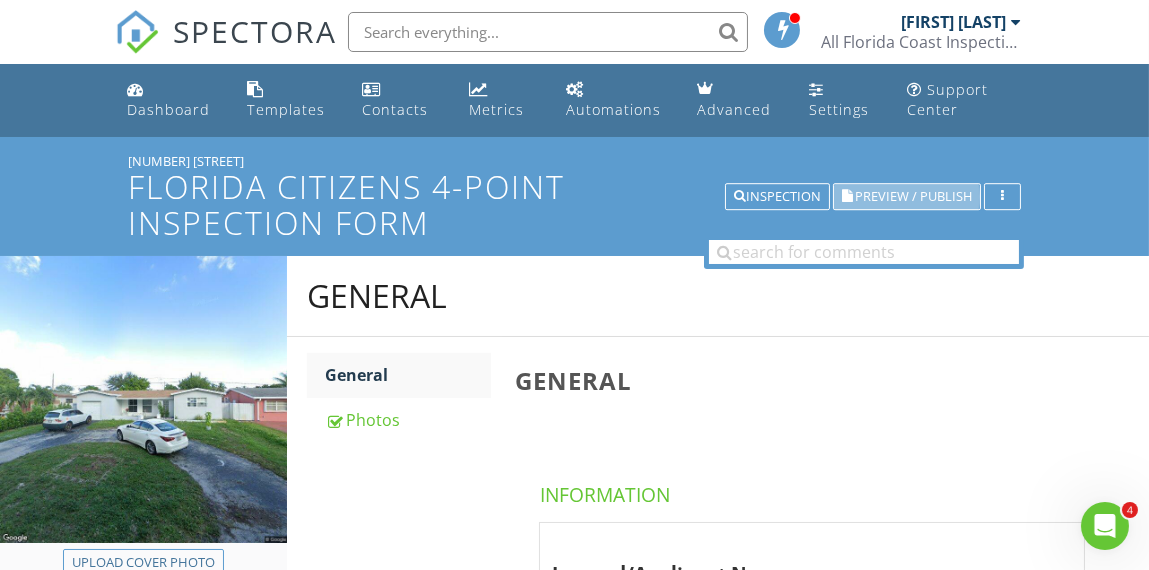 click on "Preview / Publish" at bounding box center (913, 196) 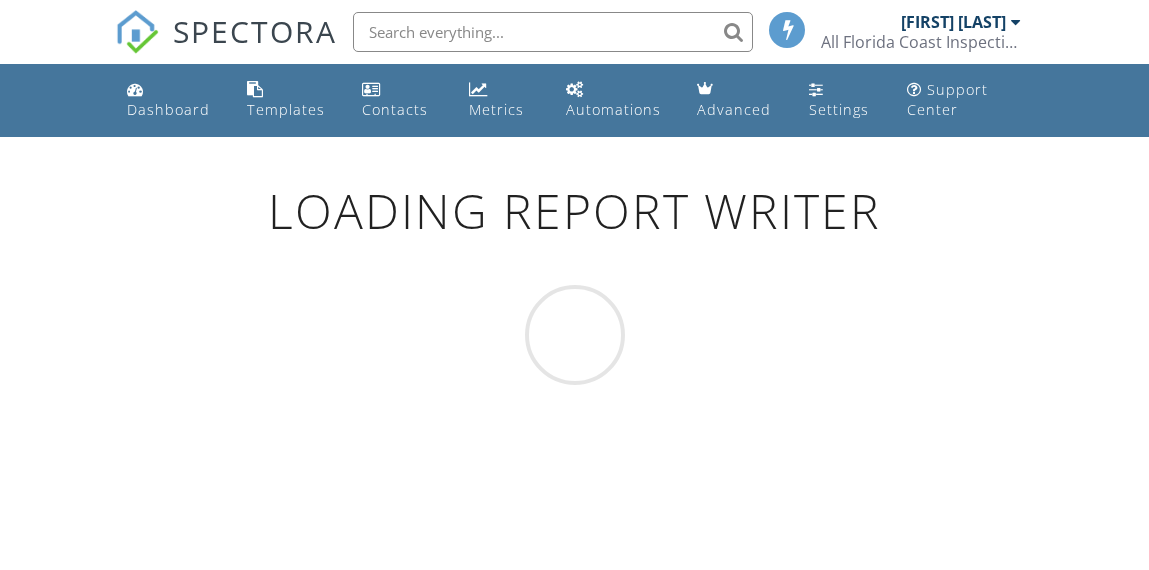 scroll, scrollTop: 0, scrollLeft: 0, axis: both 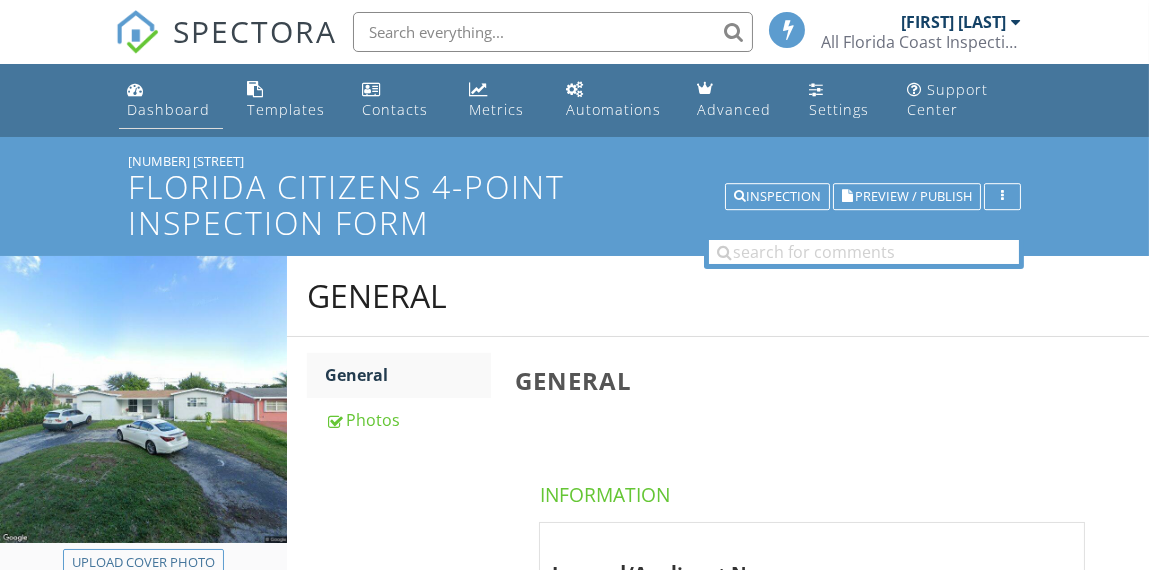 click on "Dashboard" at bounding box center (168, 109) 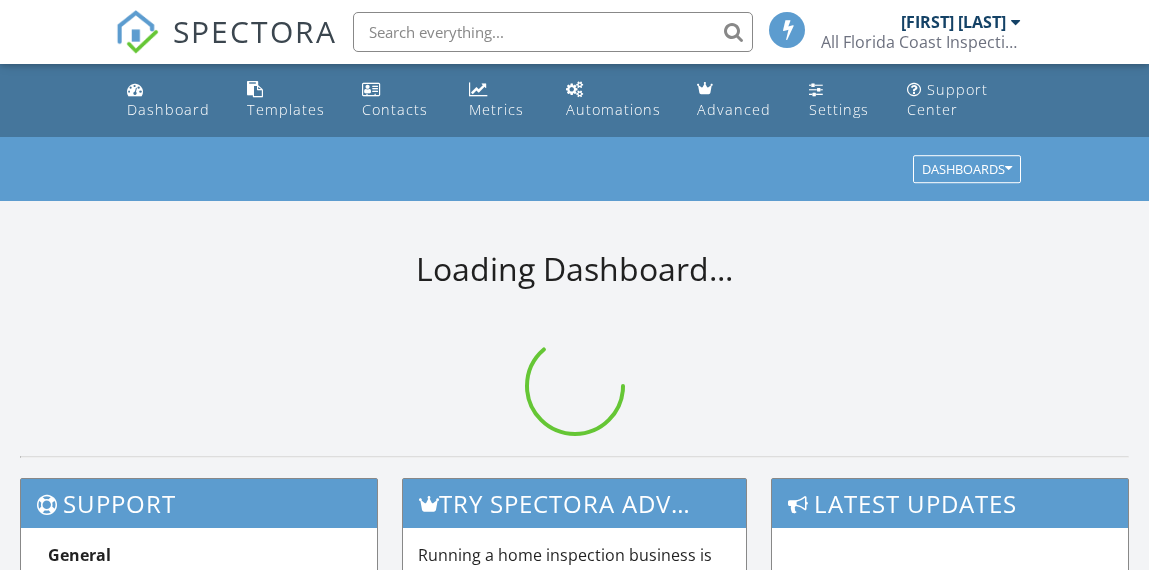 scroll, scrollTop: 0, scrollLeft: 0, axis: both 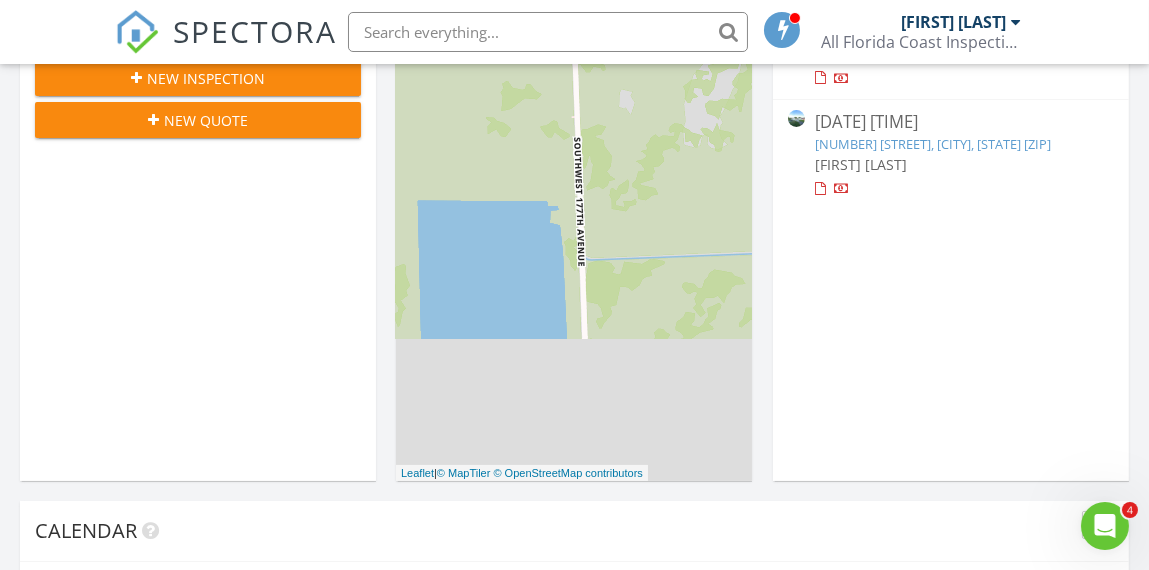 click on "3405 Bahama Dr, Miramar, FL 33023" at bounding box center [933, 144] 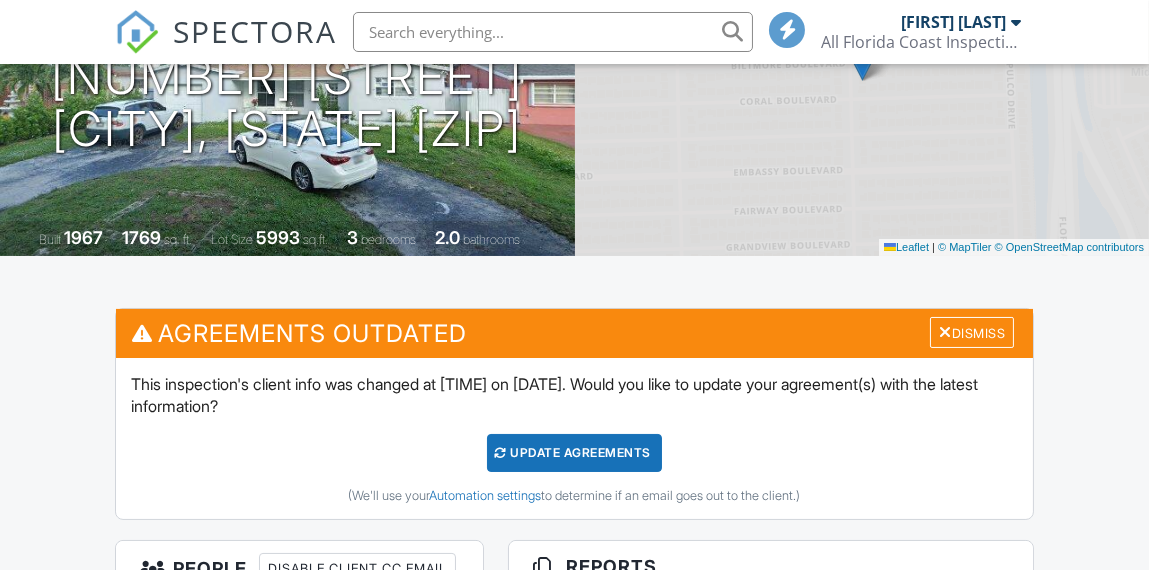 scroll, scrollTop: 299, scrollLeft: 0, axis: vertical 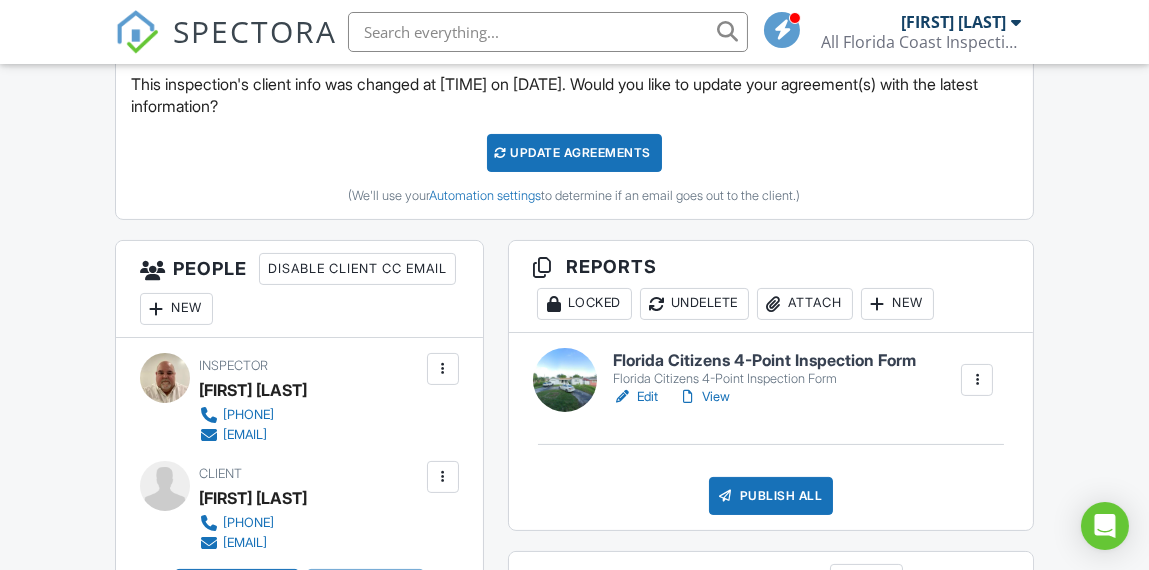 click on "Florida Citizens 4-Point Inspection Form" at bounding box center [764, 379] 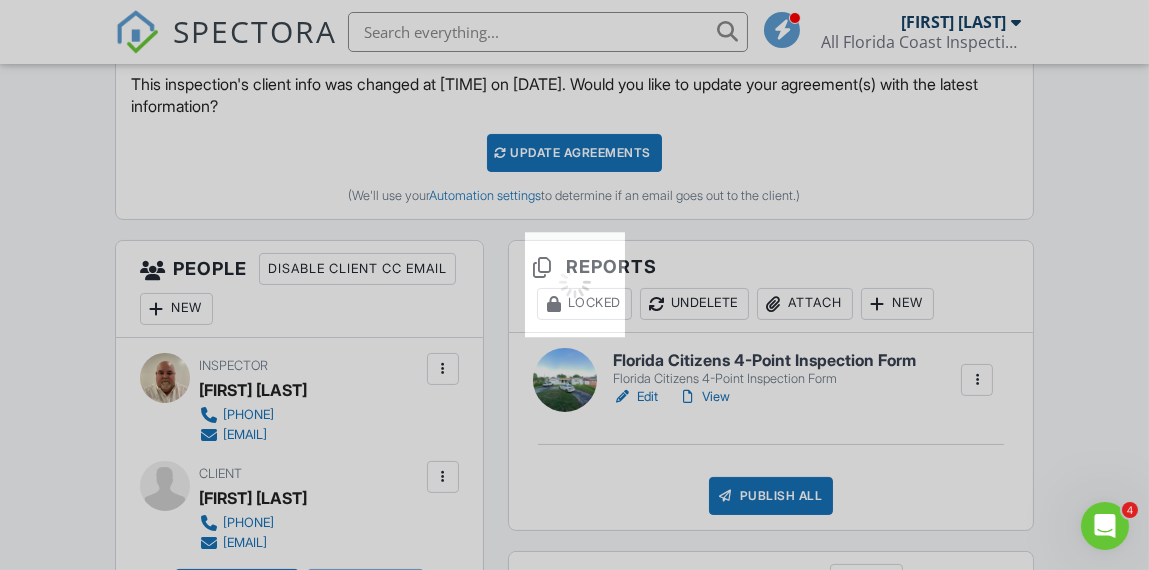 scroll, scrollTop: 0, scrollLeft: 0, axis: both 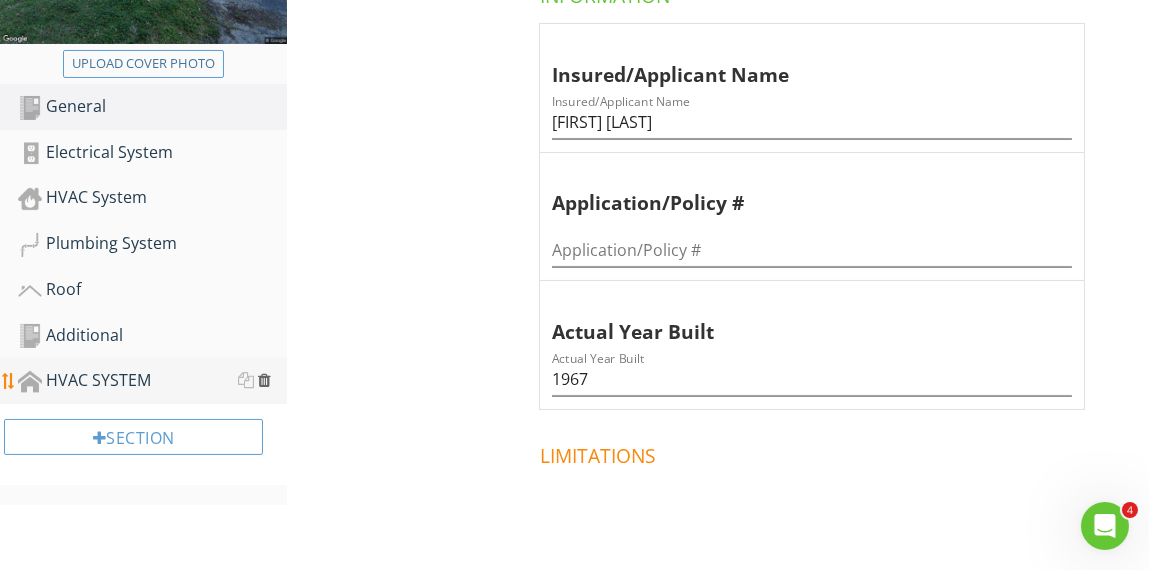 click at bounding box center [264, 380] 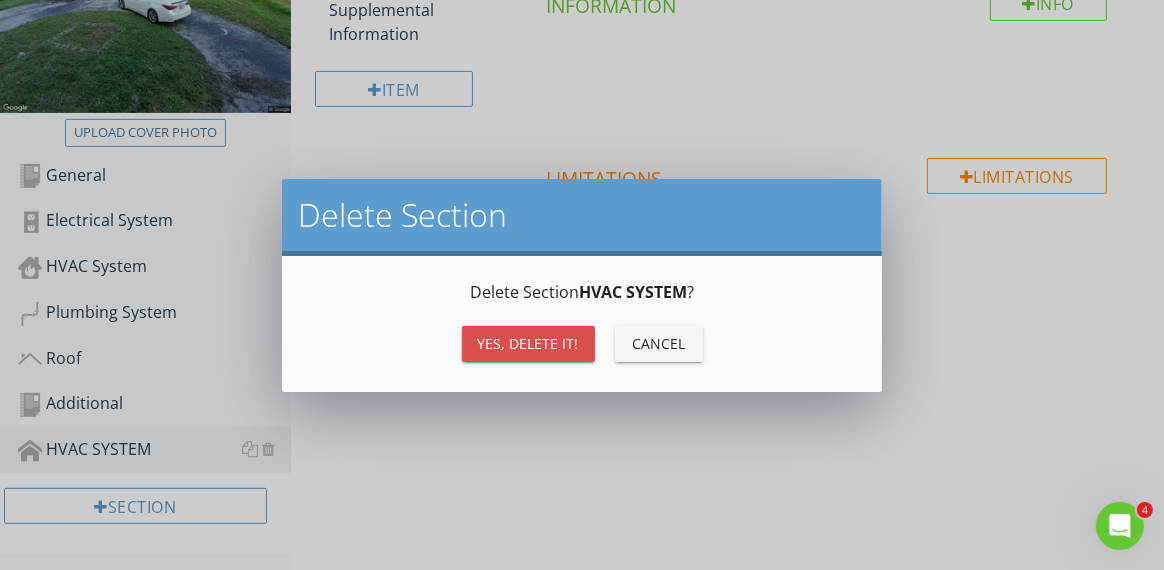 drag, startPoint x: 490, startPoint y: 348, endPoint x: 435, endPoint y: 362, distance: 56.753853 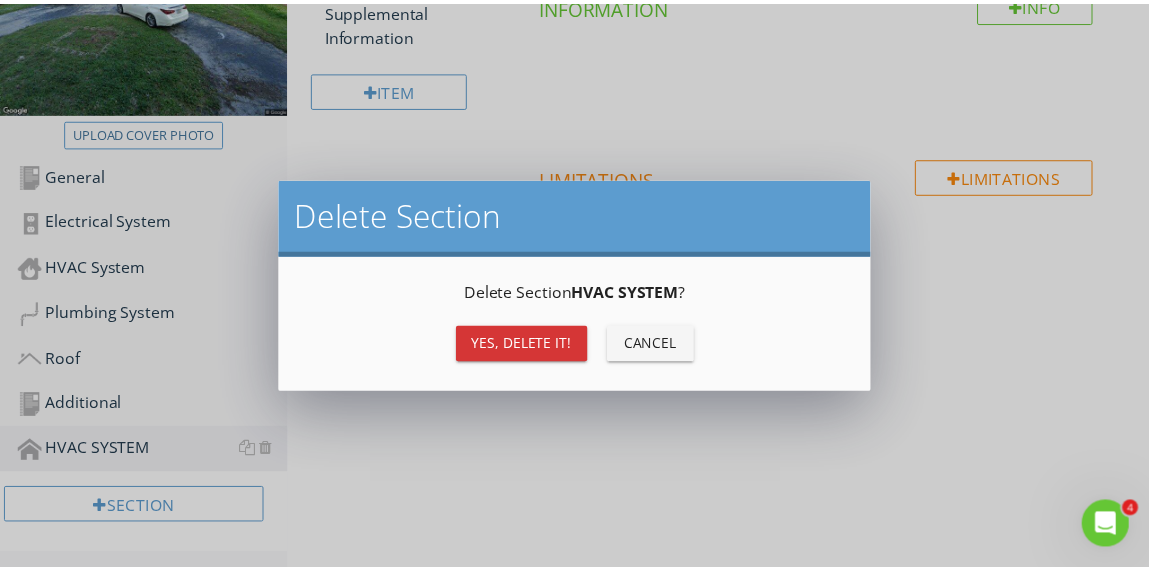 scroll, scrollTop: 385, scrollLeft: 0, axis: vertical 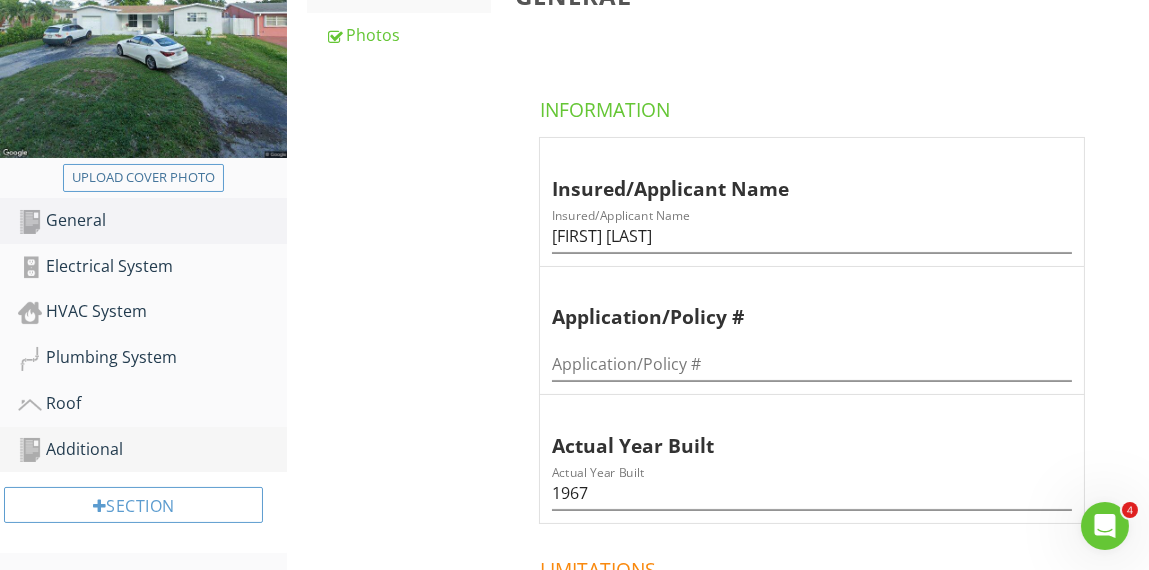 click on "Additional" at bounding box center (152, 450) 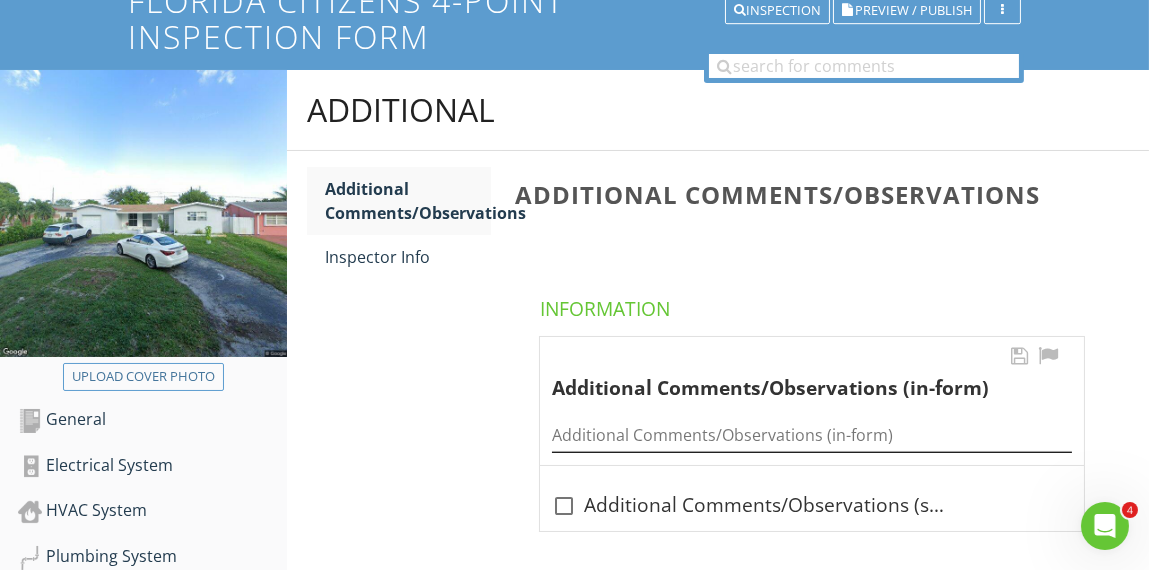 scroll, scrollTop: 185, scrollLeft: 0, axis: vertical 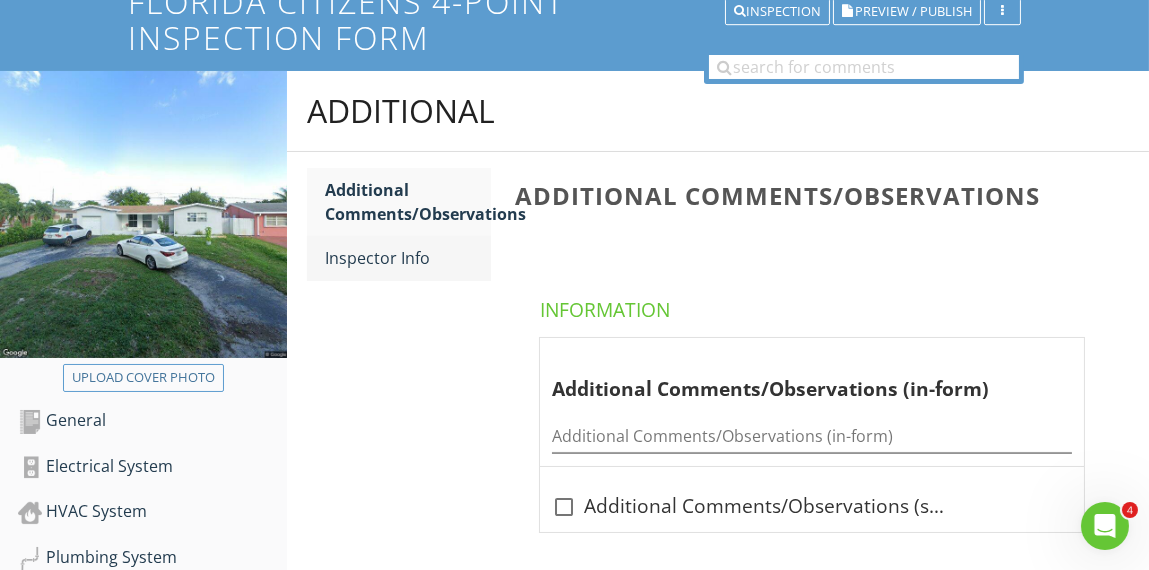 click on "Inspector Info" at bounding box center (407, 258) 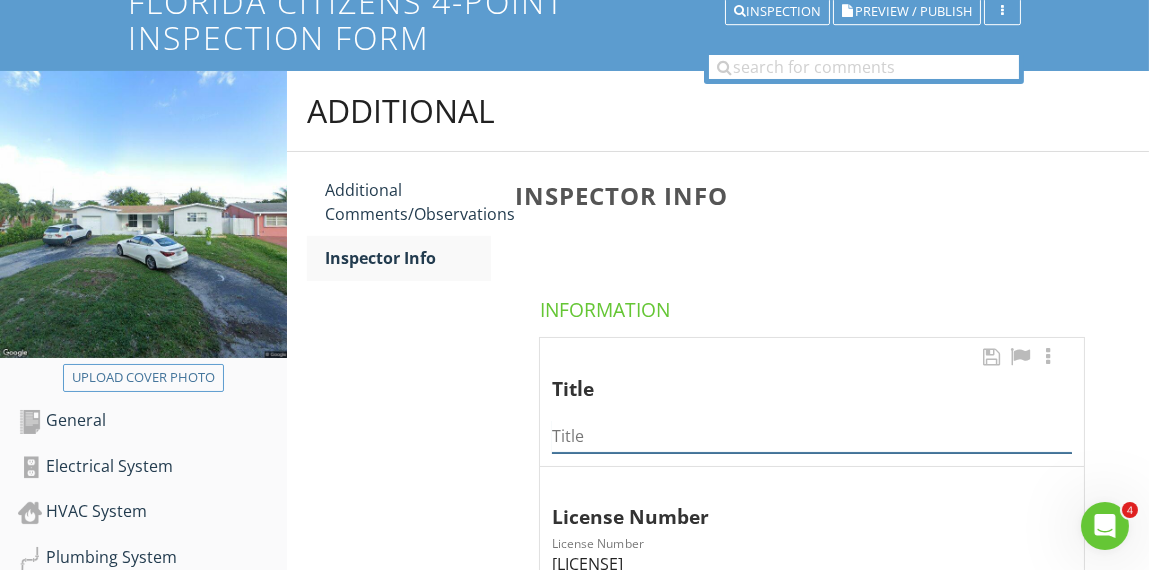 click at bounding box center [812, 436] 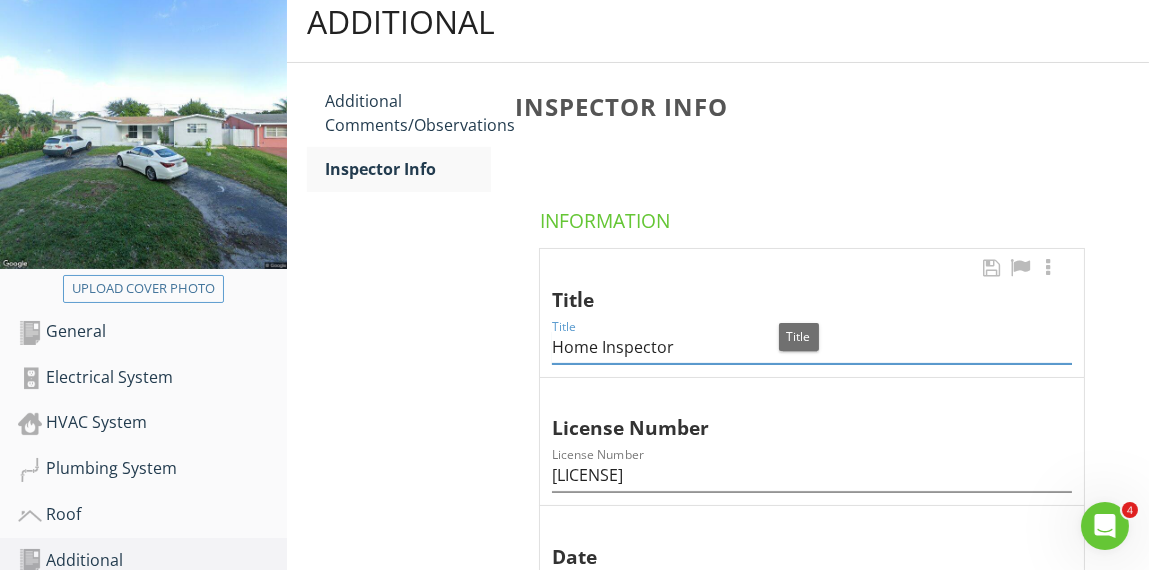 scroll, scrollTop: 385, scrollLeft: 0, axis: vertical 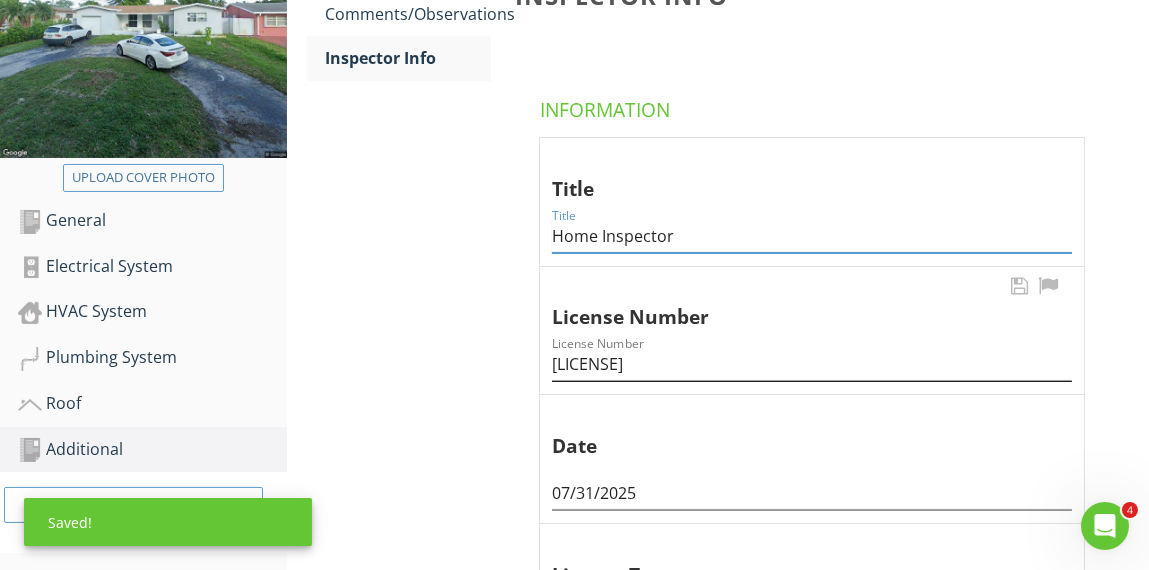 type on "Home Inspector" 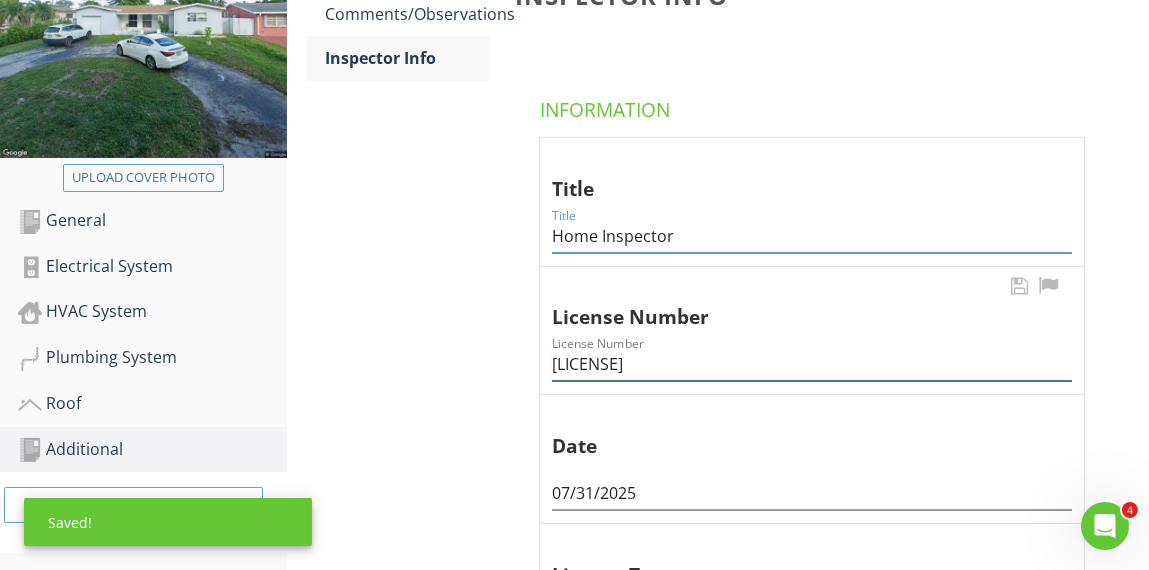 click on "[LICENSE]" at bounding box center (812, 364) 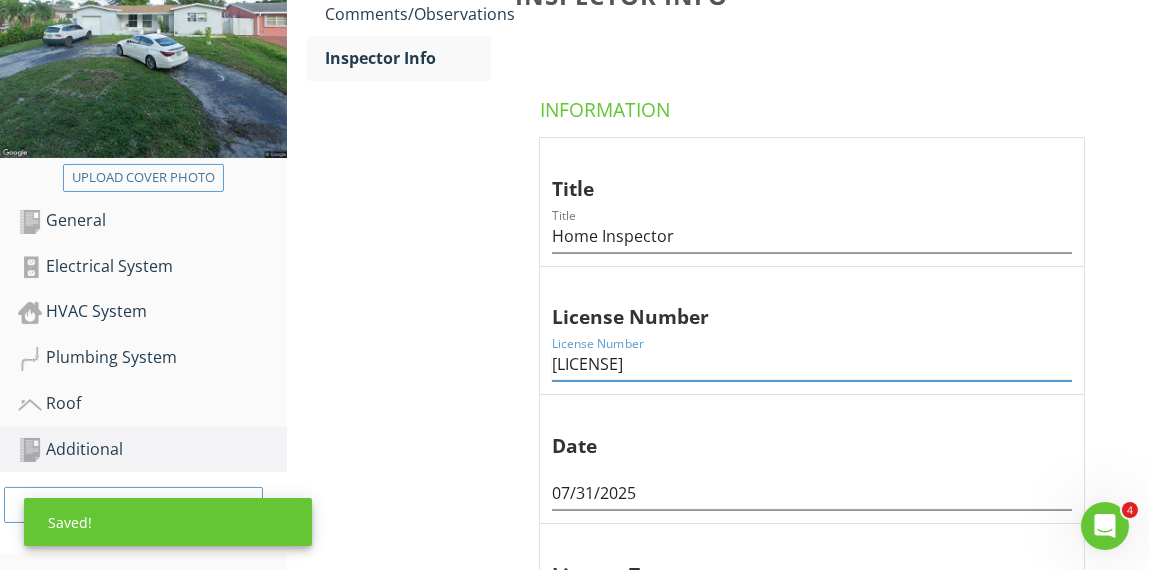 type on "[LICENSE]" 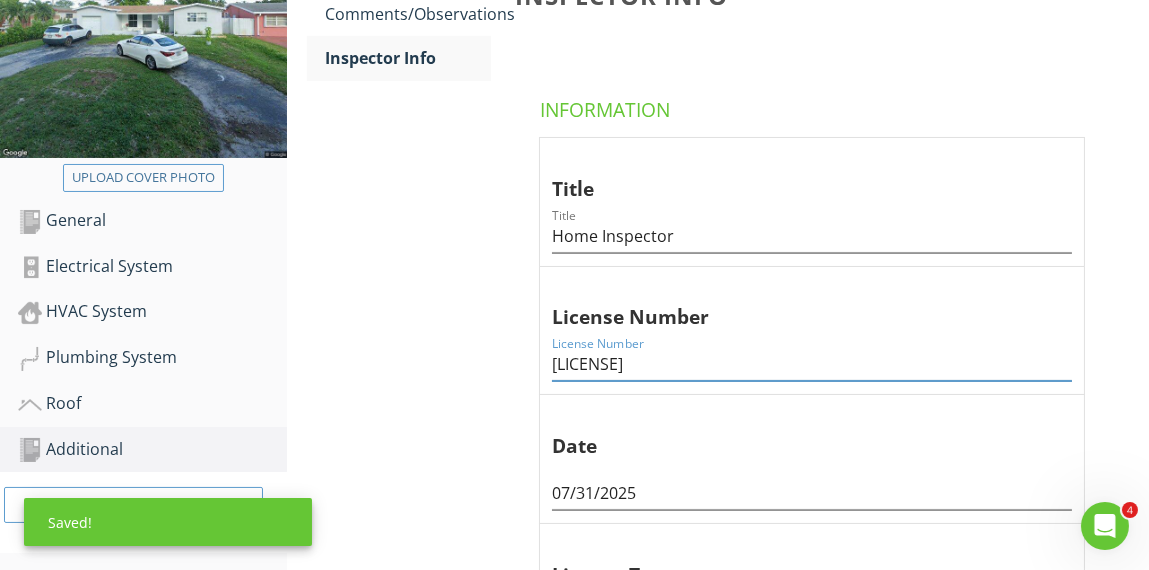click on "Inspector Info
Information
Title
Title Home Inspector
License Number
License Number [LICENSE]
Date
[DATE]
License Type
License Type               Limitations
Observations" at bounding box center [826, 475] 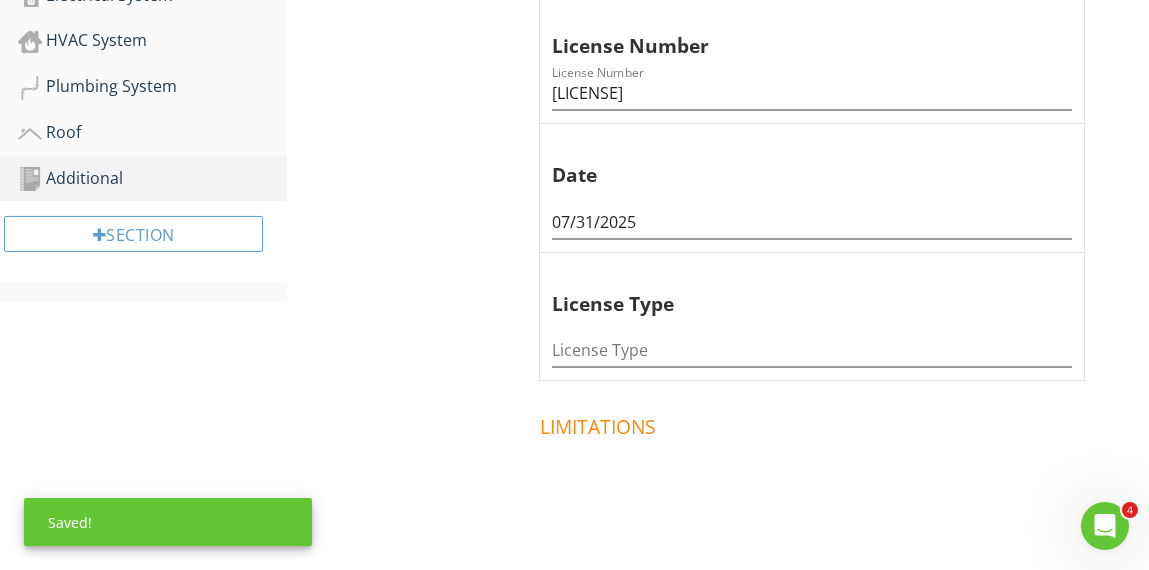 scroll, scrollTop: 685, scrollLeft: 0, axis: vertical 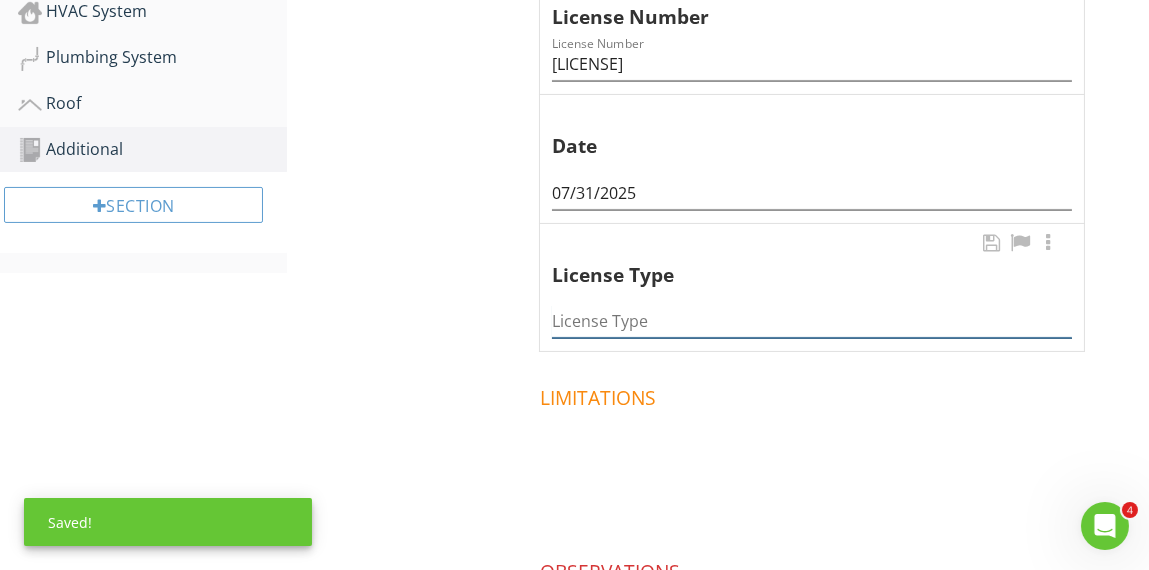 click at bounding box center [812, 321] 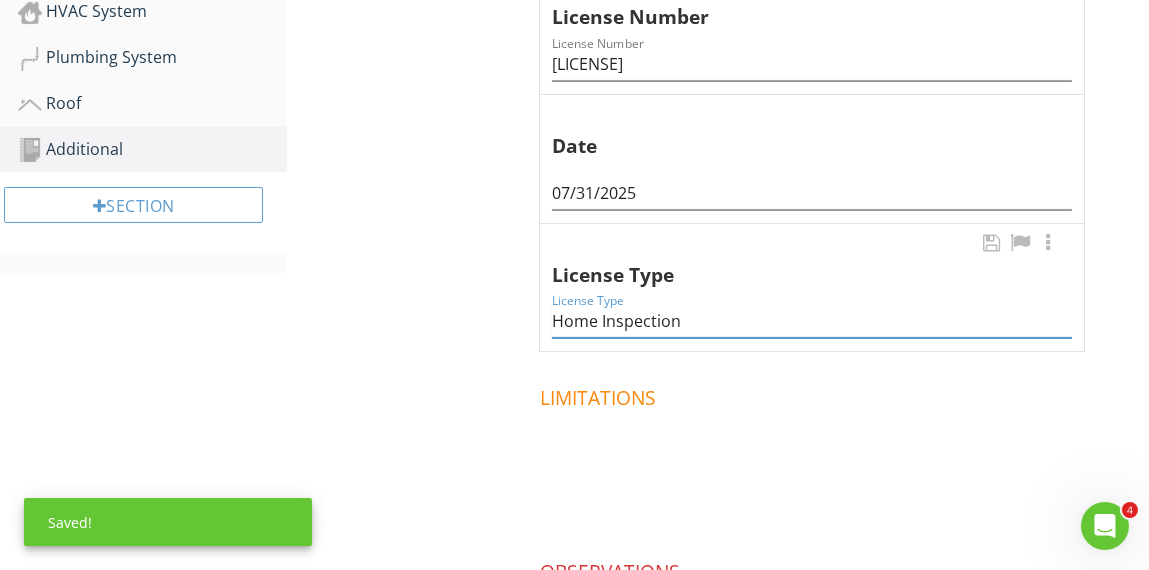 type on "Home Inspection" 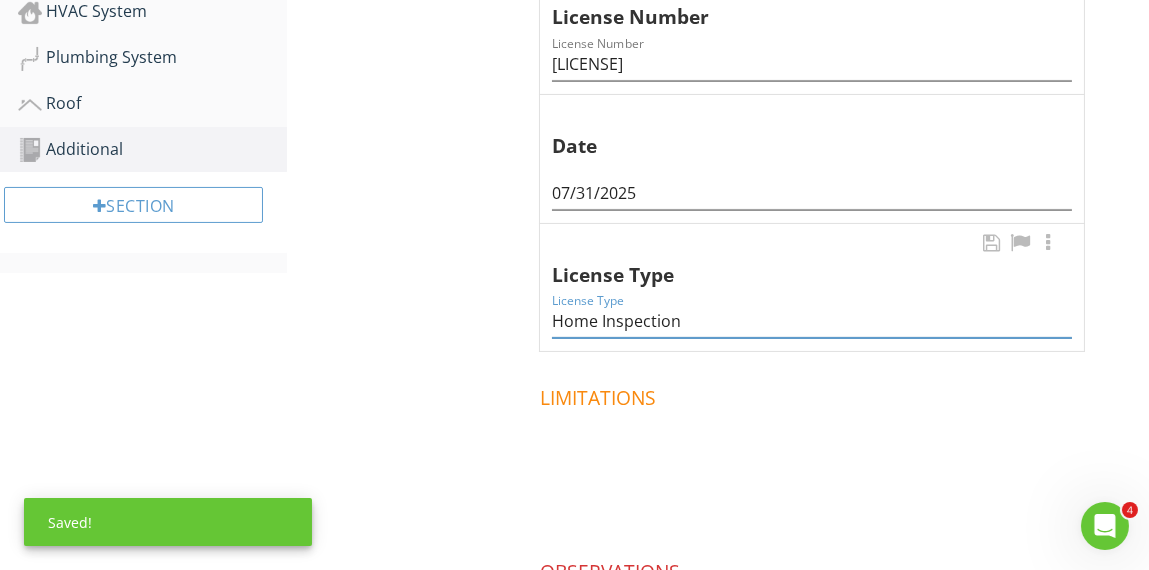 click on "License Type
License Type Home Inspection" at bounding box center (812, 288) 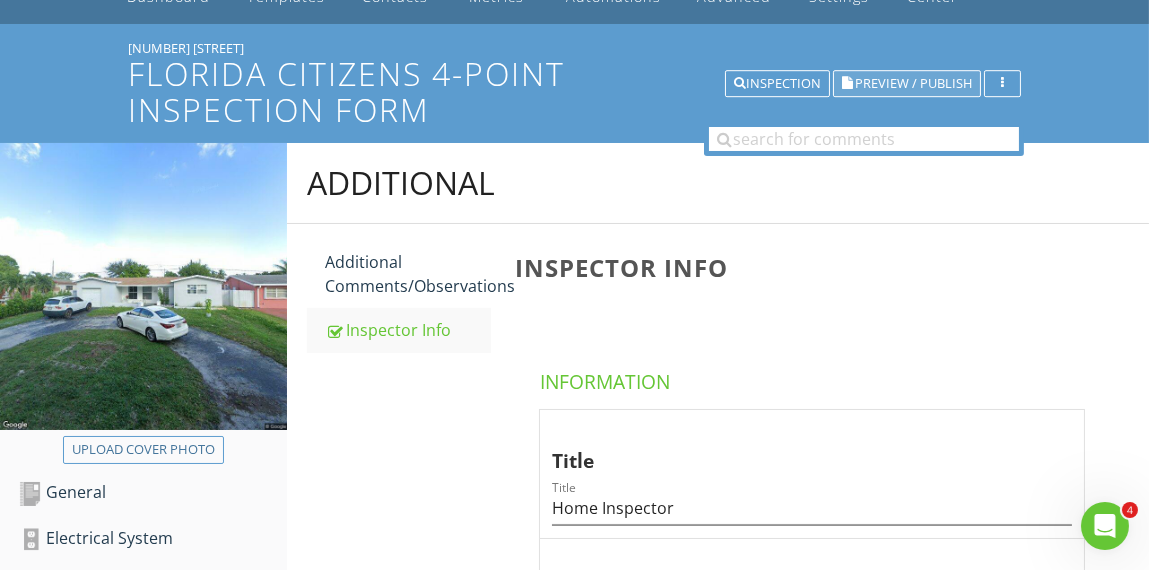 scroll, scrollTop: 85, scrollLeft: 0, axis: vertical 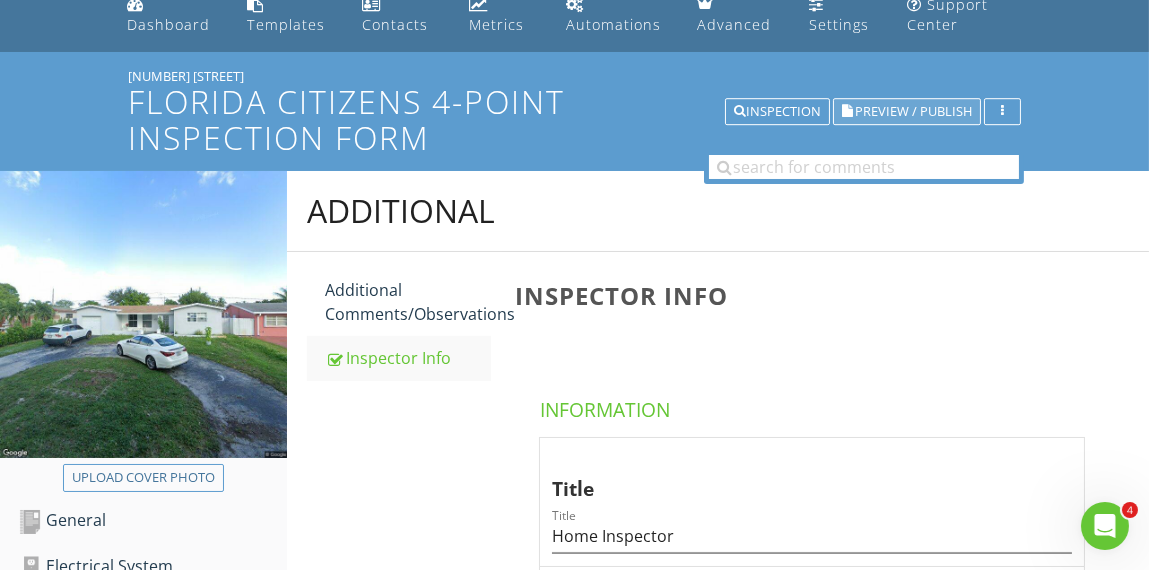 click on "Preview / Publish" at bounding box center [913, 111] 